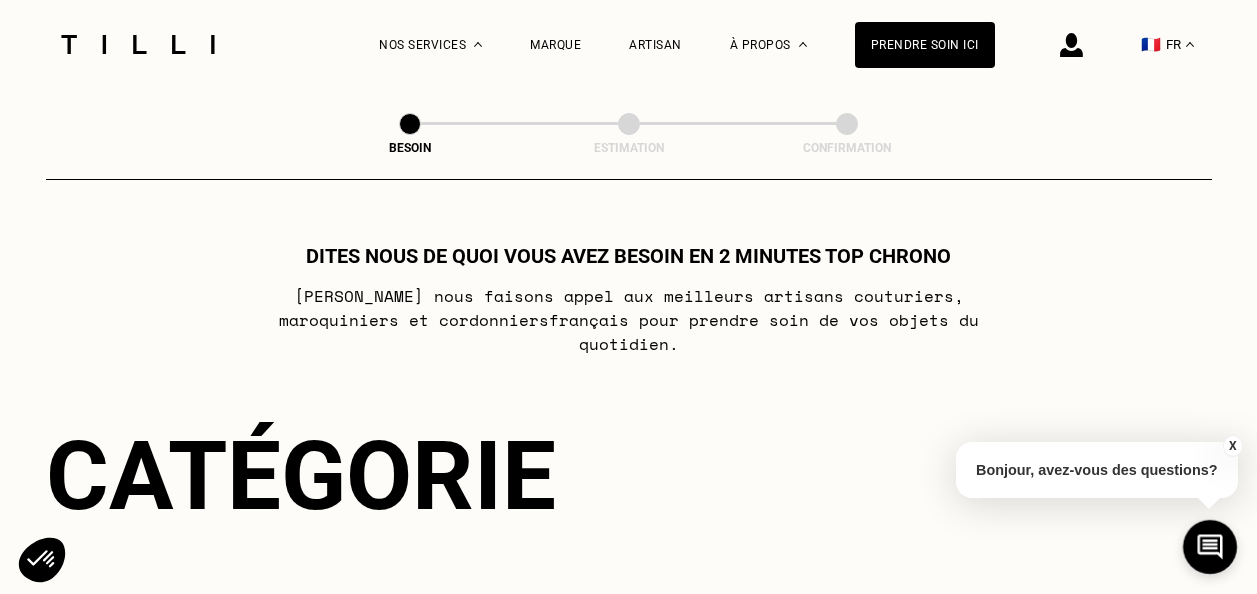 scroll, scrollTop: 0, scrollLeft: 0, axis: both 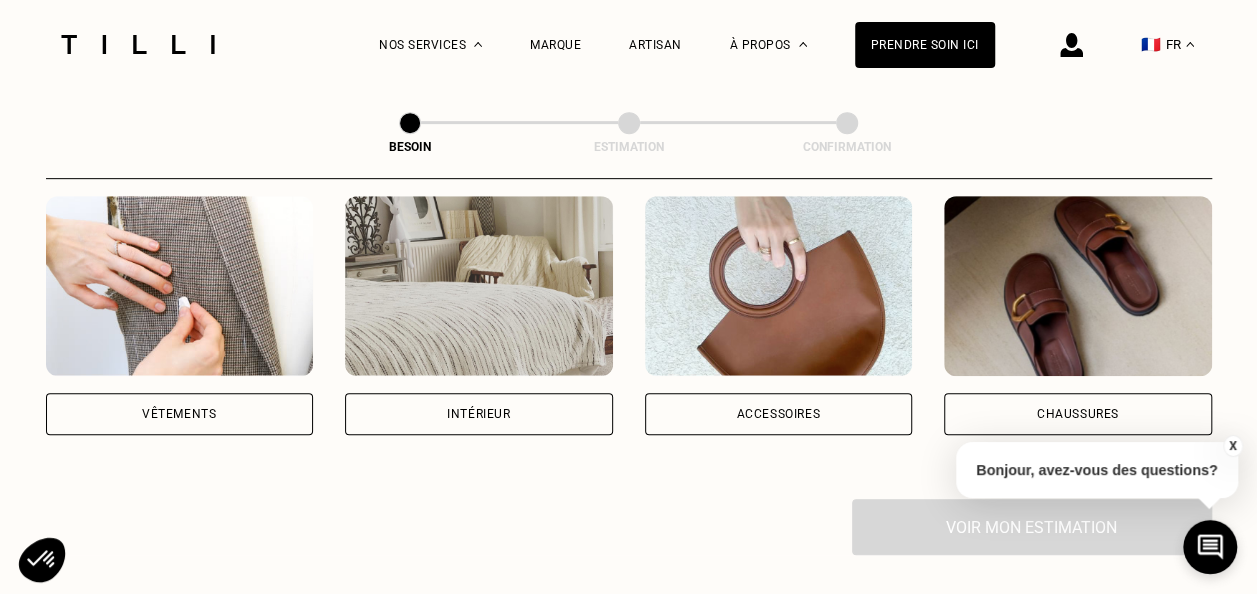 click on "Vêtements" at bounding box center (180, 414) 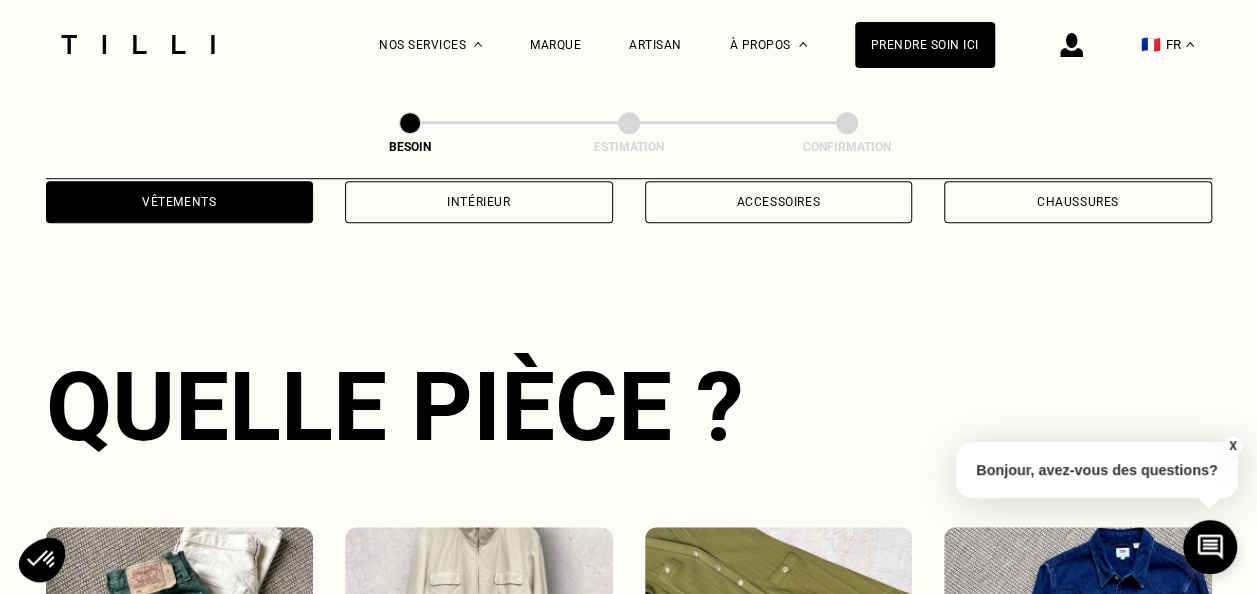 scroll, scrollTop: 654, scrollLeft: 0, axis: vertical 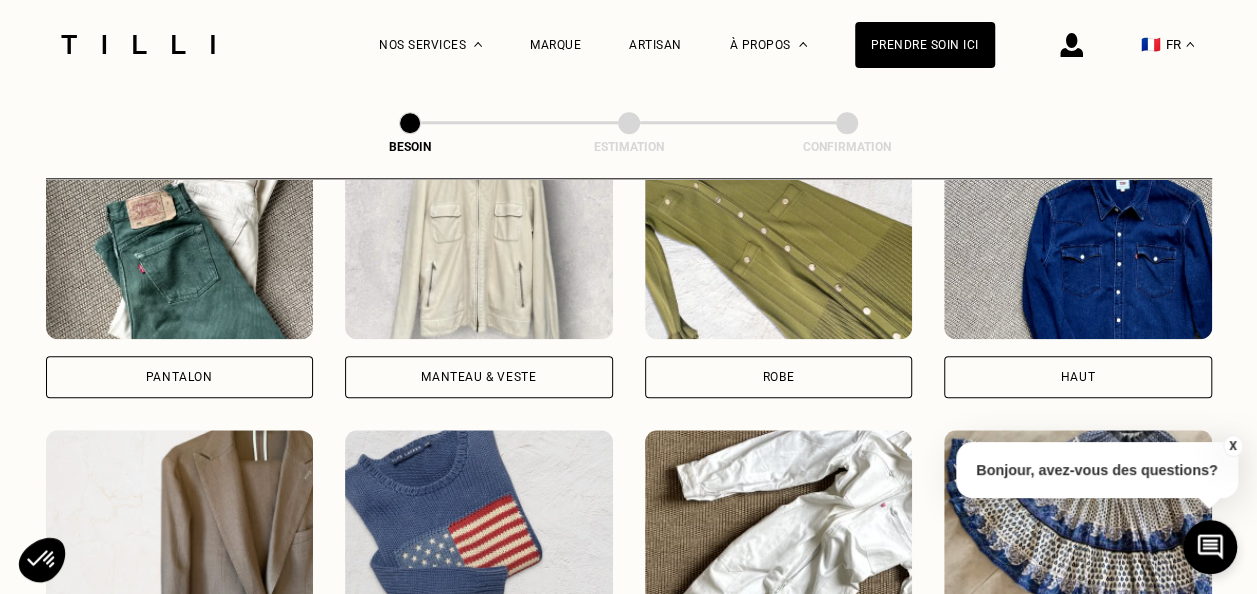 click on "Pantalon" at bounding box center (180, 377) 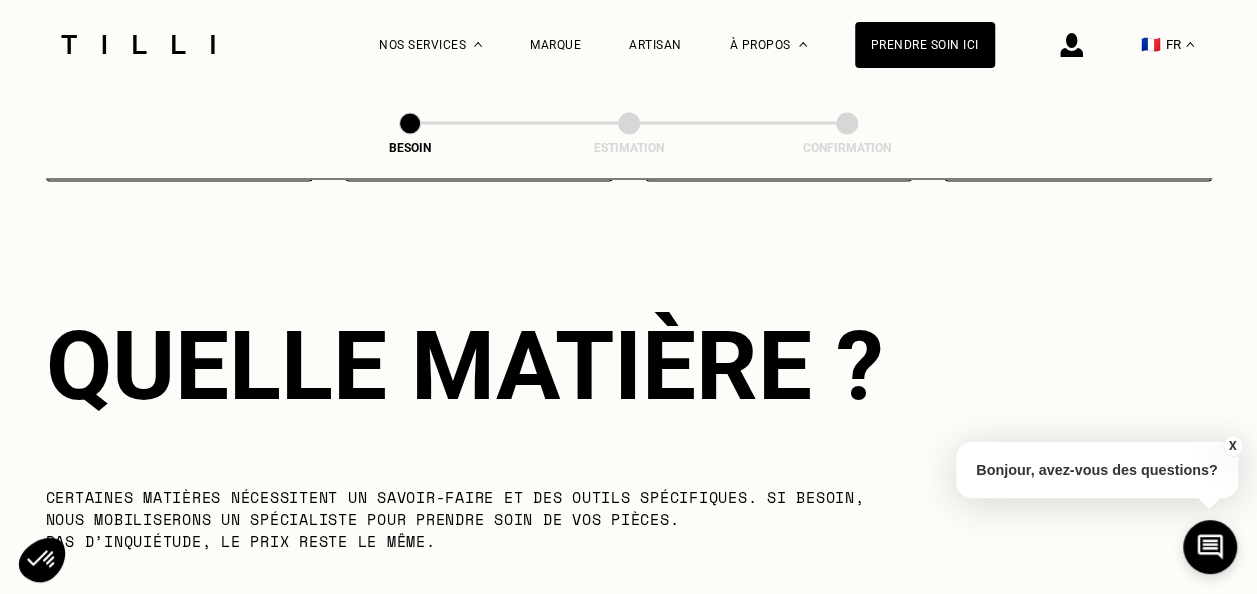 scroll, scrollTop: 1740, scrollLeft: 0, axis: vertical 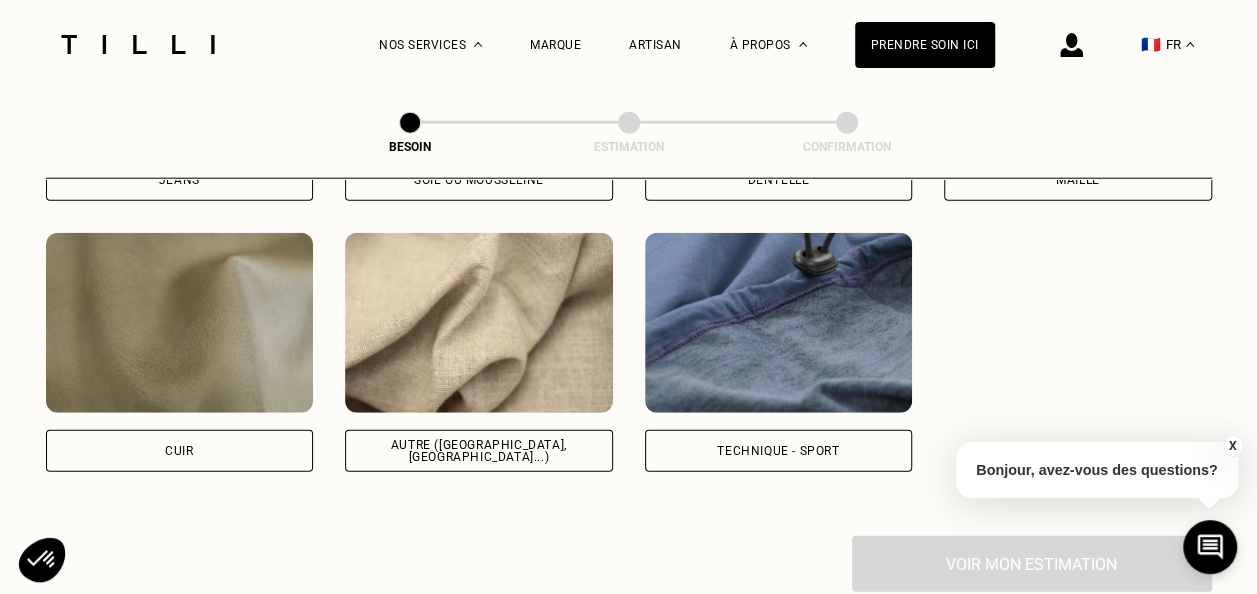 click on "Autre ([GEOGRAPHIC_DATA], [GEOGRAPHIC_DATA]...)" at bounding box center (479, 451) 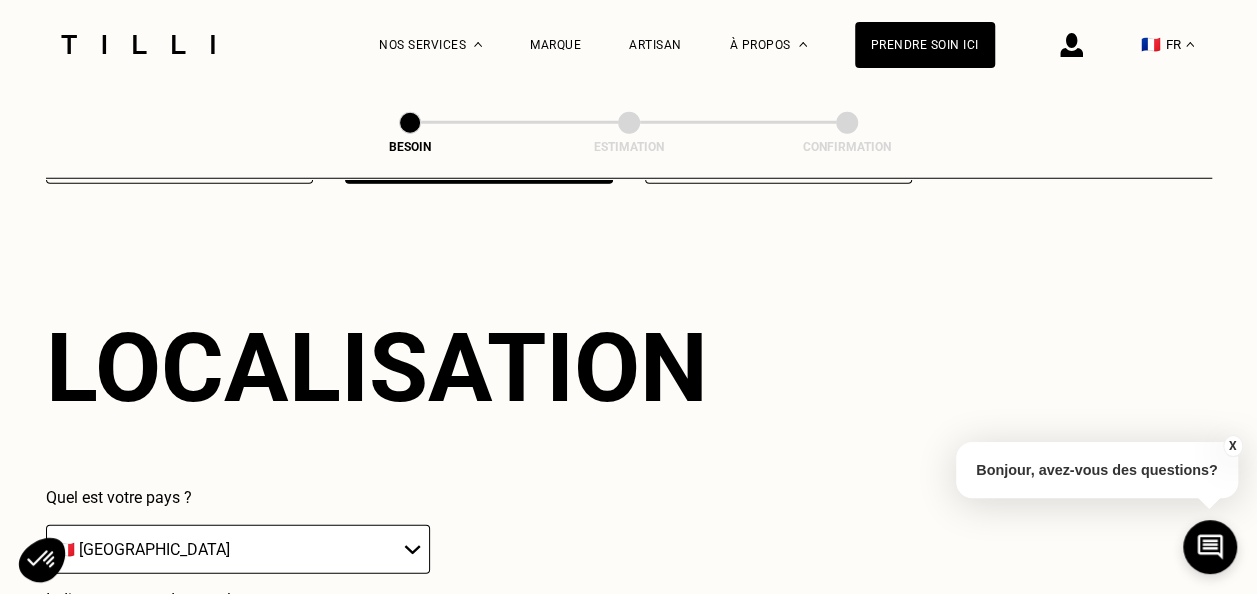 scroll, scrollTop: 2686, scrollLeft: 0, axis: vertical 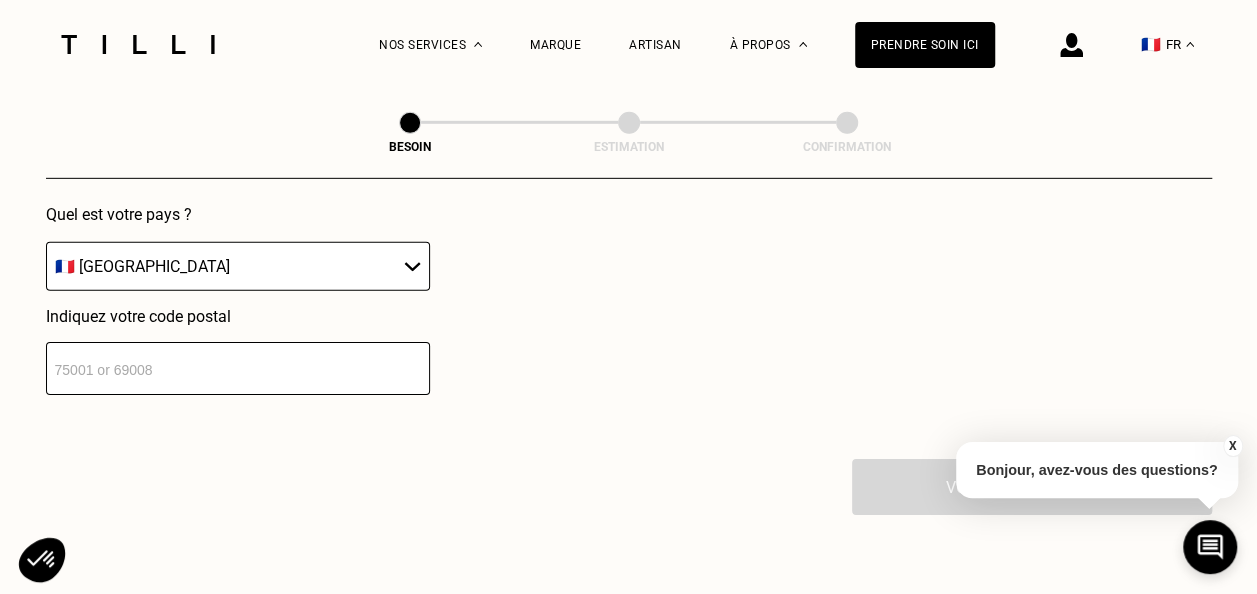 click at bounding box center (238, 368) 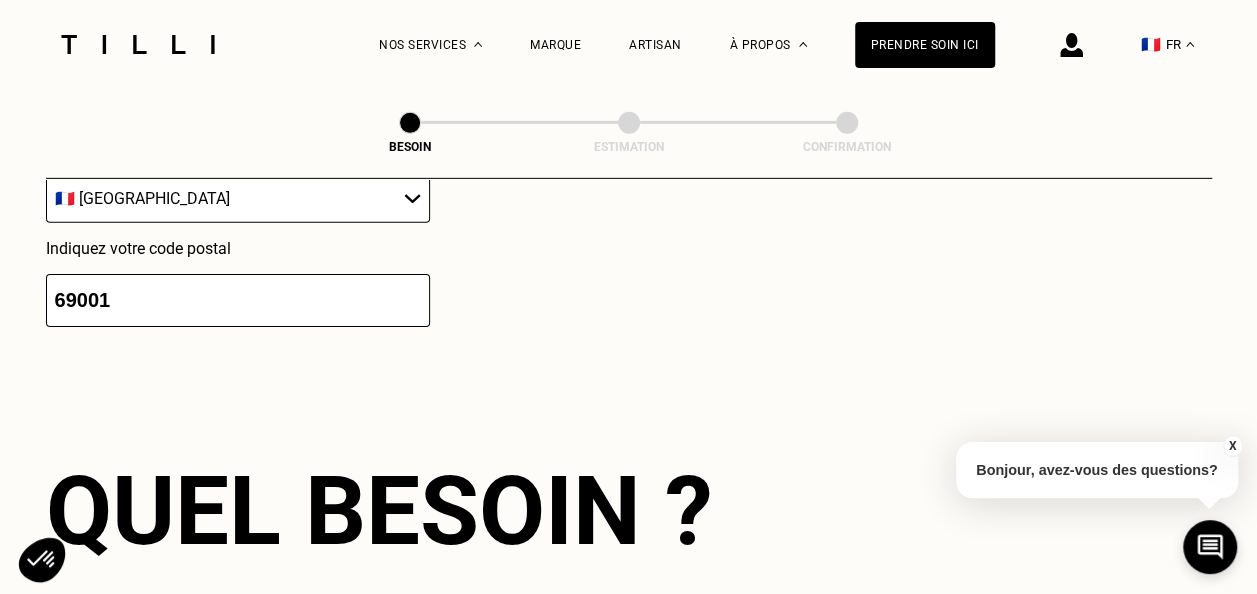 scroll, scrollTop: 3182, scrollLeft: 0, axis: vertical 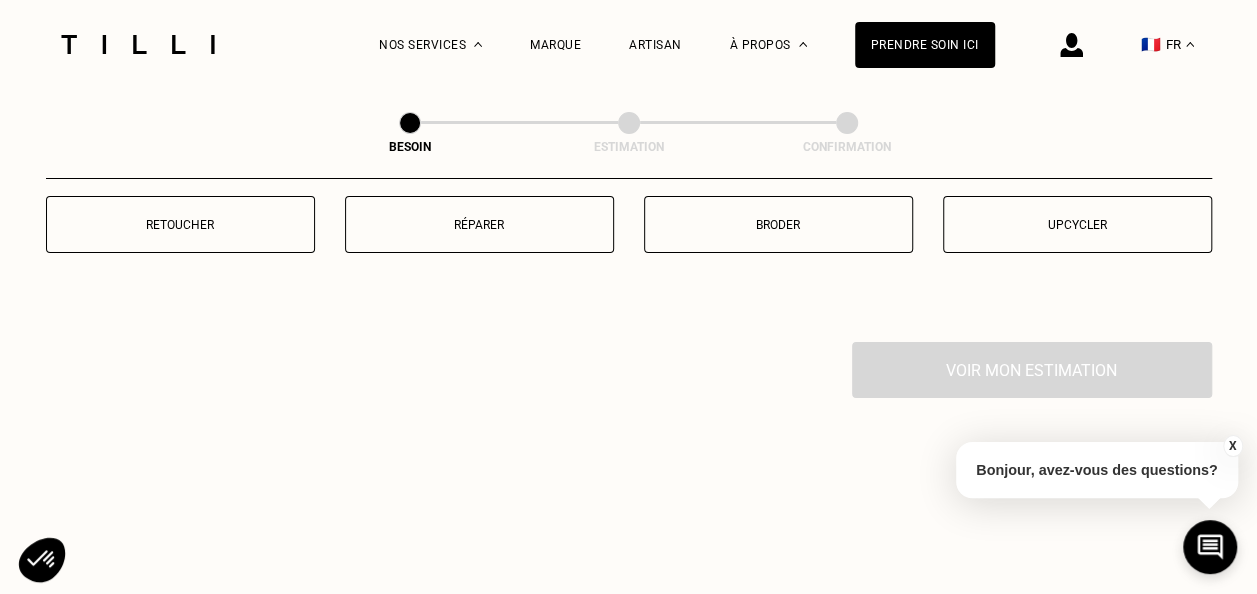 click on "Retoucher" at bounding box center (180, 225) 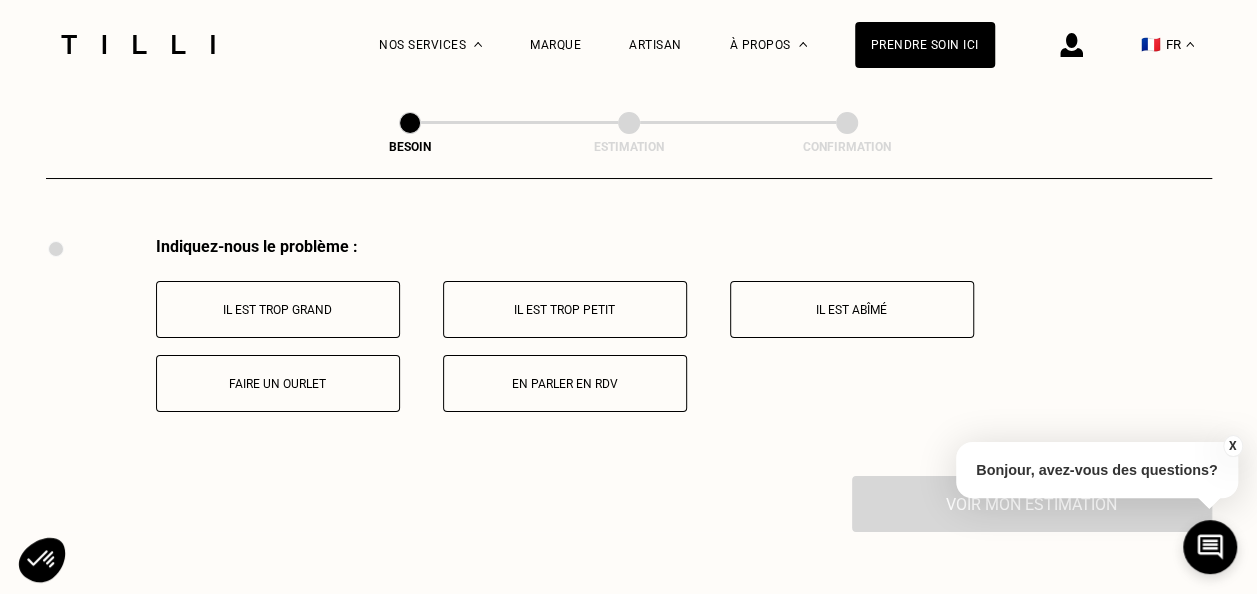 scroll, scrollTop: 3696, scrollLeft: 0, axis: vertical 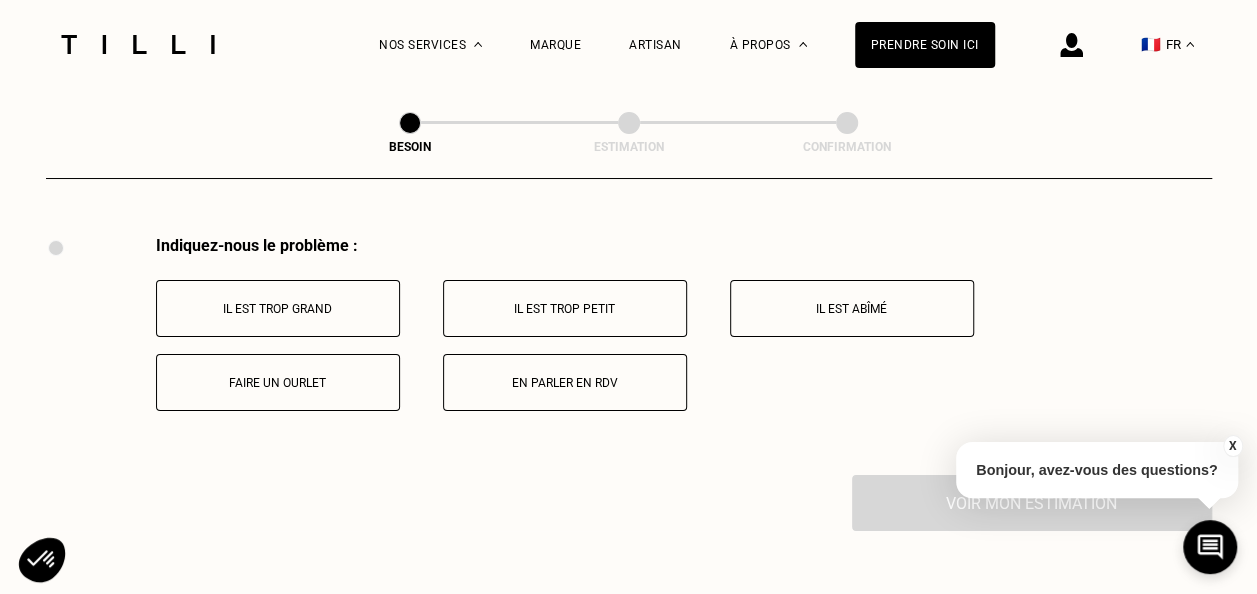 click on "Faire un ourlet" at bounding box center (278, 383) 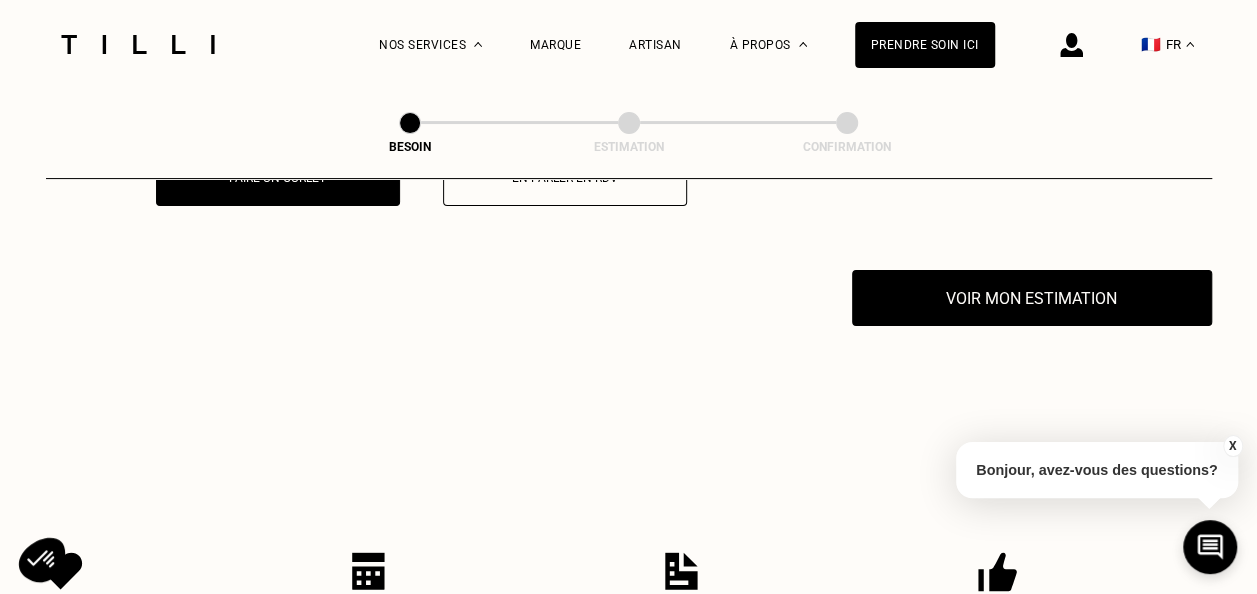 scroll, scrollTop: 3935, scrollLeft: 0, axis: vertical 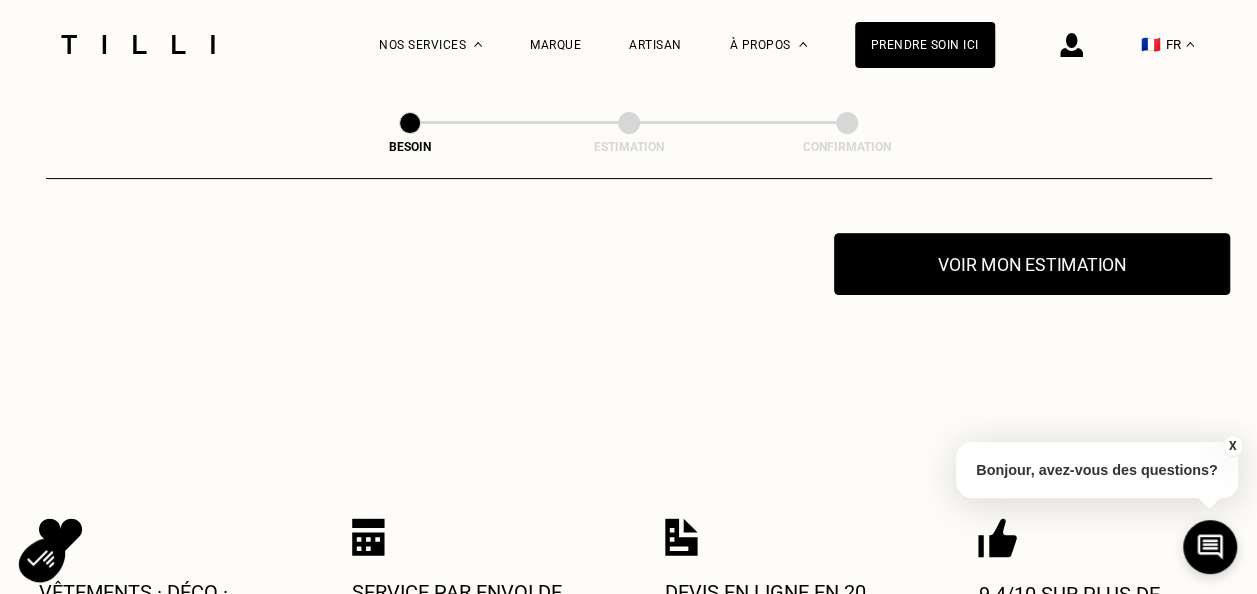 click on "Voir mon estimation" at bounding box center [1032, 264] 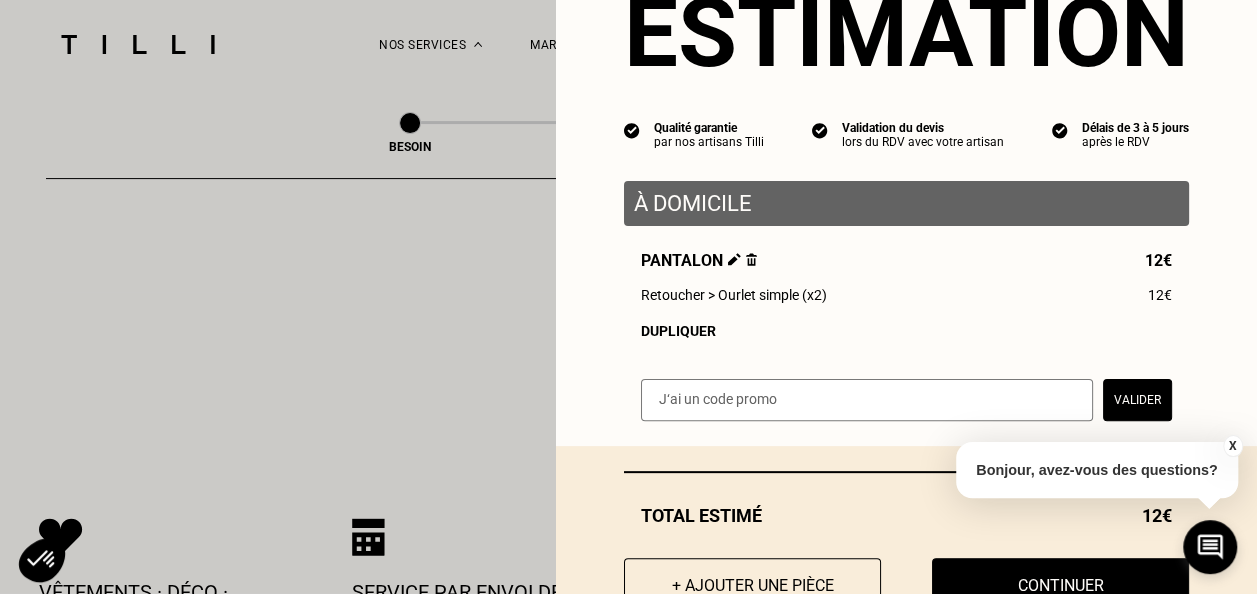 scroll, scrollTop: 106, scrollLeft: 0, axis: vertical 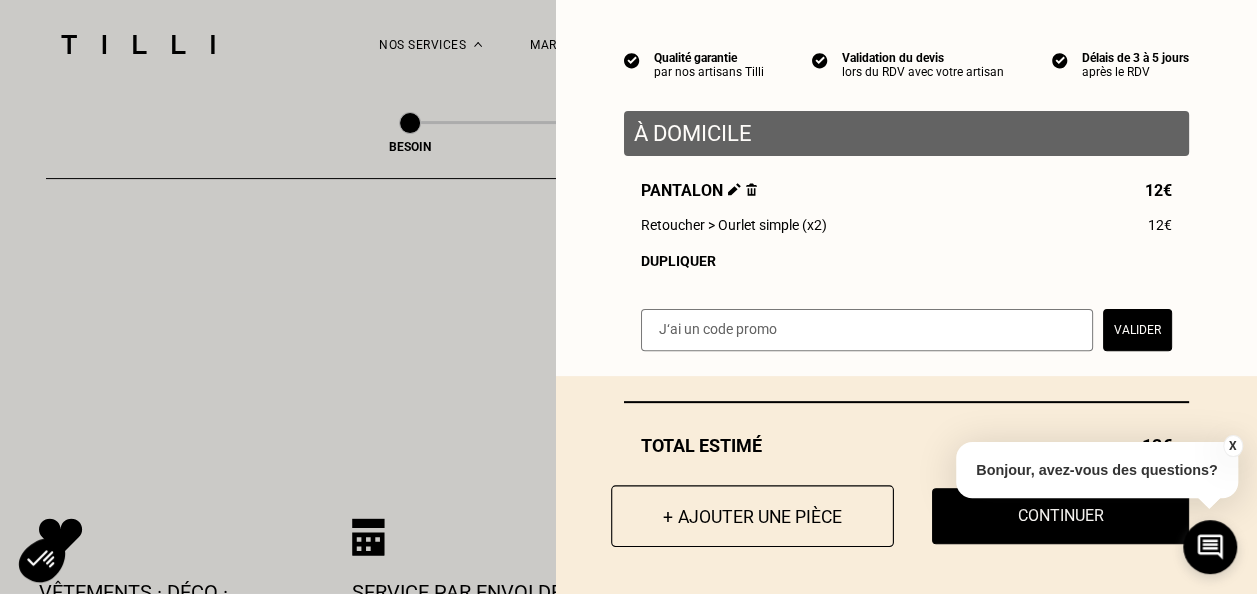 click on "+ Ajouter une pièce" at bounding box center (752, 516) 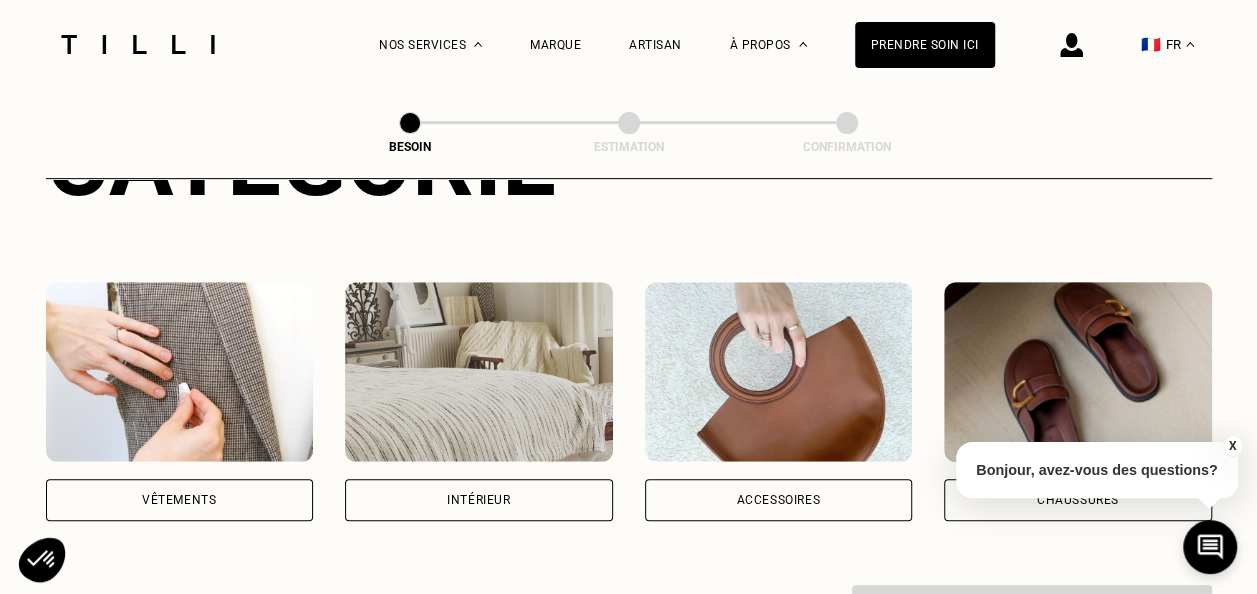 scroll, scrollTop: 326, scrollLeft: 0, axis: vertical 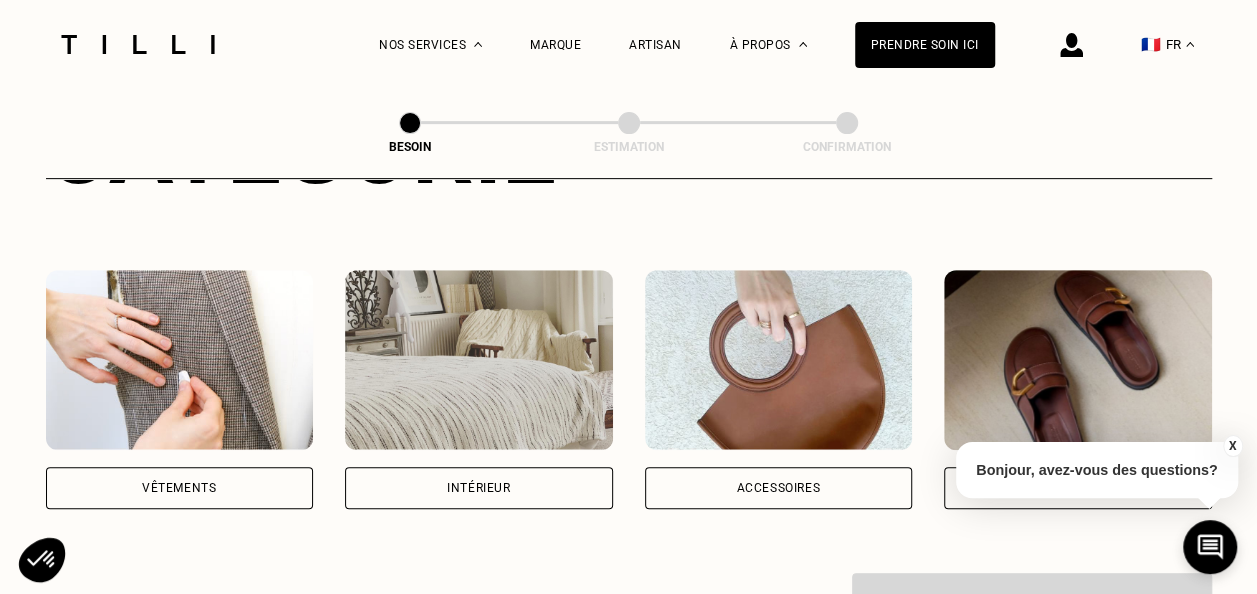 click on "Vêtements" at bounding box center (180, 488) 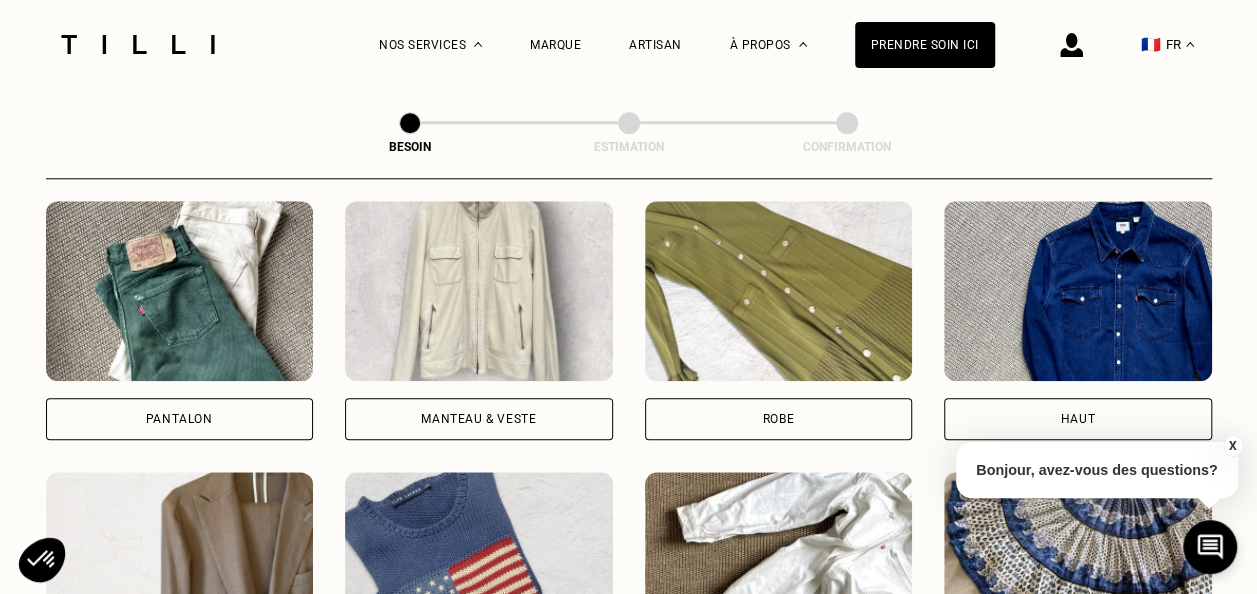 scroll, scrollTop: 957, scrollLeft: 0, axis: vertical 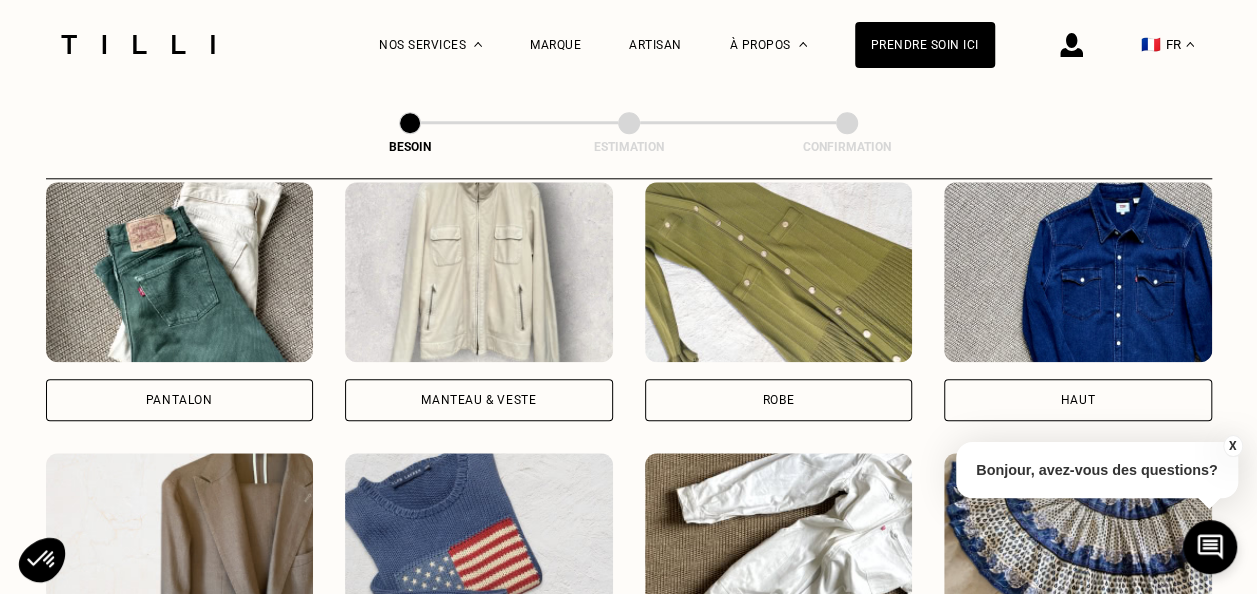 click on "Robe" at bounding box center (778, 400) 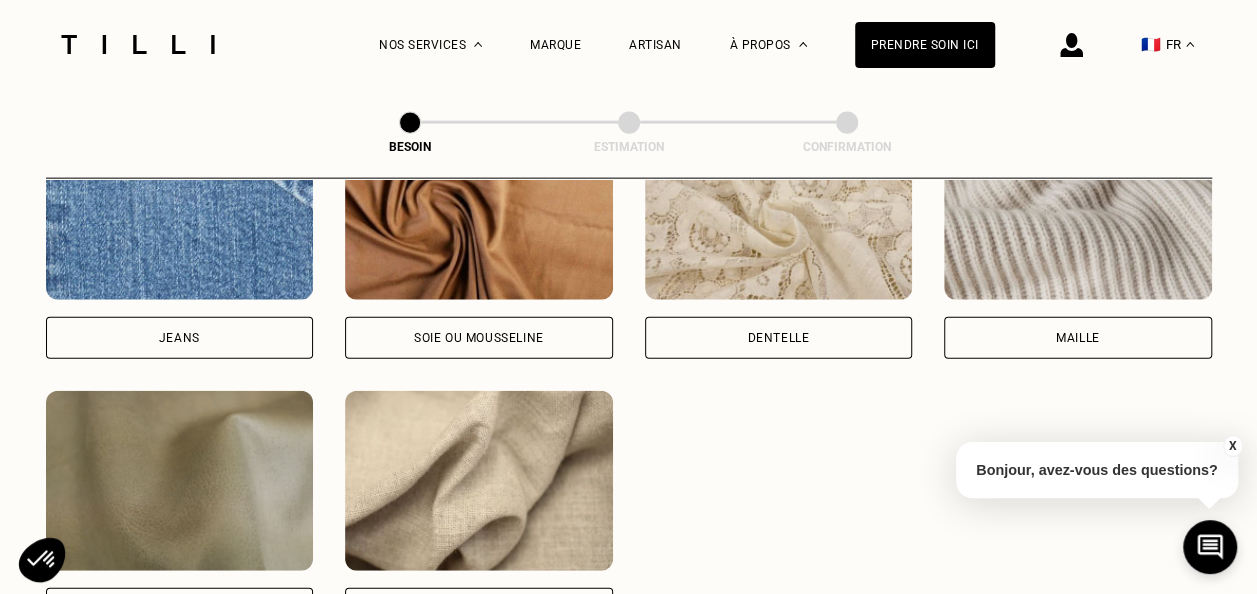 scroll, scrollTop: 2170, scrollLeft: 0, axis: vertical 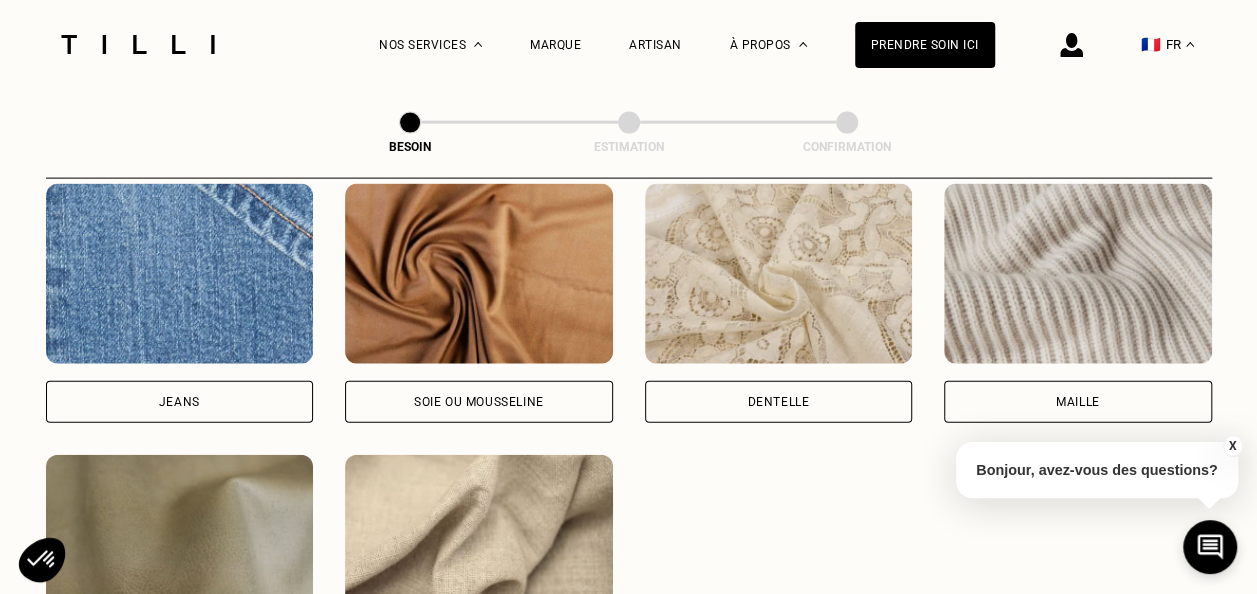 click on "Soie ou mousseline" at bounding box center [479, 402] 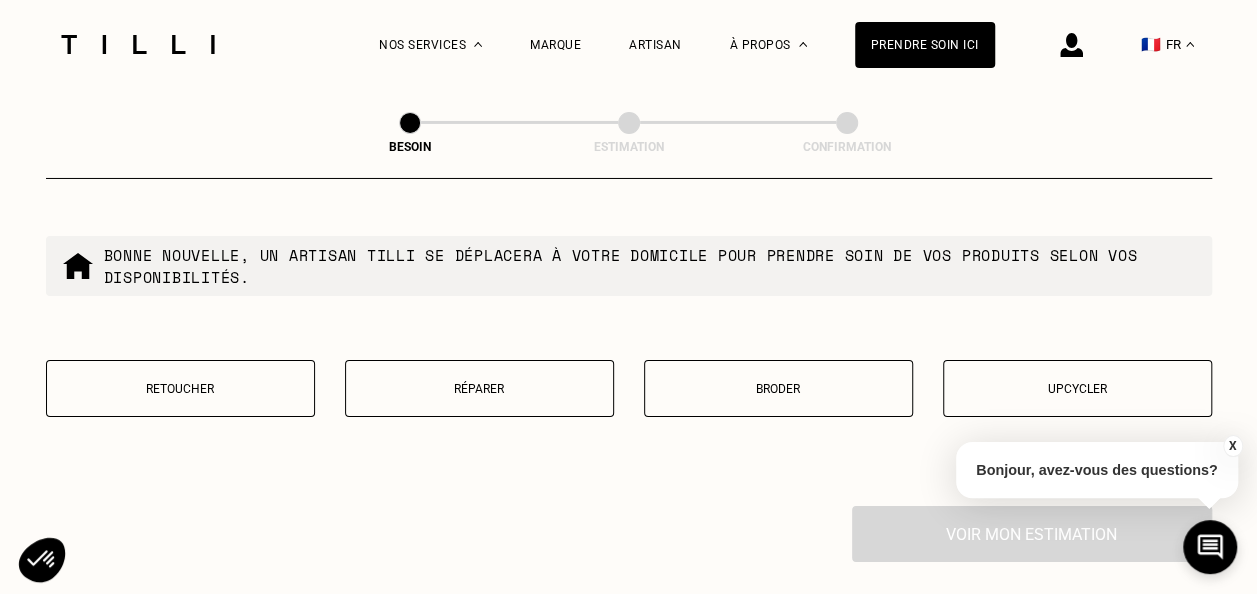 scroll, scrollTop: 3457, scrollLeft: 0, axis: vertical 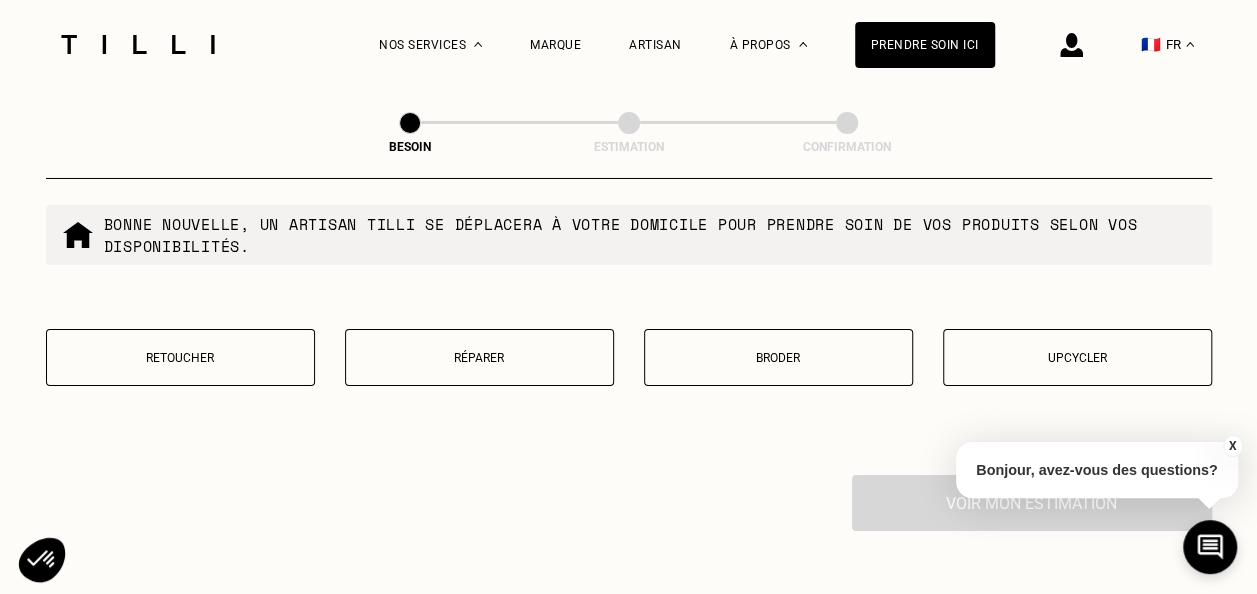 click on "Réparer" at bounding box center (479, 358) 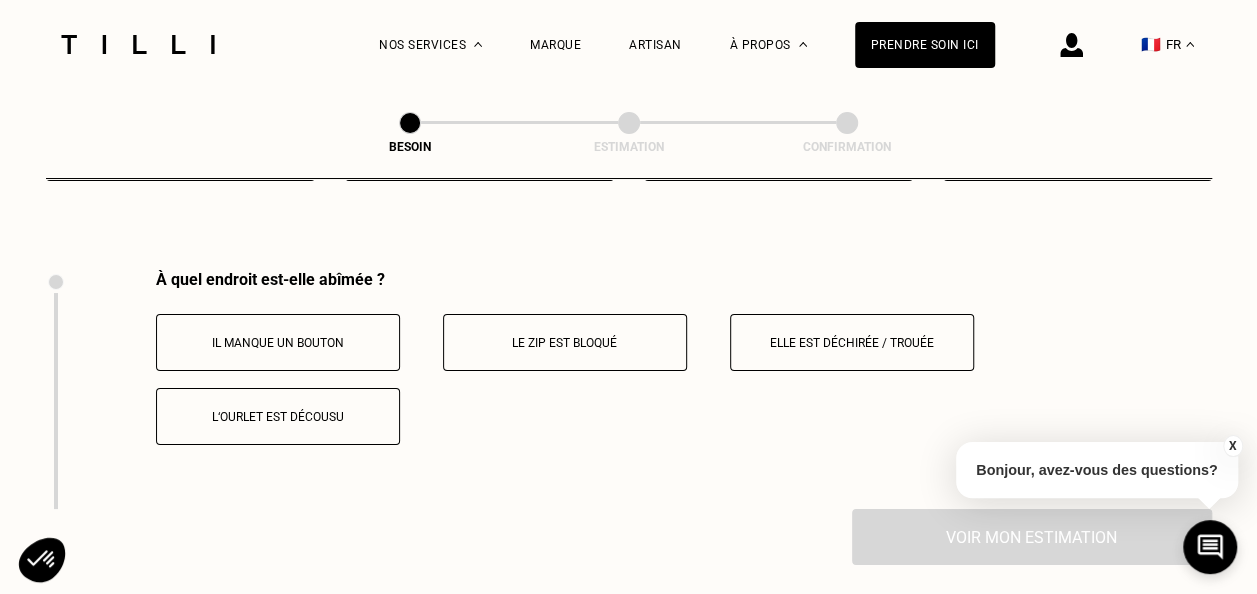 scroll, scrollTop: 3696, scrollLeft: 0, axis: vertical 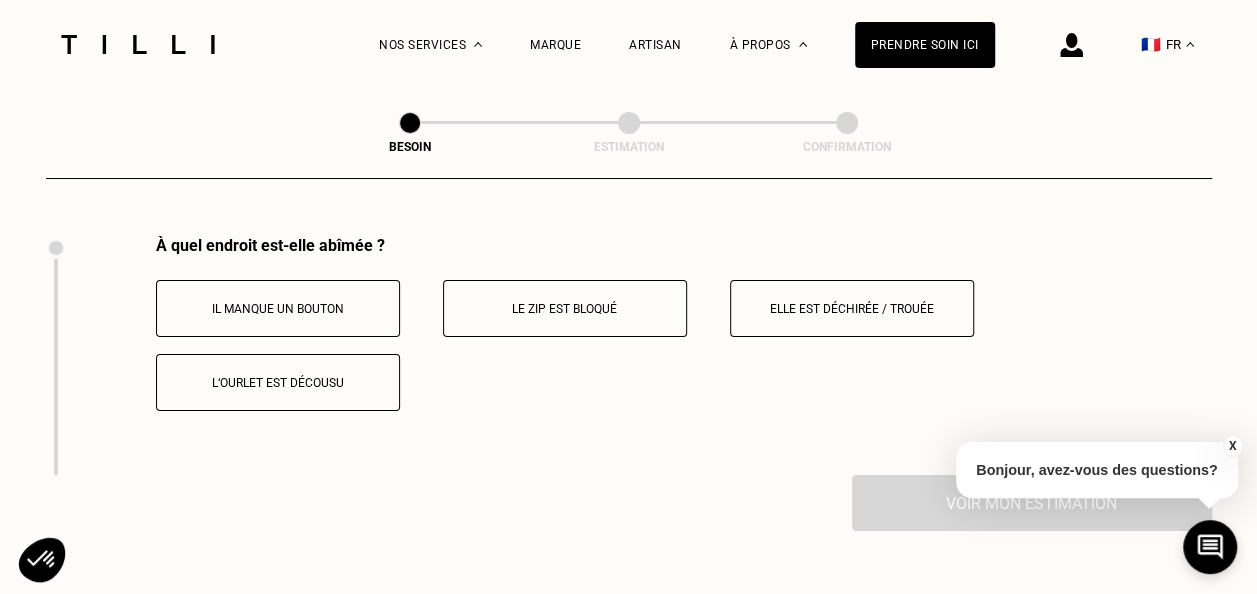 click on "Elle est déchirée / trouée" at bounding box center (852, 309) 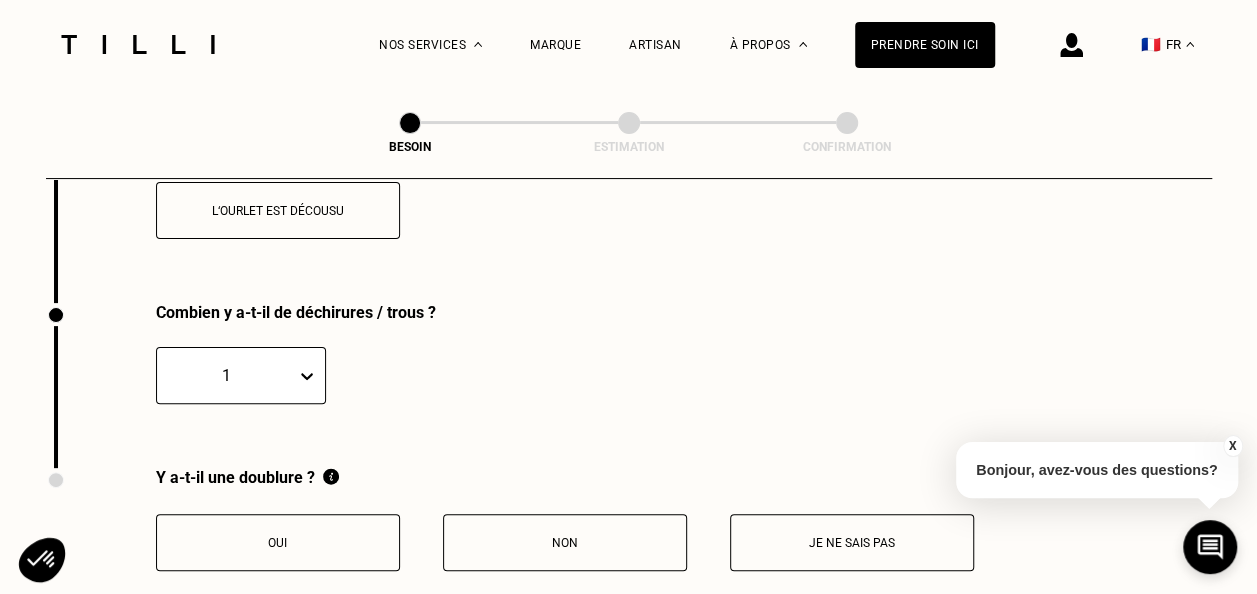 scroll, scrollTop: 3935, scrollLeft: 0, axis: vertical 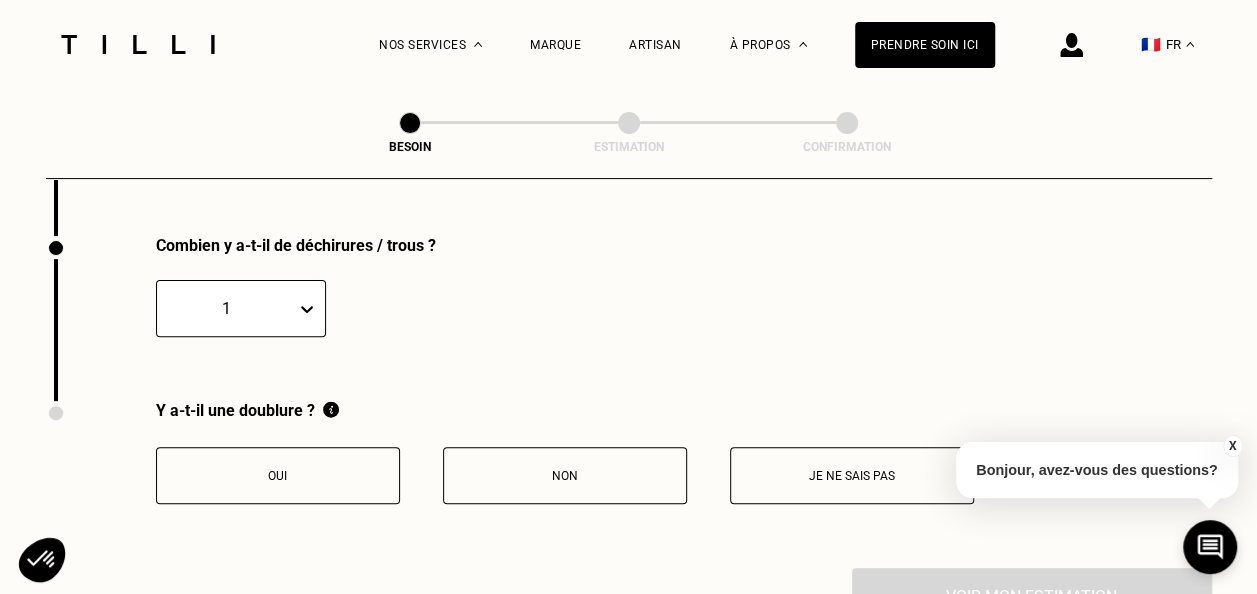 click on "Oui" at bounding box center (278, 476) 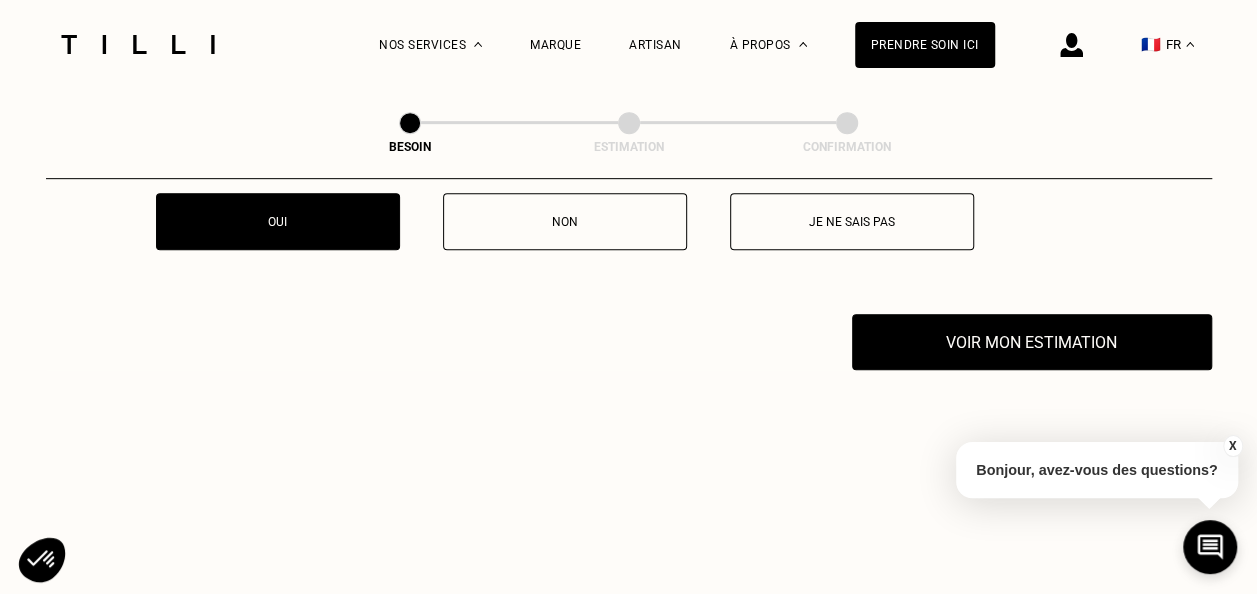 scroll, scrollTop: 4203, scrollLeft: 0, axis: vertical 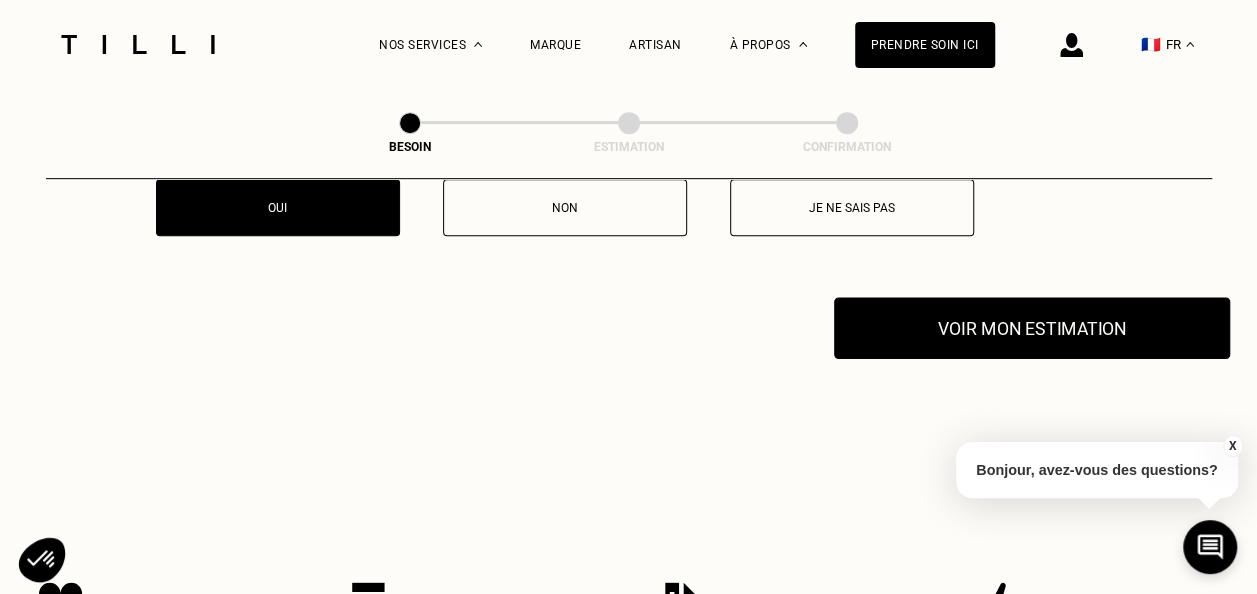 click on "Voir mon estimation" at bounding box center [1032, 328] 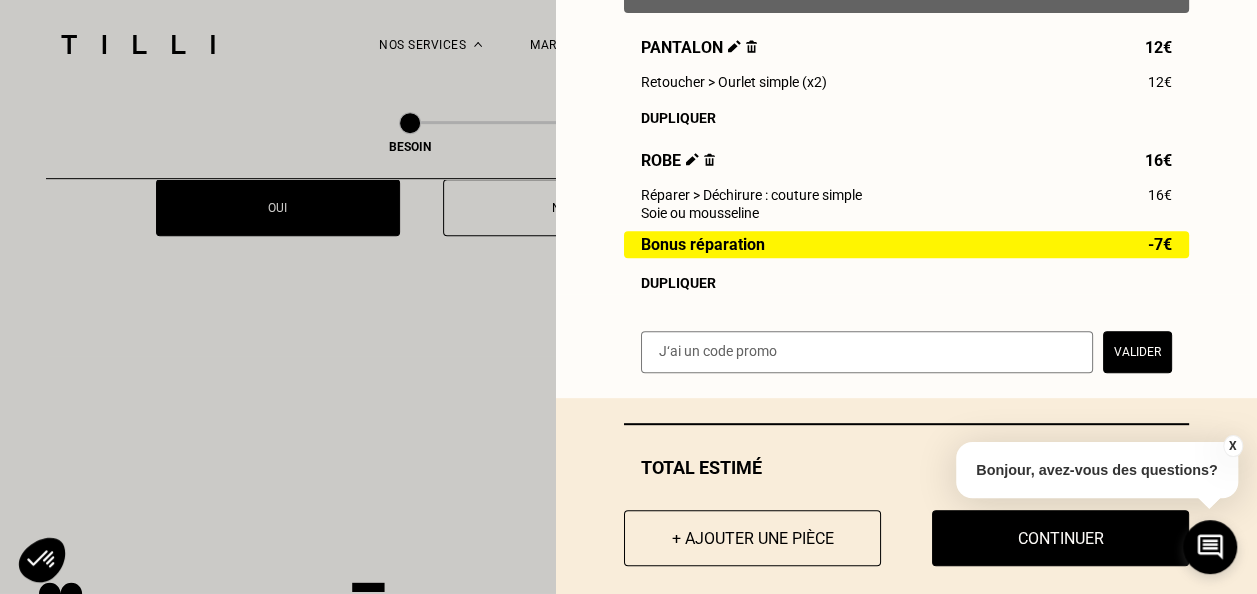 scroll, scrollTop: 321, scrollLeft: 0, axis: vertical 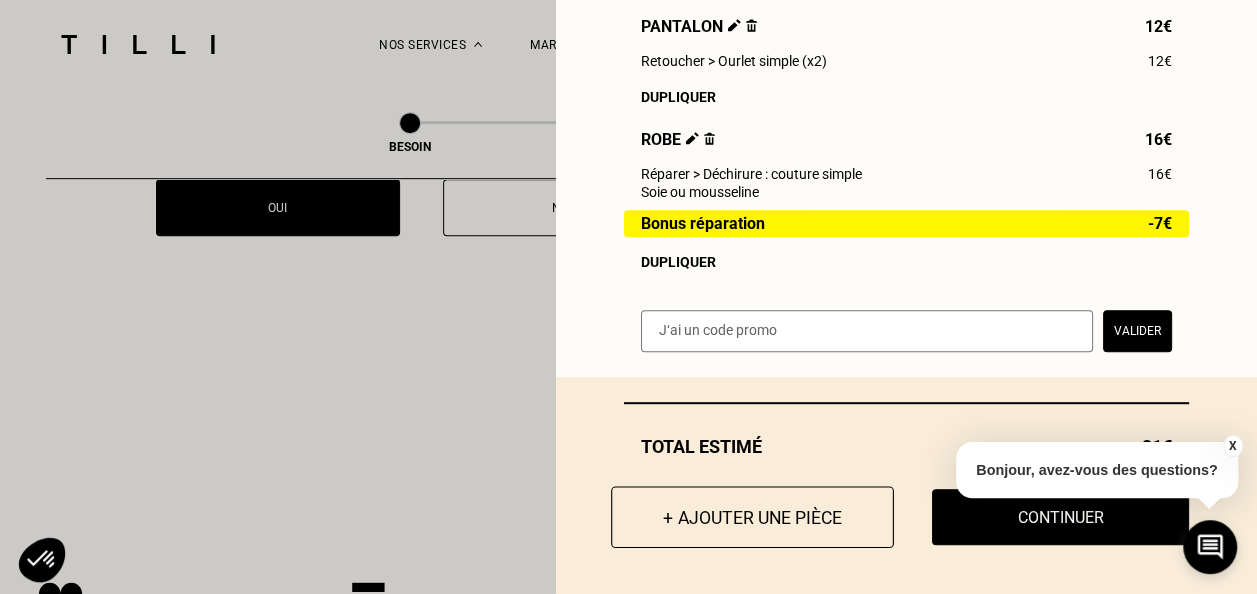 click on "+ Ajouter une pièce" at bounding box center (752, 517) 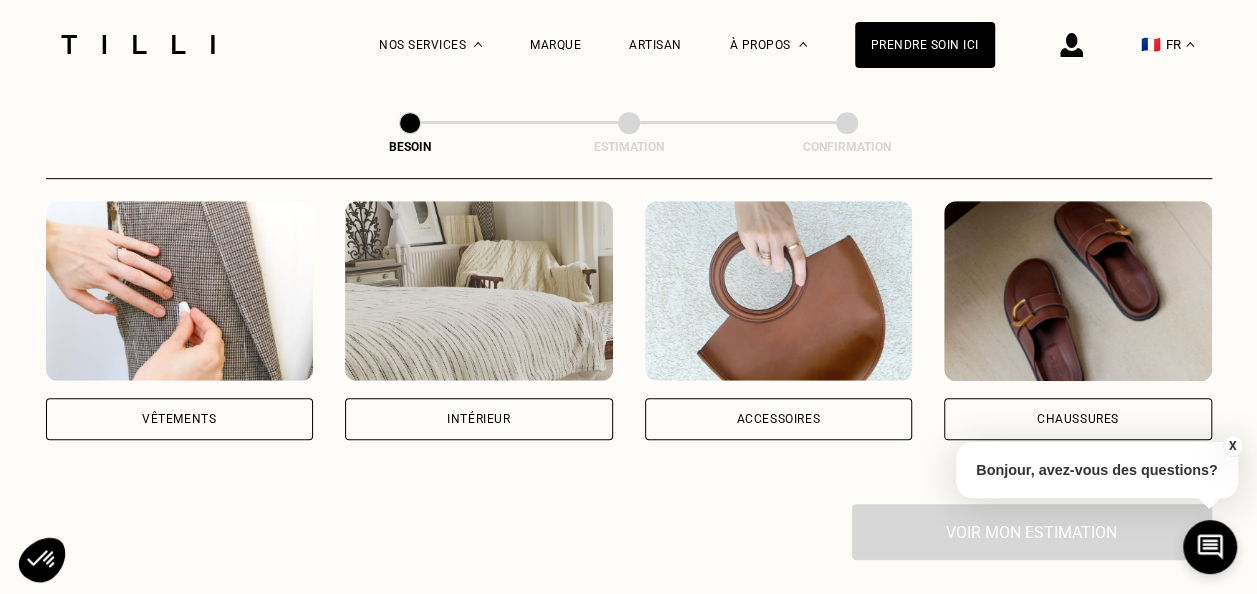scroll, scrollTop: 420, scrollLeft: 0, axis: vertical 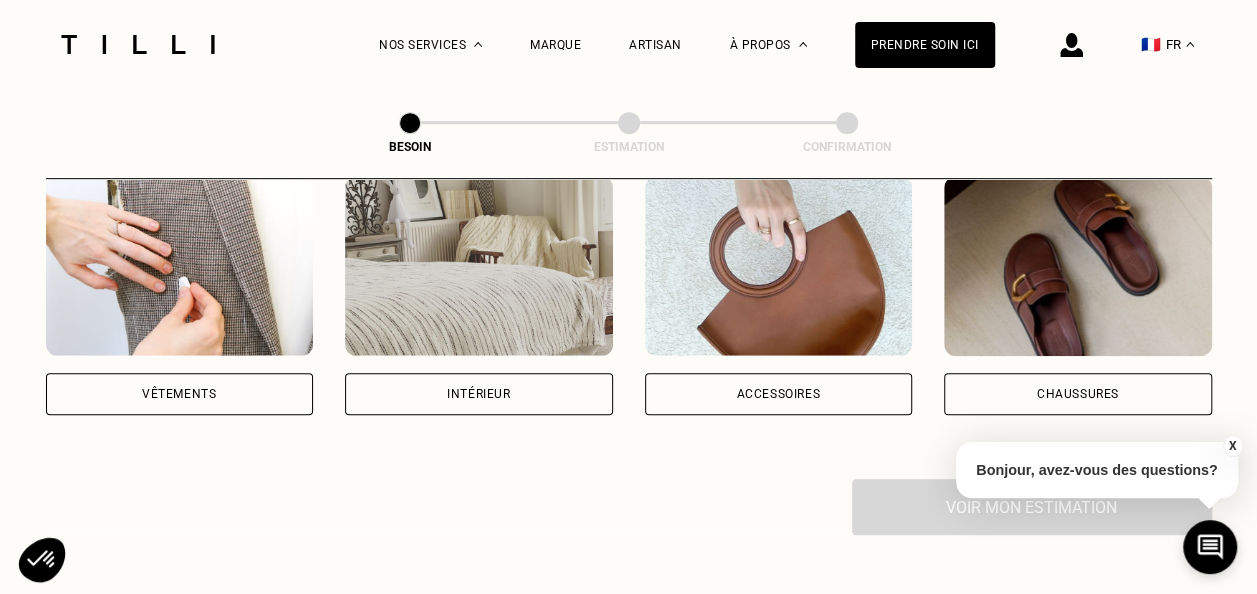 click on "Vêtements" at bounding box center (180, 394) 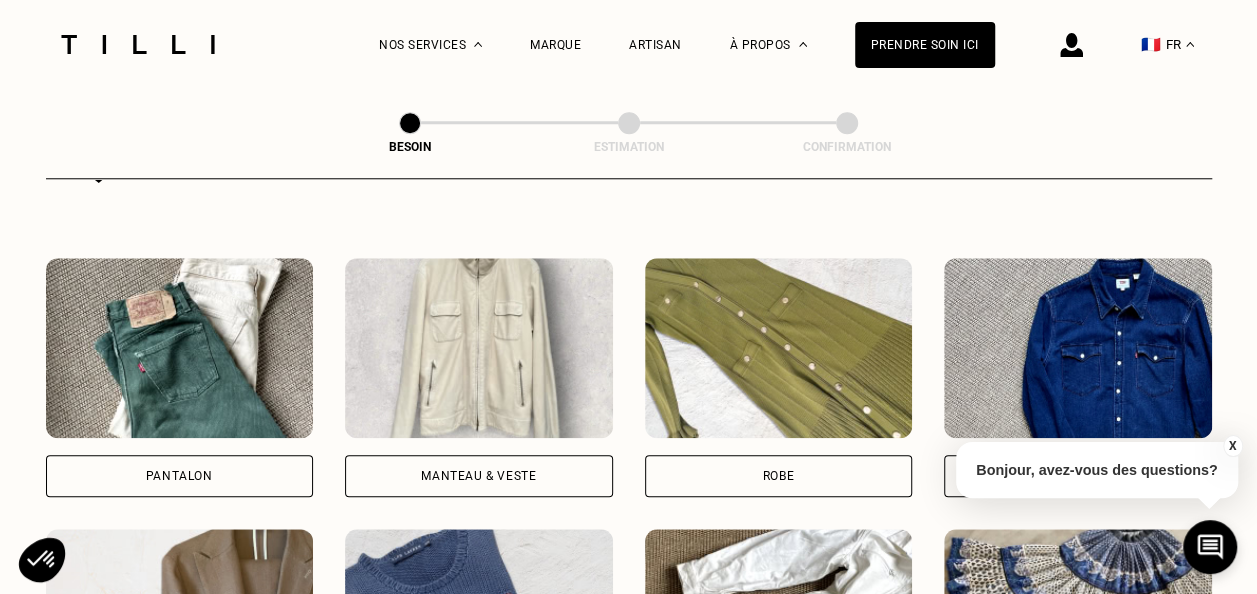 scroll, scrollTop: 912, scrollLeft: 0, axis: vertical 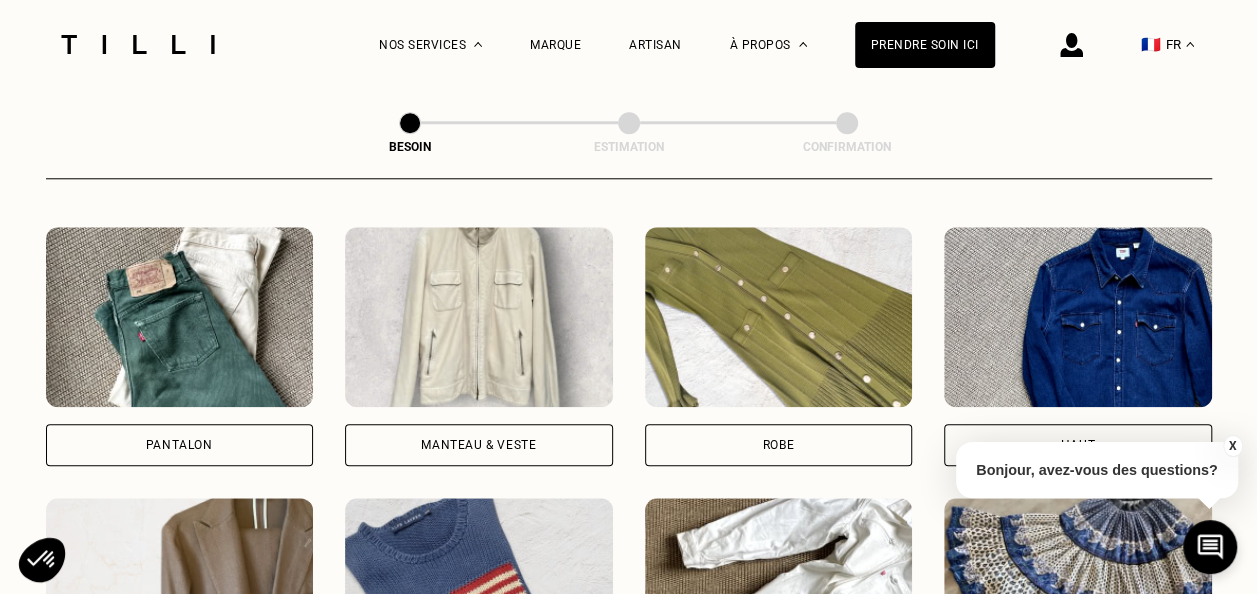 click at bounding box center (779, 317) 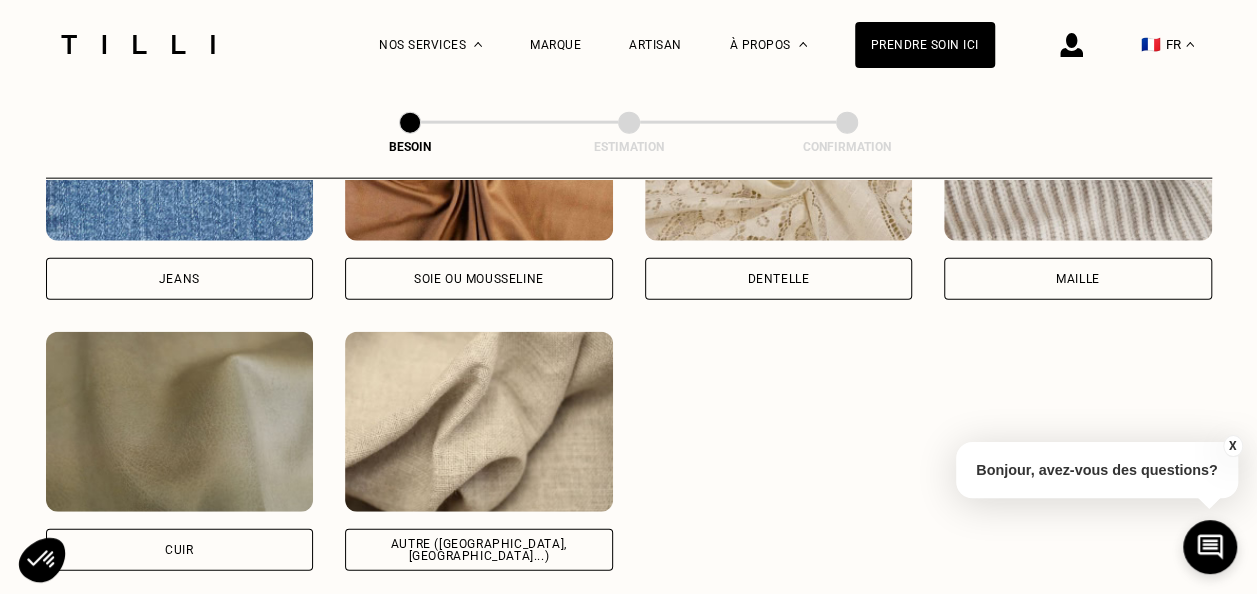scroll, scrollTop: 2303, scrollLeft: 0, axis: vertical 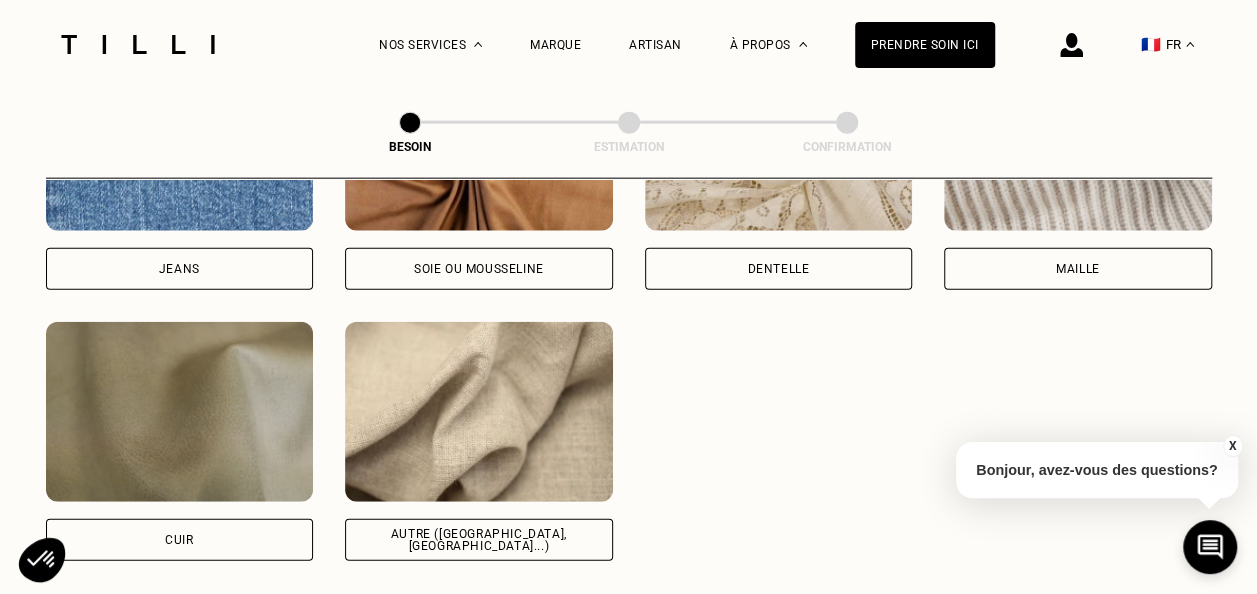 click on "Autre ([GEOGRAPHIC_DATA], [GEOGRAPHIC_DATA]...)" at bounding box center (479, 540) 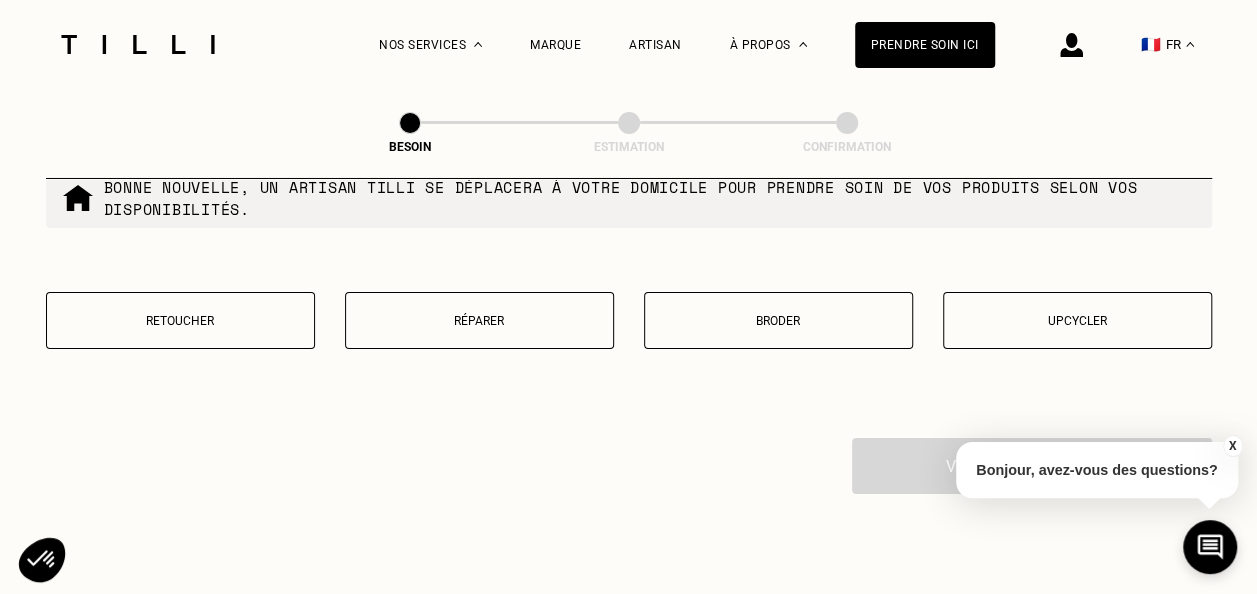 scroll, scrollTop: 3506, scrollLeft: 0, axis: vertical 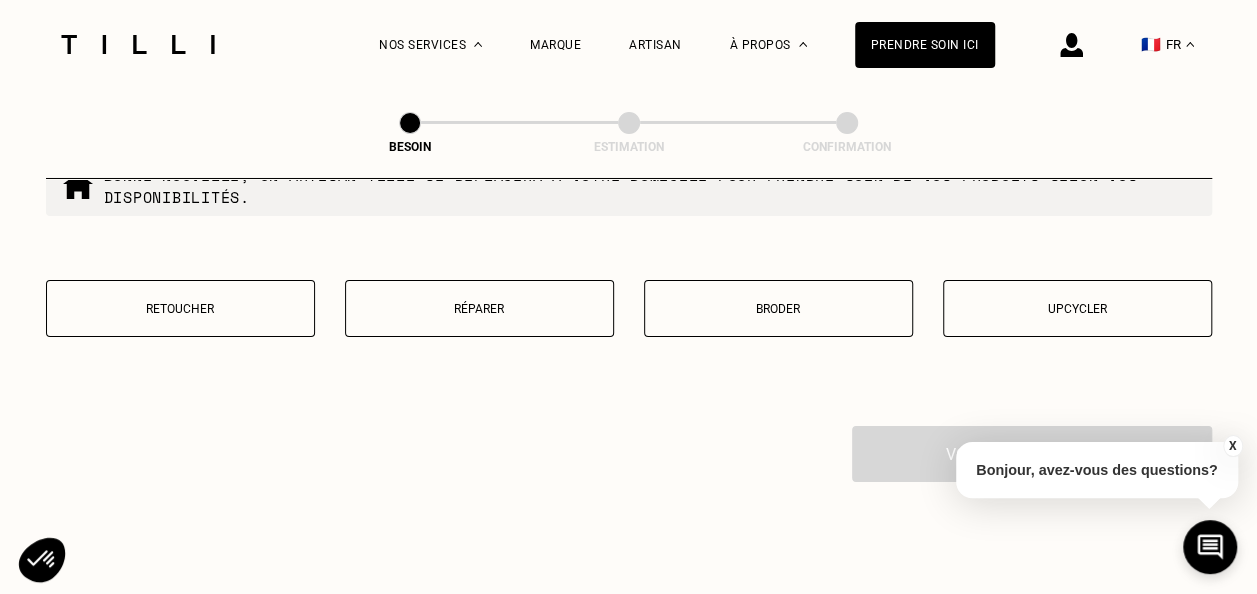 click on "Retoucher" at bounding box center [180, 309] 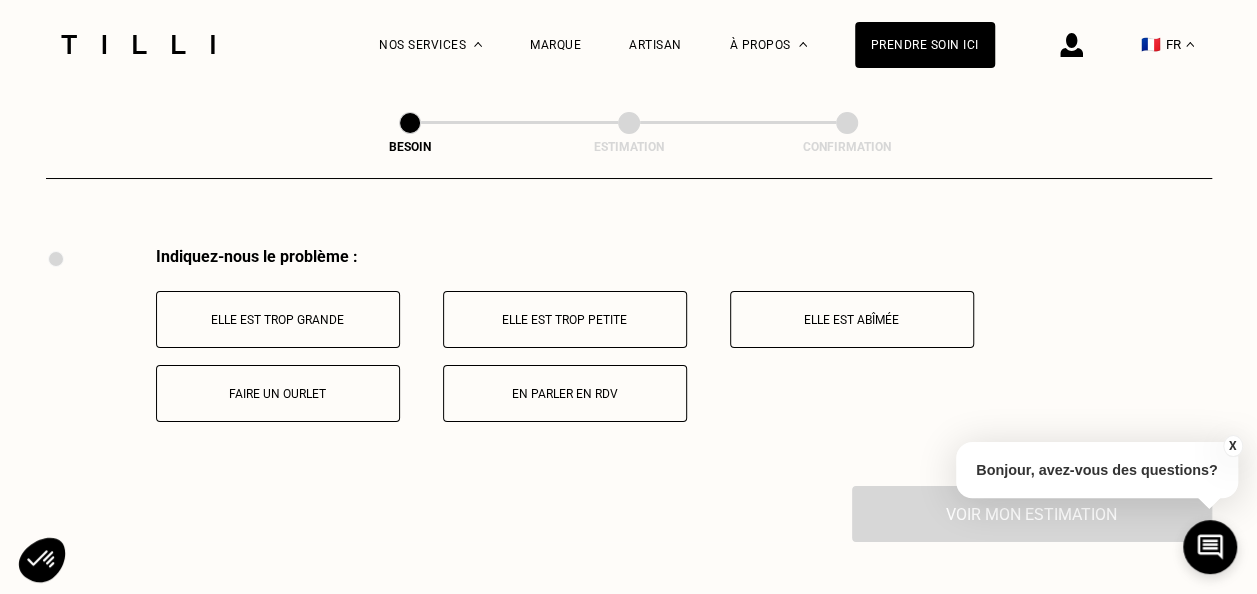 scroll, scrollTop: 3696, scrollLeft: 0, axis: vertical 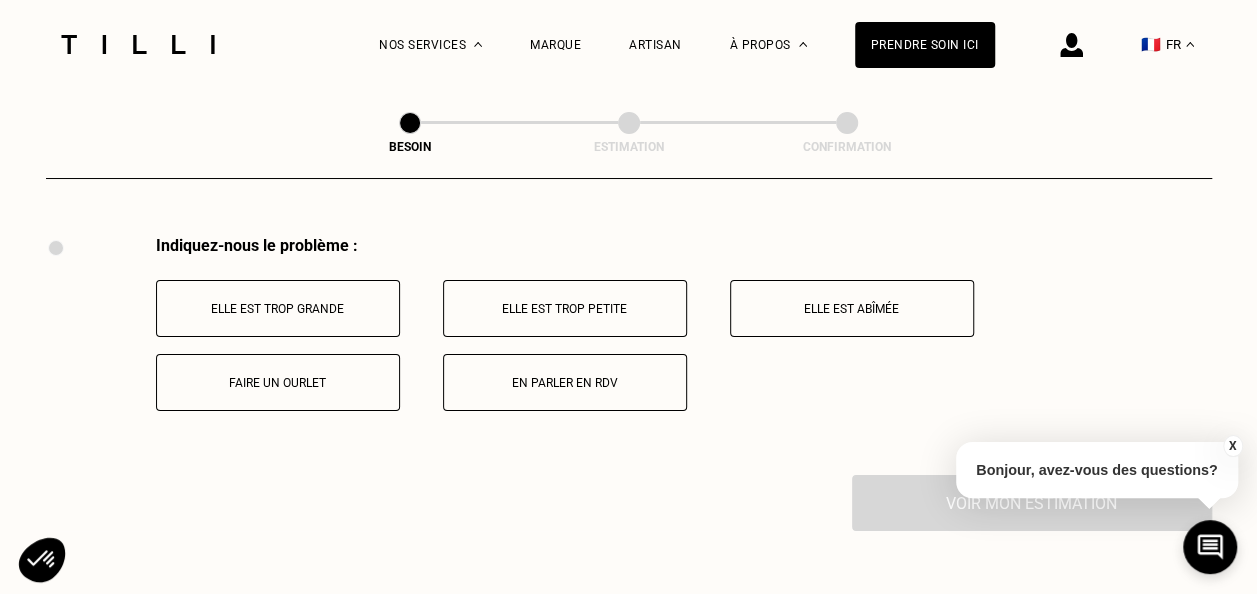 click on "Elle est trop grande" at bounding box center [278, 309] 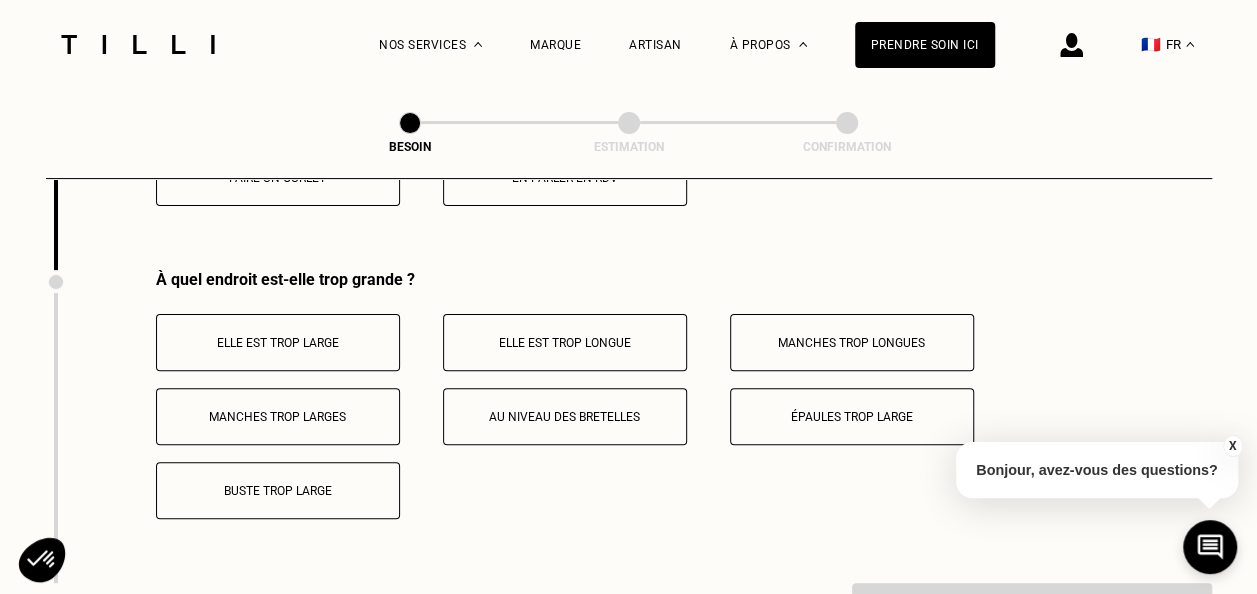 scroll, scrollTop: 3935, scrollLeft: 0, axis: vertical 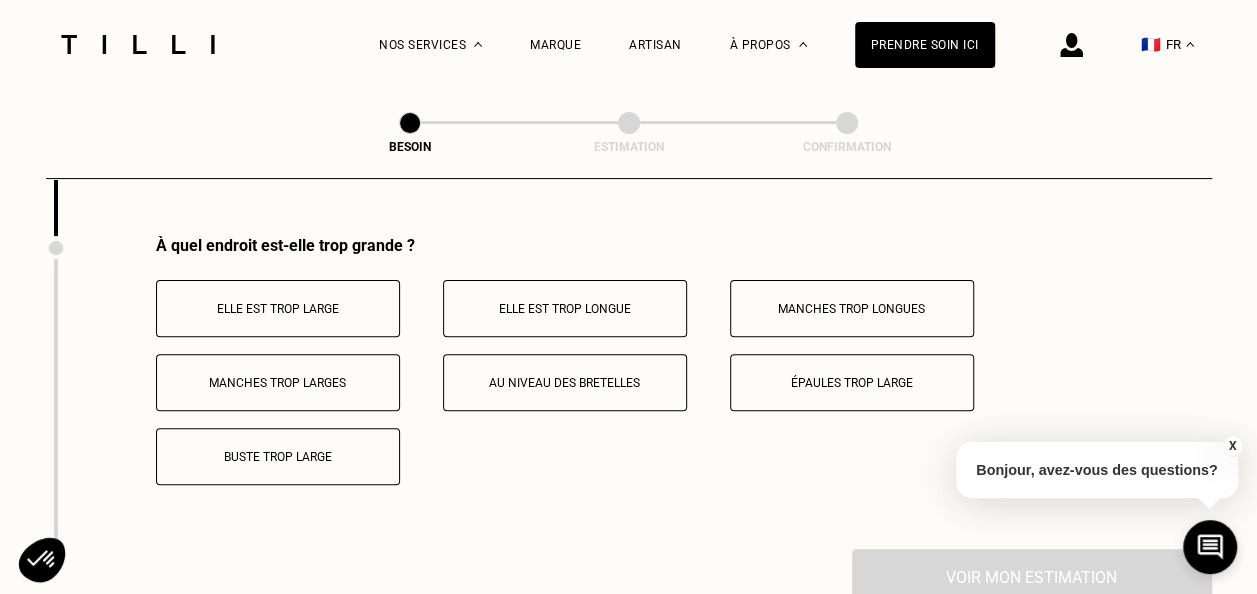 click on "Buste trop large" at bounding box center (278, 456) 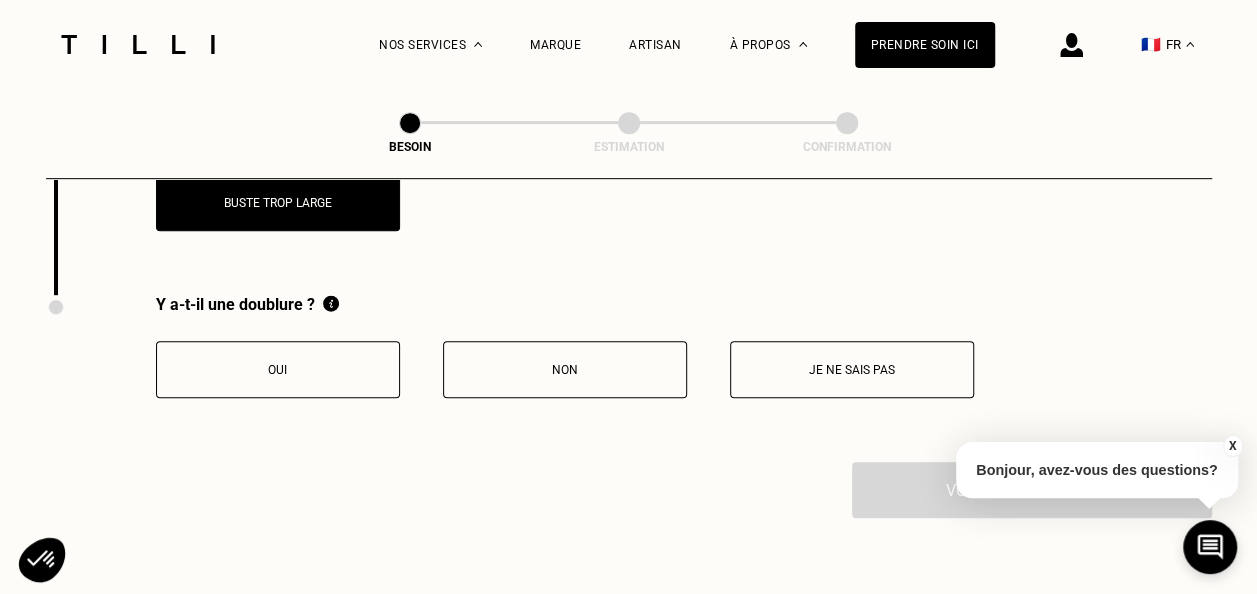 scroll, scrollTop: 4203, scrollLeft: 0, axis: vertical 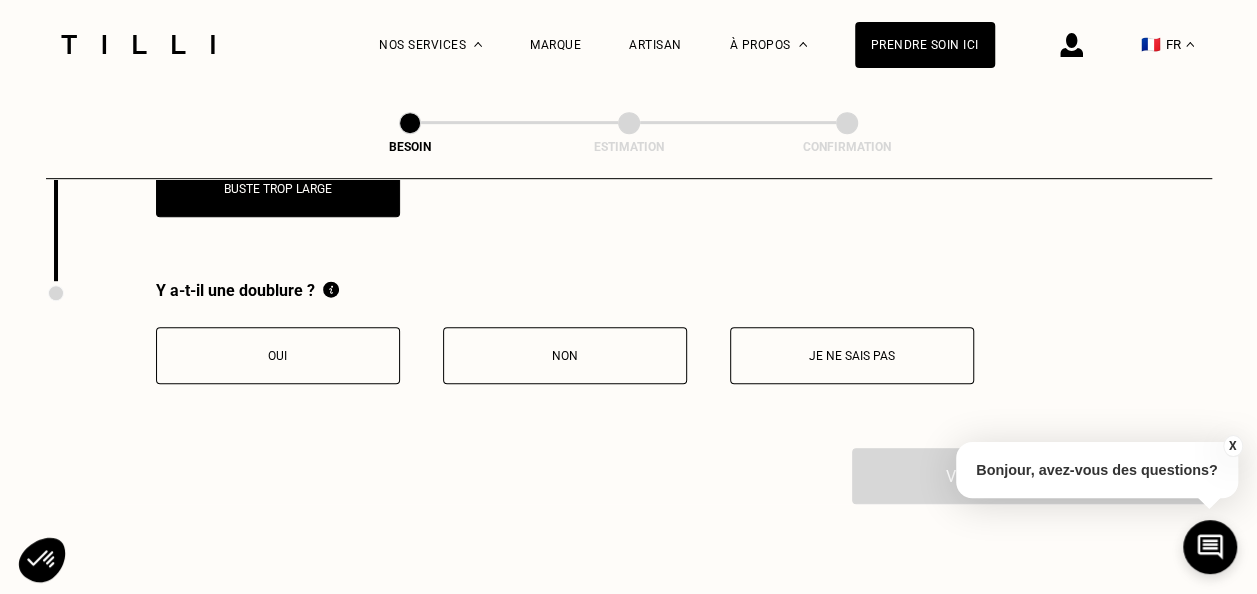 click on "Non" at bounding box center [565, 356] 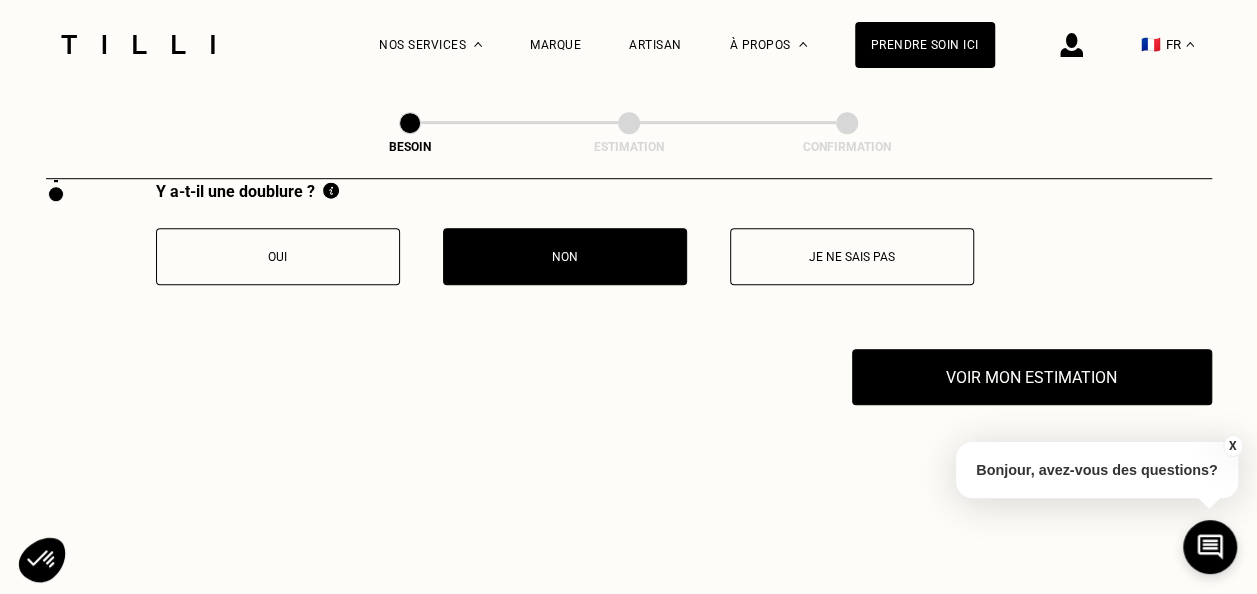 scroll, scrollTop: 4344, scrollLeft: 0, axis: vertical 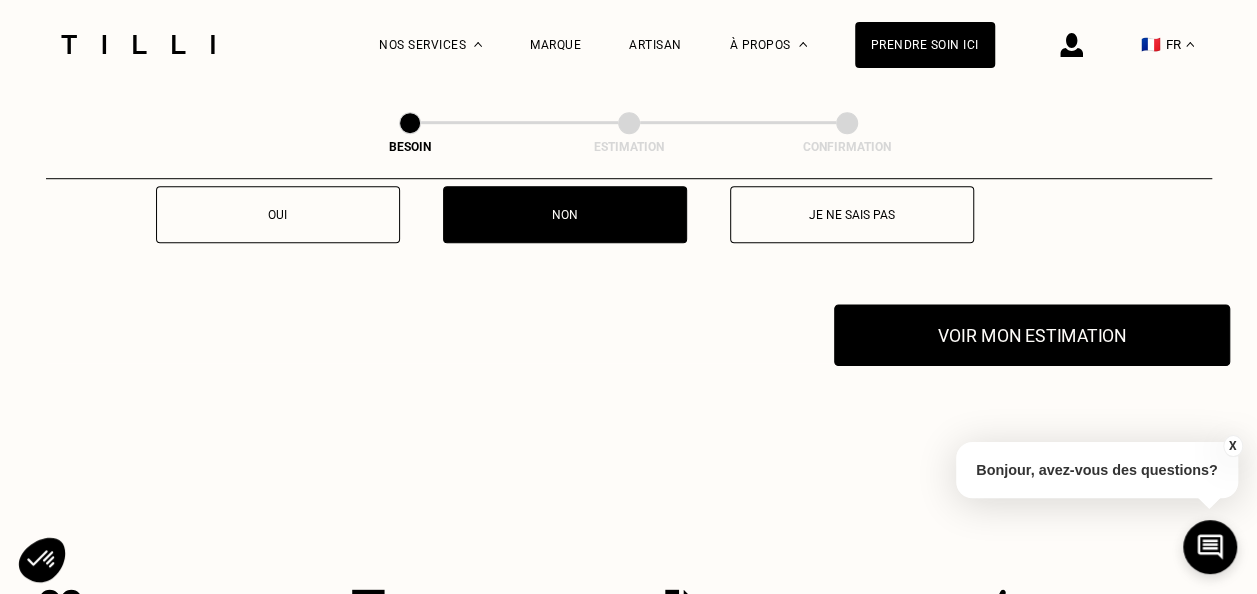 click on "Voir mon estimation" at bounding box center (1032, 335) 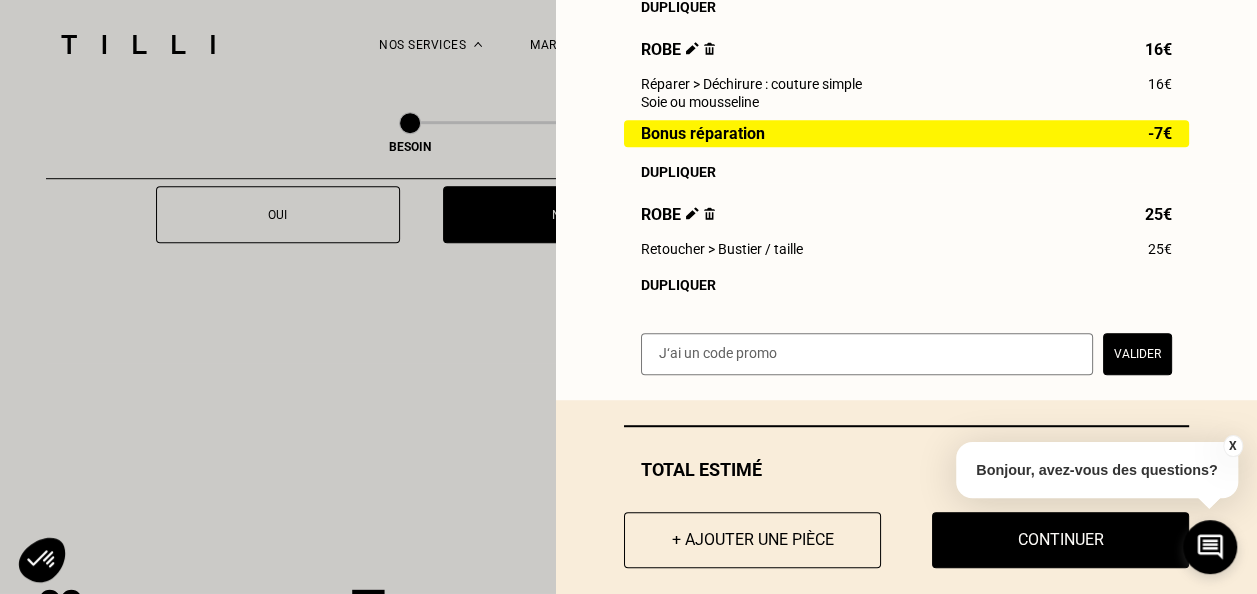 scroll, scrollTop: 445, scrollLeft: 0, axis: vertical 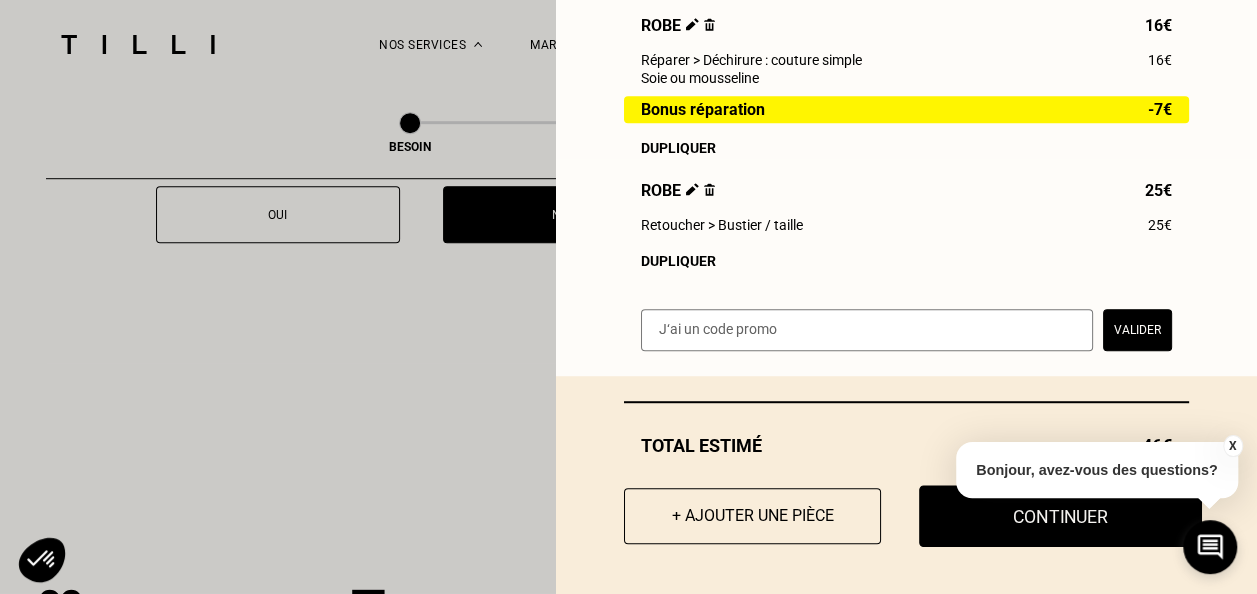click on "Continuer" at bounding box center (1060, 516) 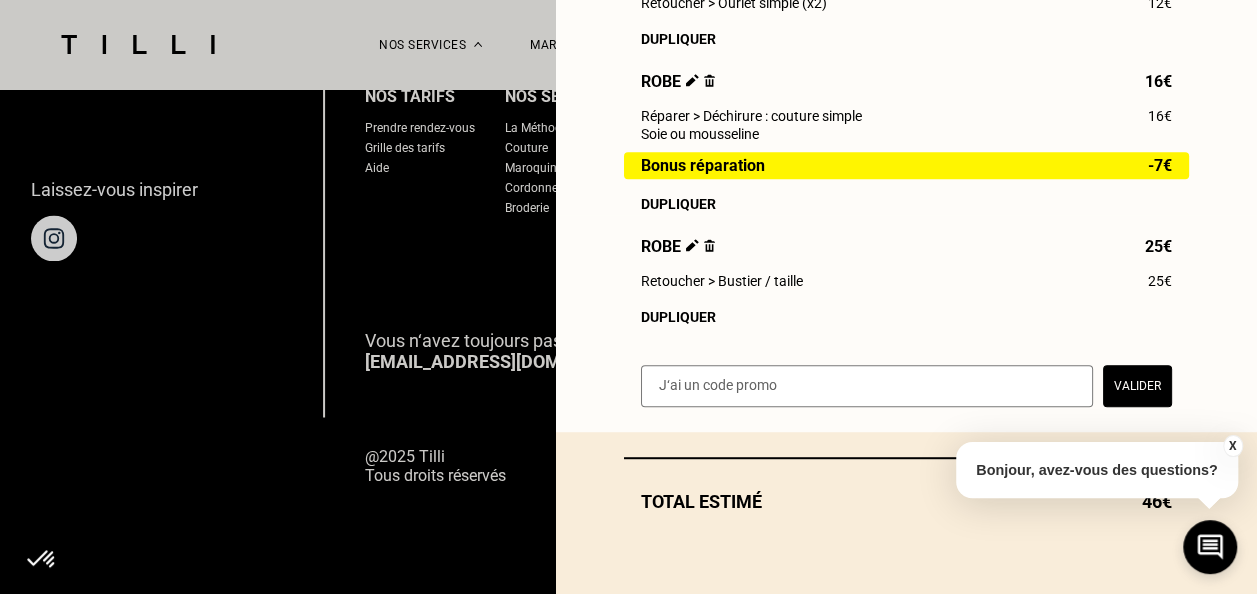 scroll, scrollTop: 1432, scrollLeft: 0, axis: vertical 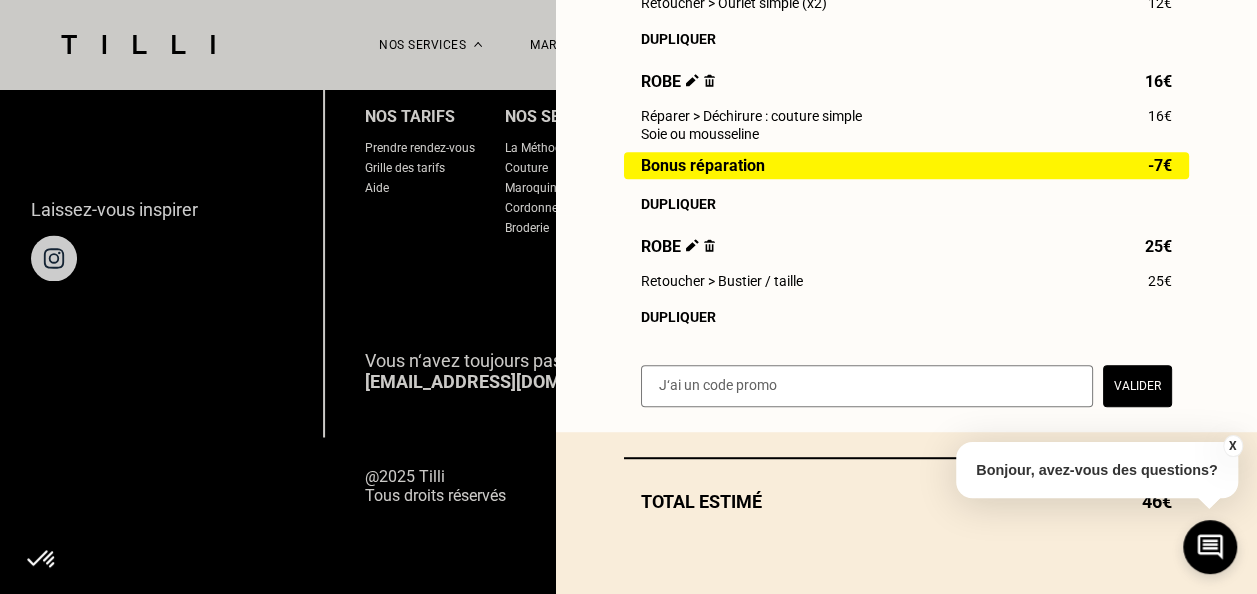 select on "FR" 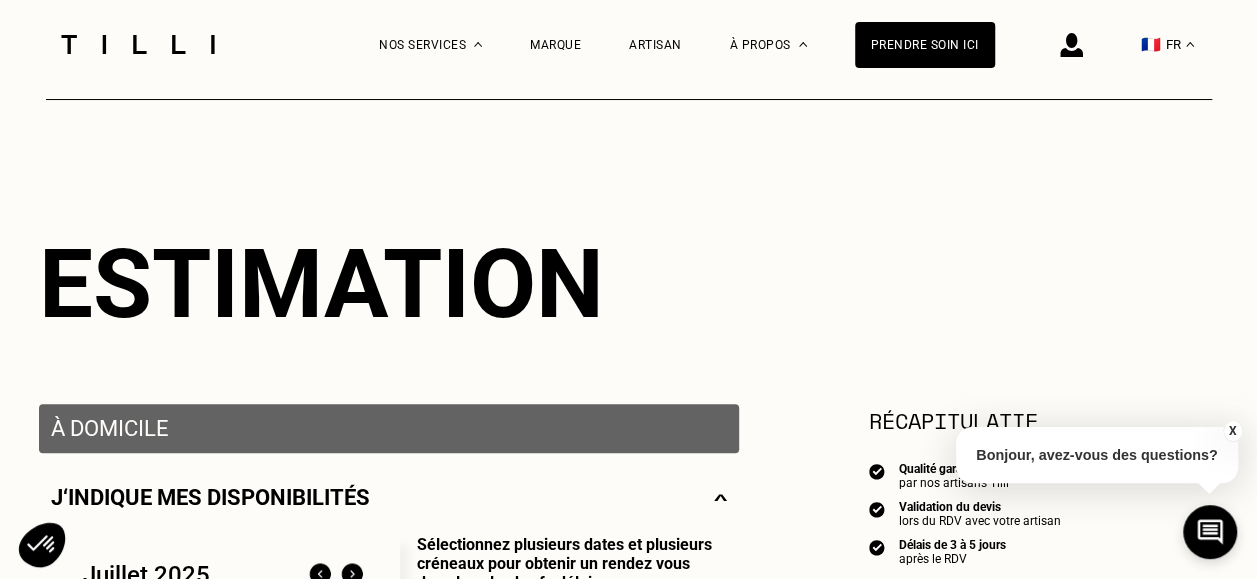 scroll, scrollTop: 0, scrollLeft: 0, axis: both 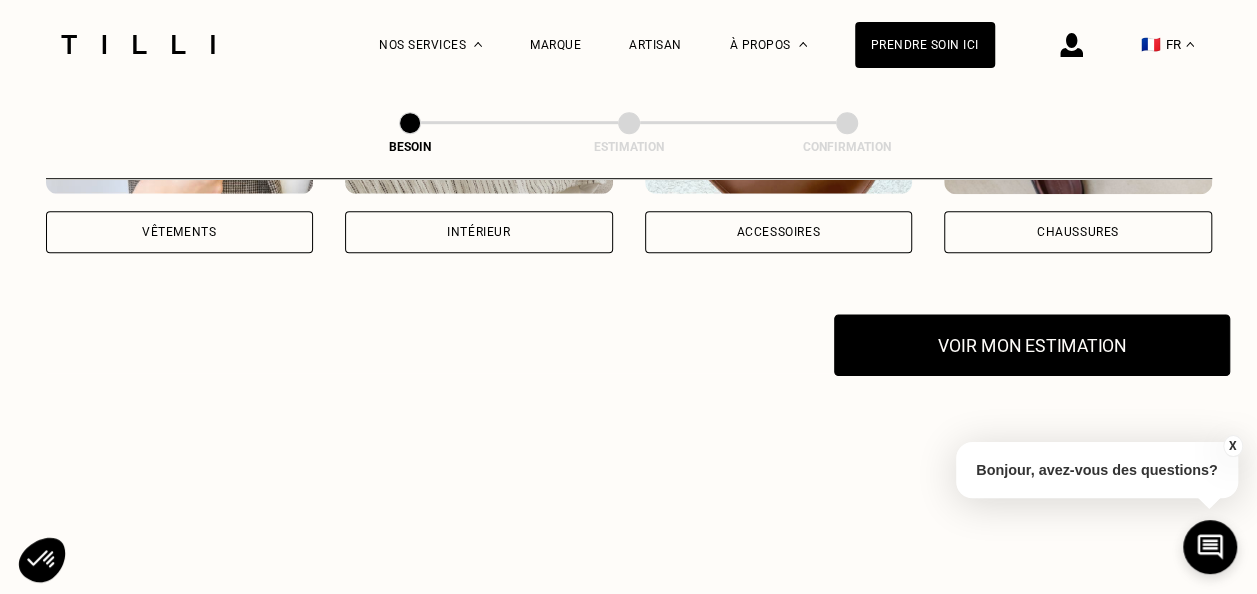 click on "Voir mon estimation" at bounding box center (1032, 345) 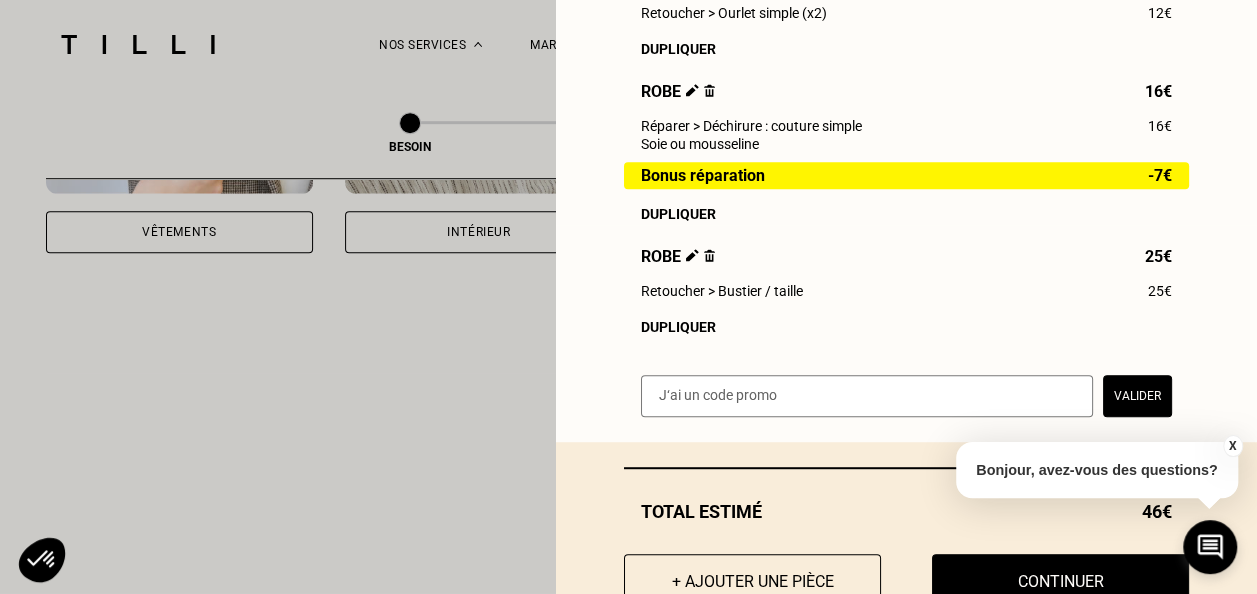 scroll, scrollTop: 445, scrollLeft: 0, axis: vertical 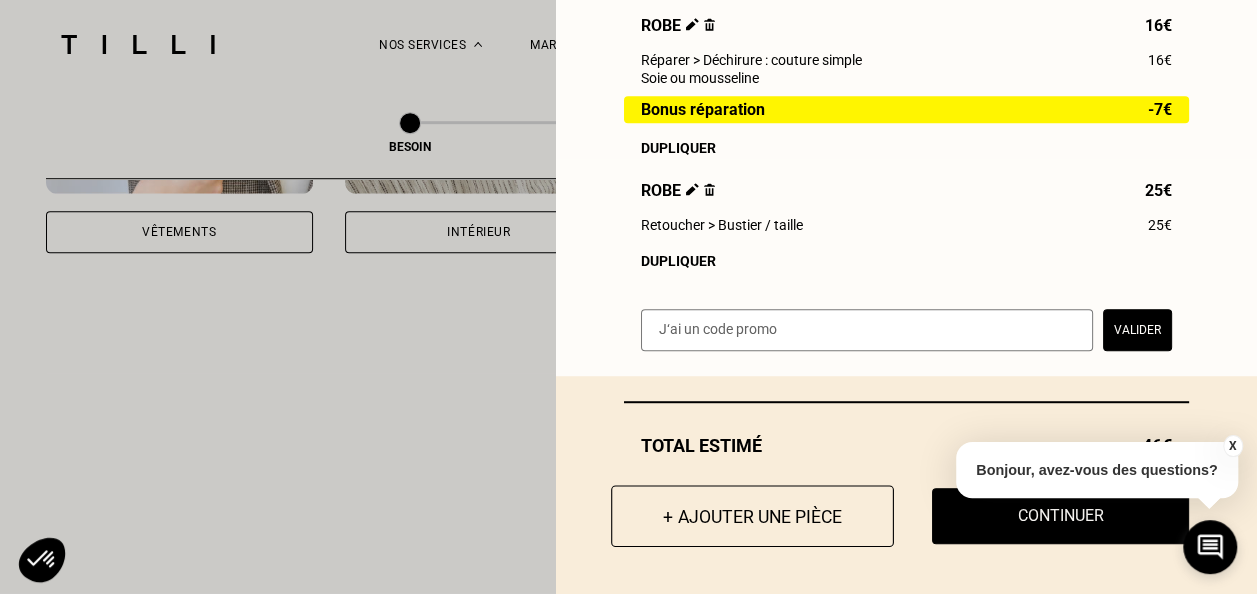 click on "+ Ajouter une pièce" at bounding box center [752, 516] 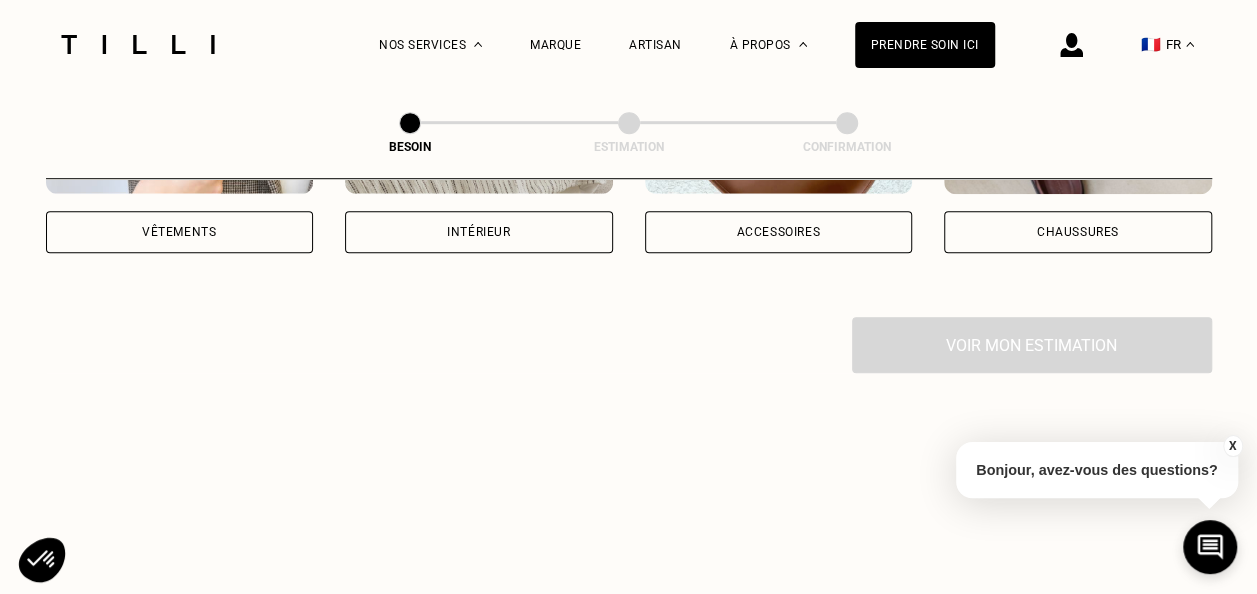 scroll, scrollTop: 0, scrollLeft: 0, axis: both 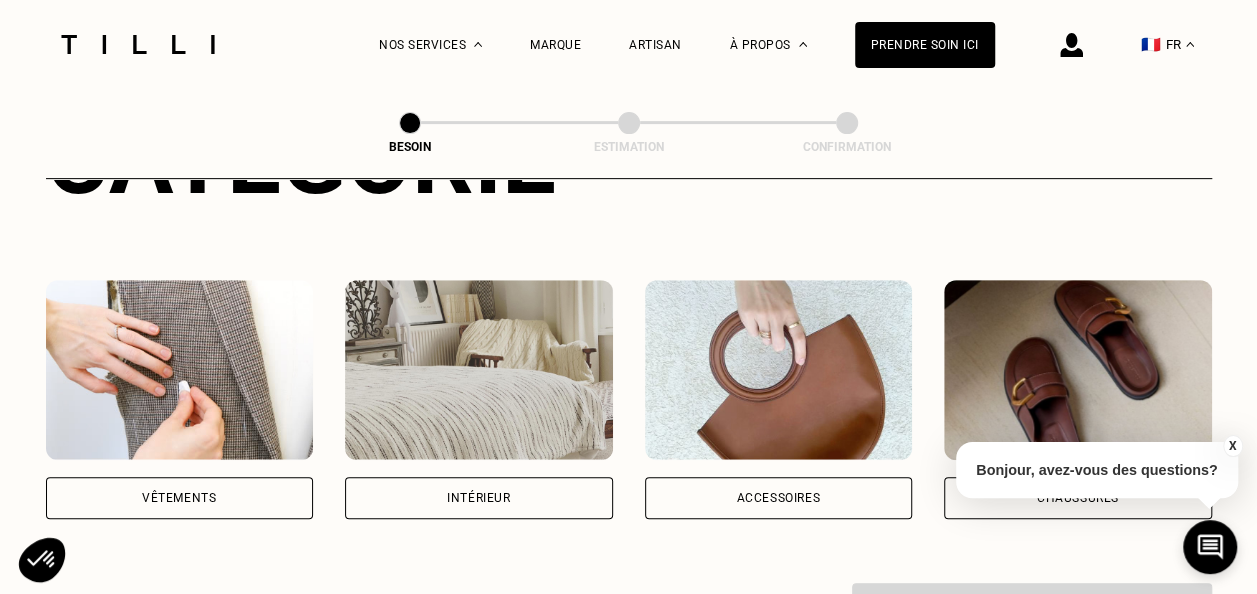 click on "Vêtements" at bounding box center [180, 498] 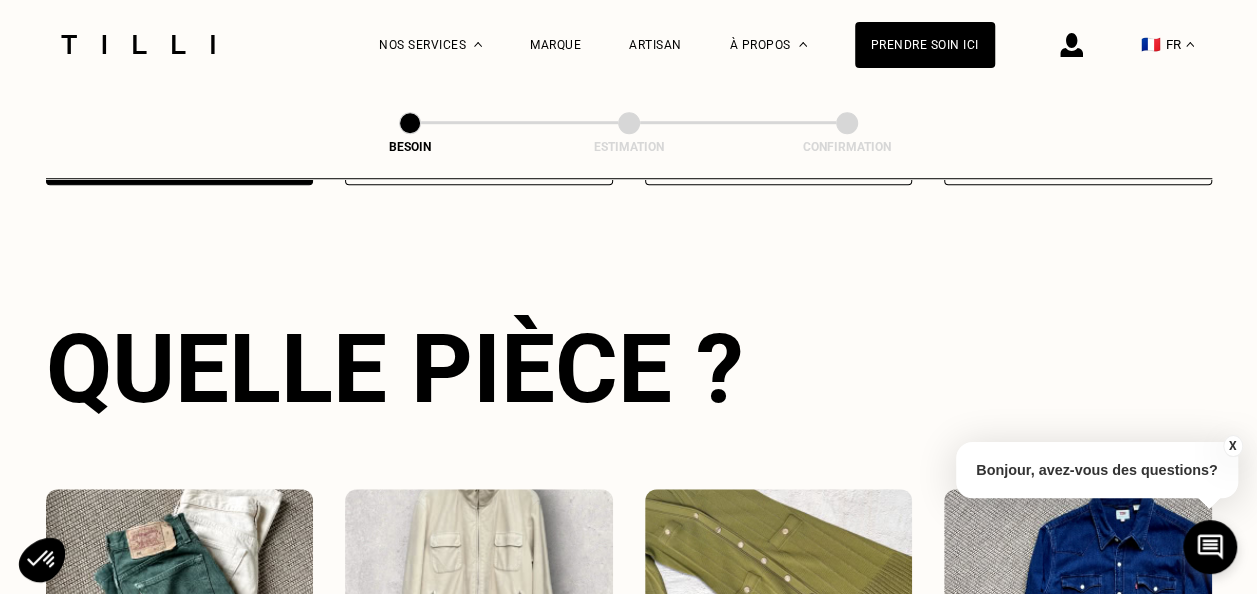 scroll, scrollTop: 654, scrollLeft: 0, axis: vertical 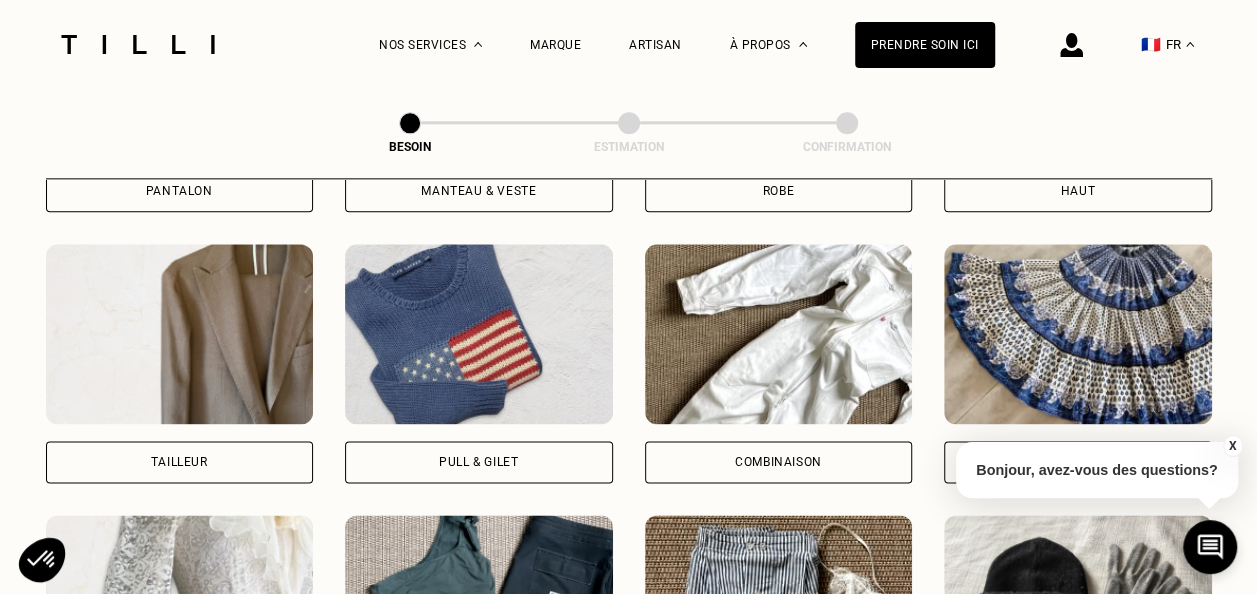 click on "Pull & gilet" at bounding box center (478, 462) 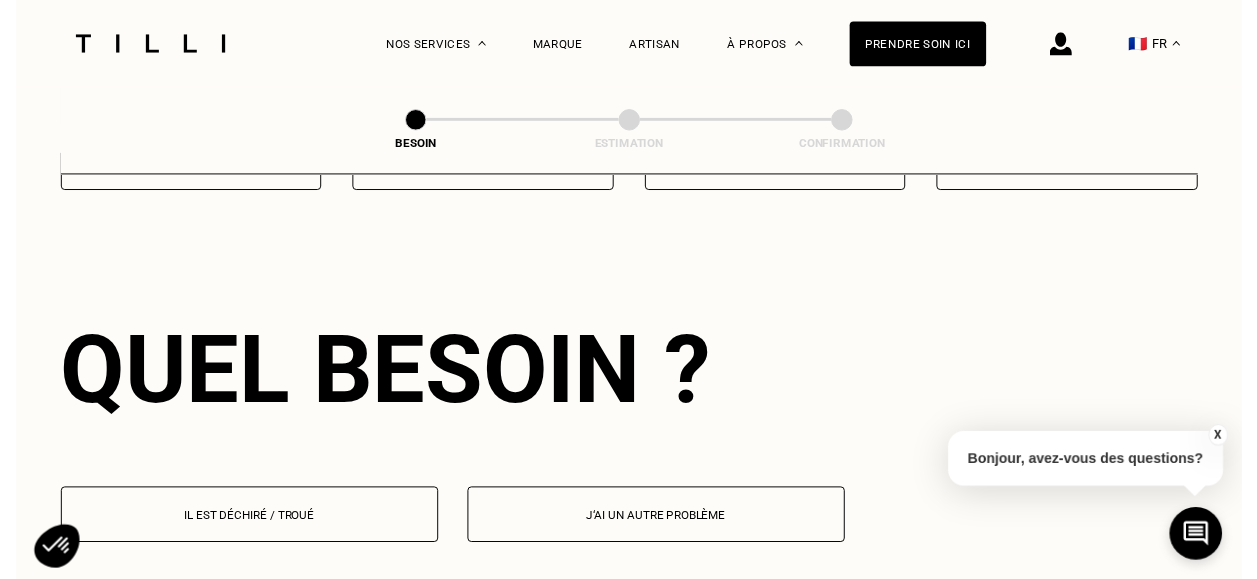 scroll, scrollTop: 1740, scrollLeft: 0, axis: vertical 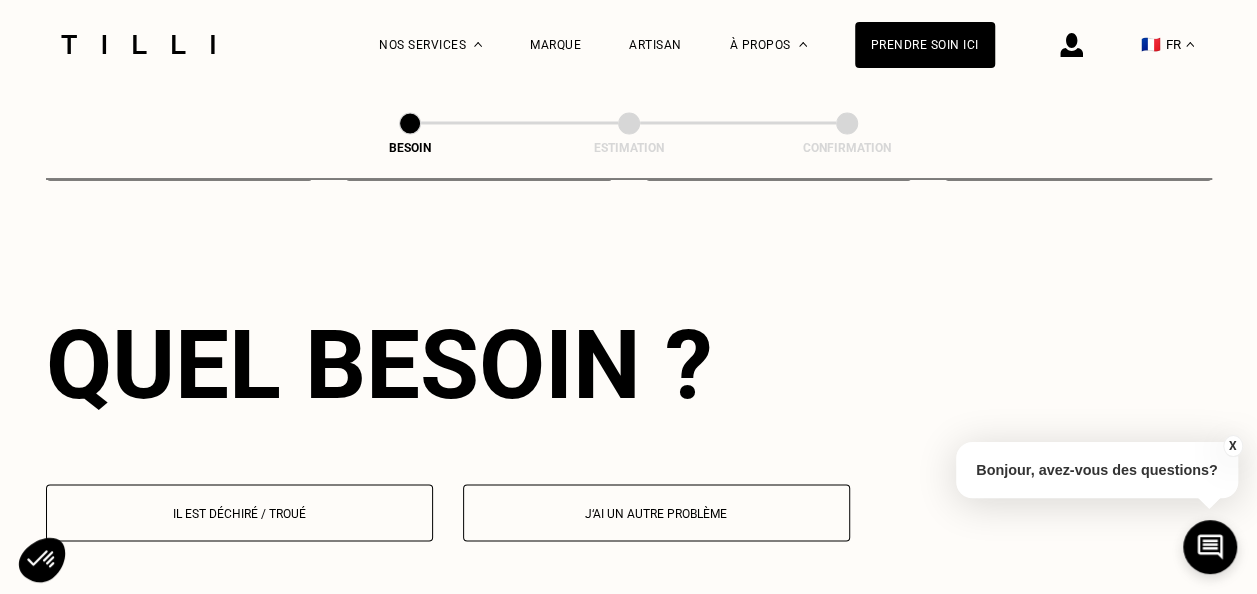 click on "Il est déchiré / troué" at bounding box center [239, 513] 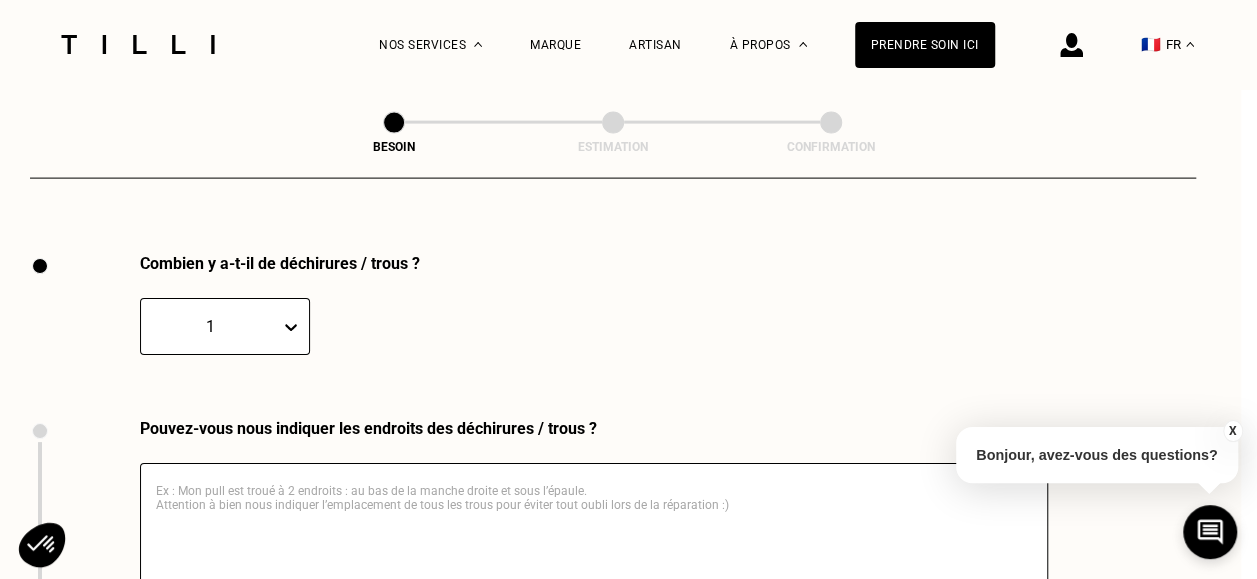 scroll, scrollTop: 2129, scrollLeft: 16, axis: both 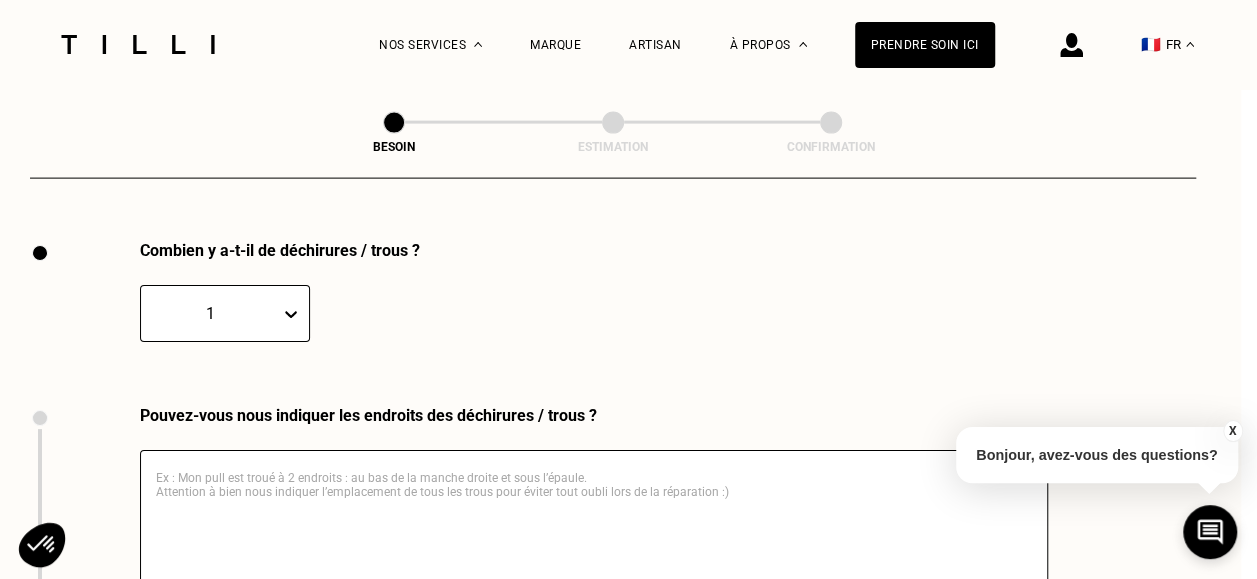 click on "1" at bounding box center (225, 313) 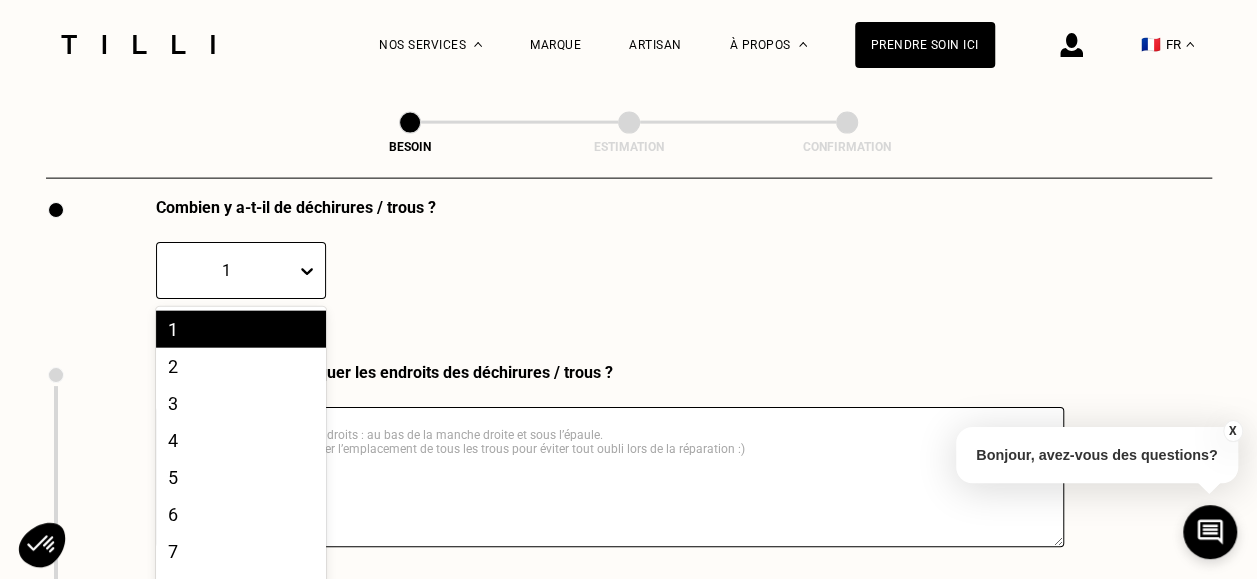 scroll, scrollTop: 2176, scrollLeft: 0, axis: vertical 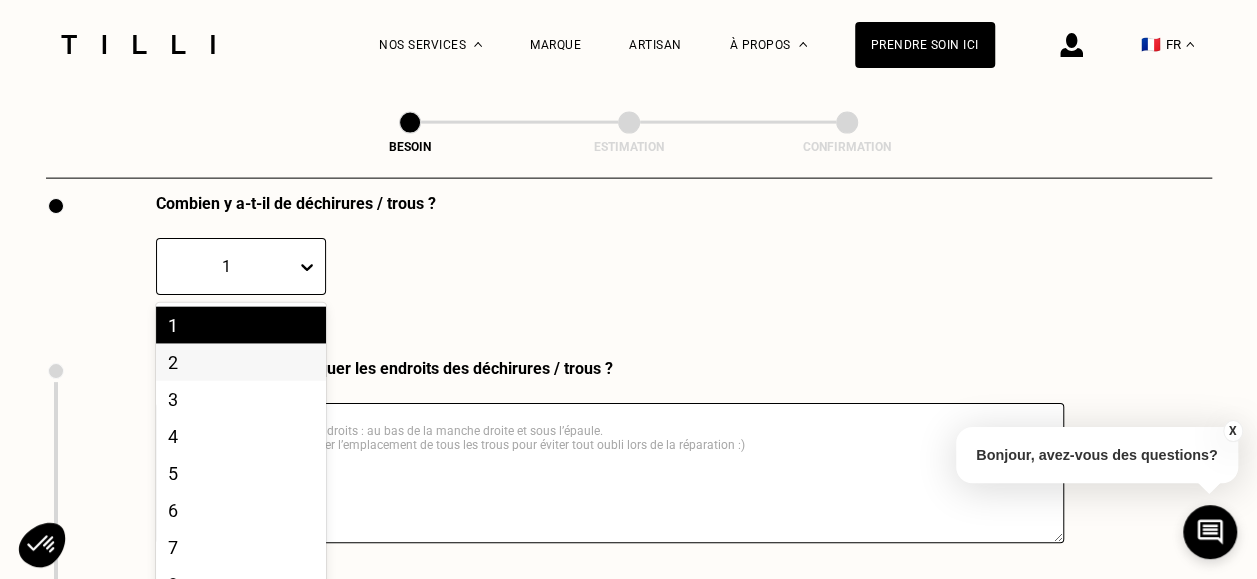 click on "2" at bounding box center [241, 362] 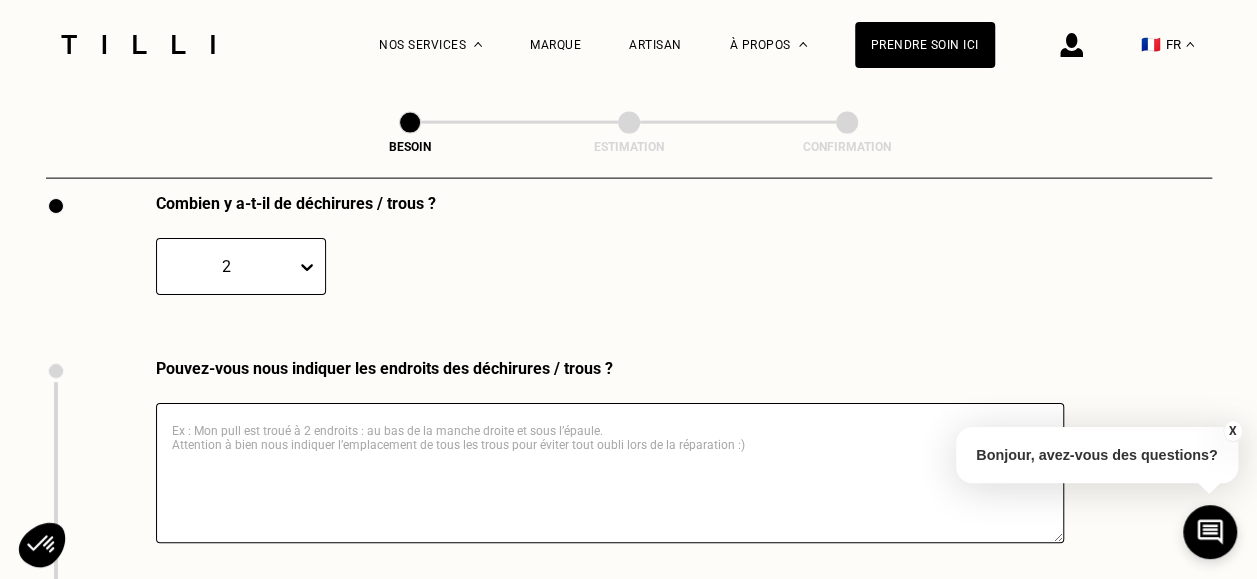 click at bounding box center (610, 473) 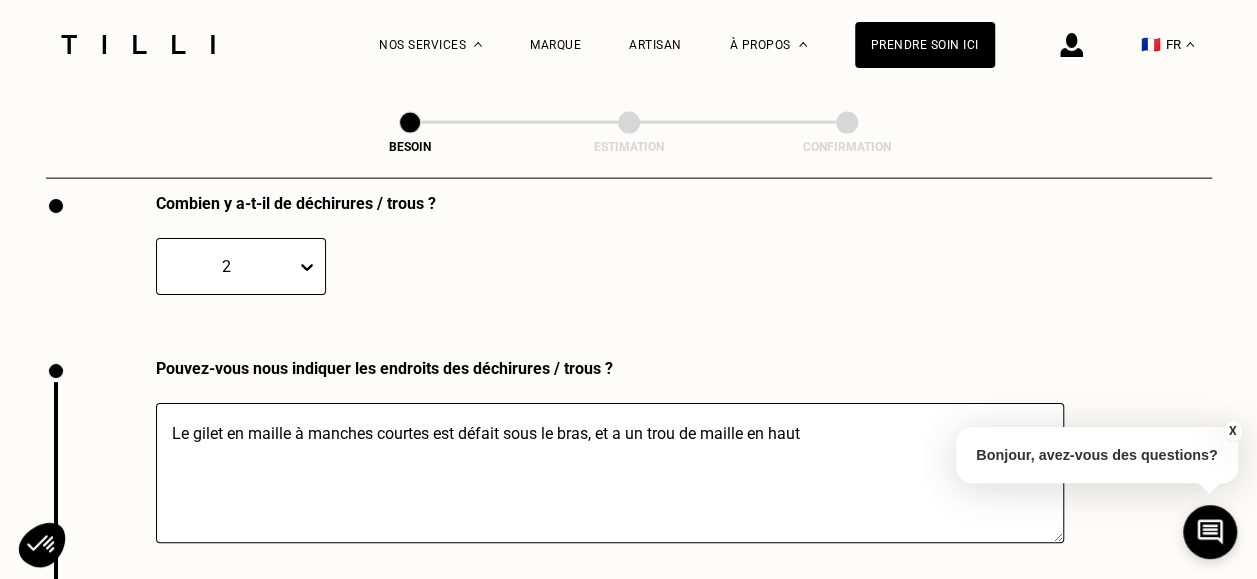 click on "Le gilet en maille à manches courtes est défait sous le bras, et a un trou de maille en haut" at bounding box center (610, 473) 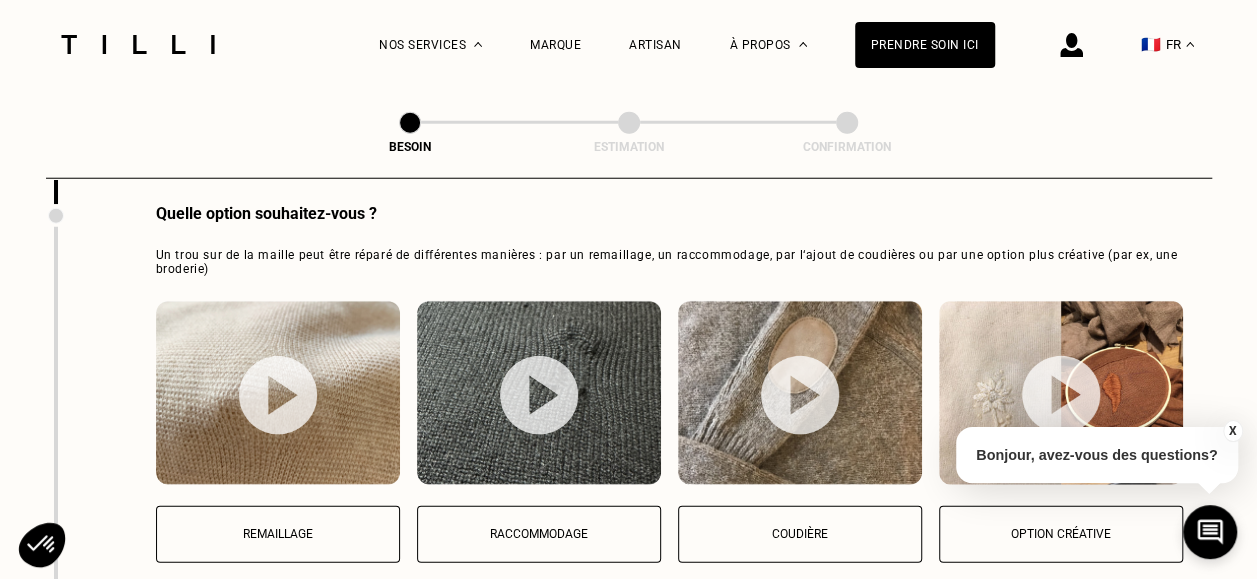 scroll, scrollTop: 2678, scrollLeft: 0, axis: vertical 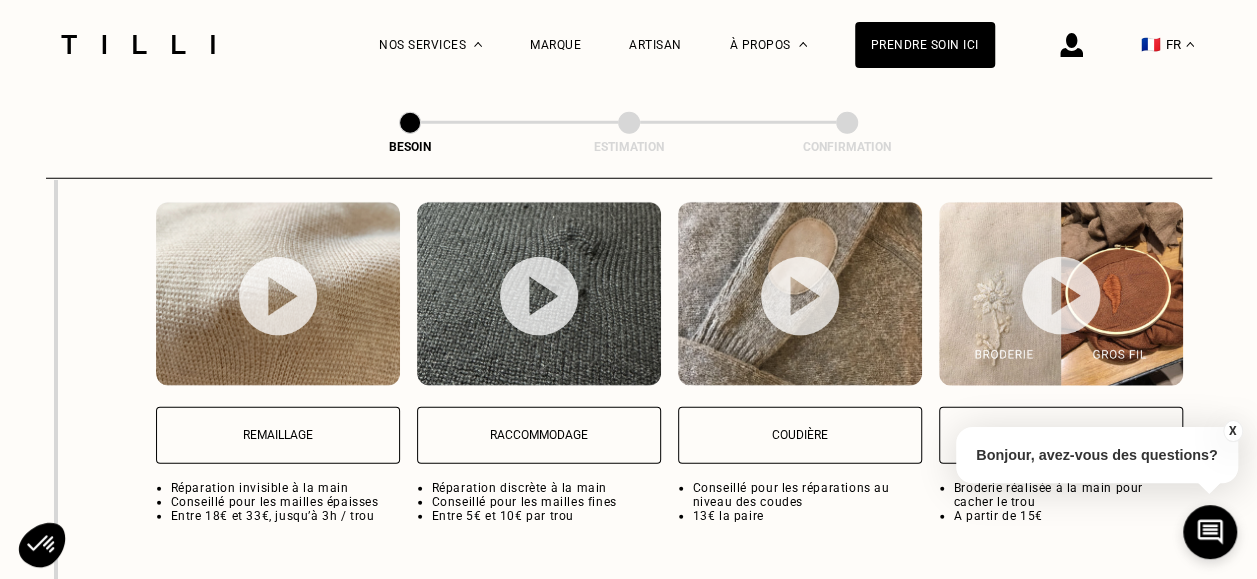 type on "Le gilet en maille à manches courtes est défait sous le bras, et a un trou de maille derrière en haut" 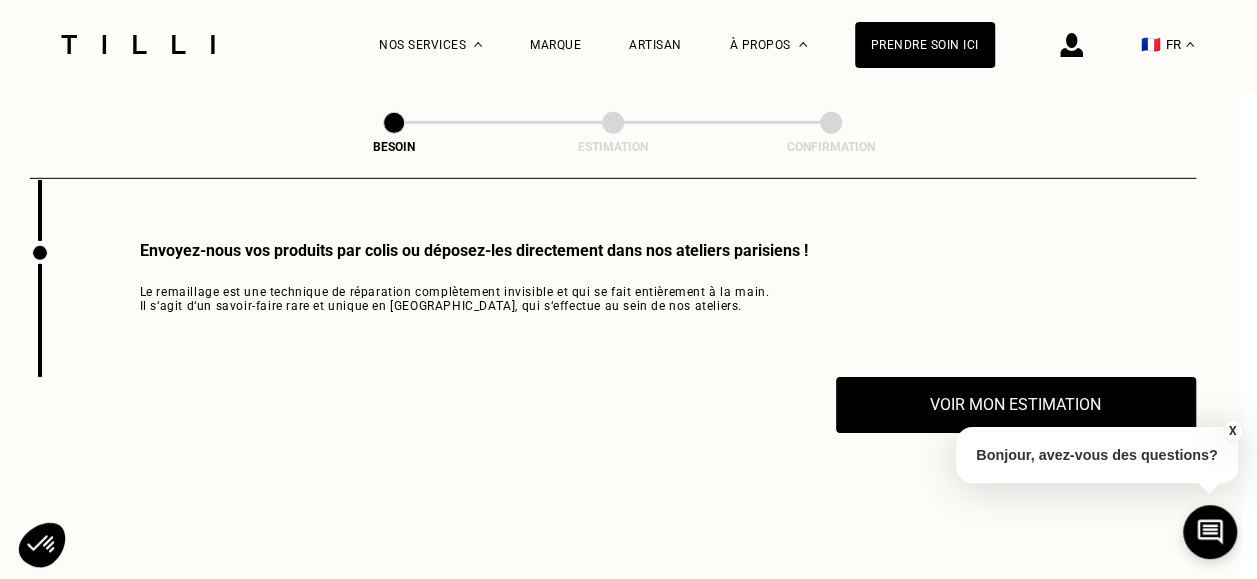 scroll, scrollTop: 3029, scrollLeft: 16, axis: both 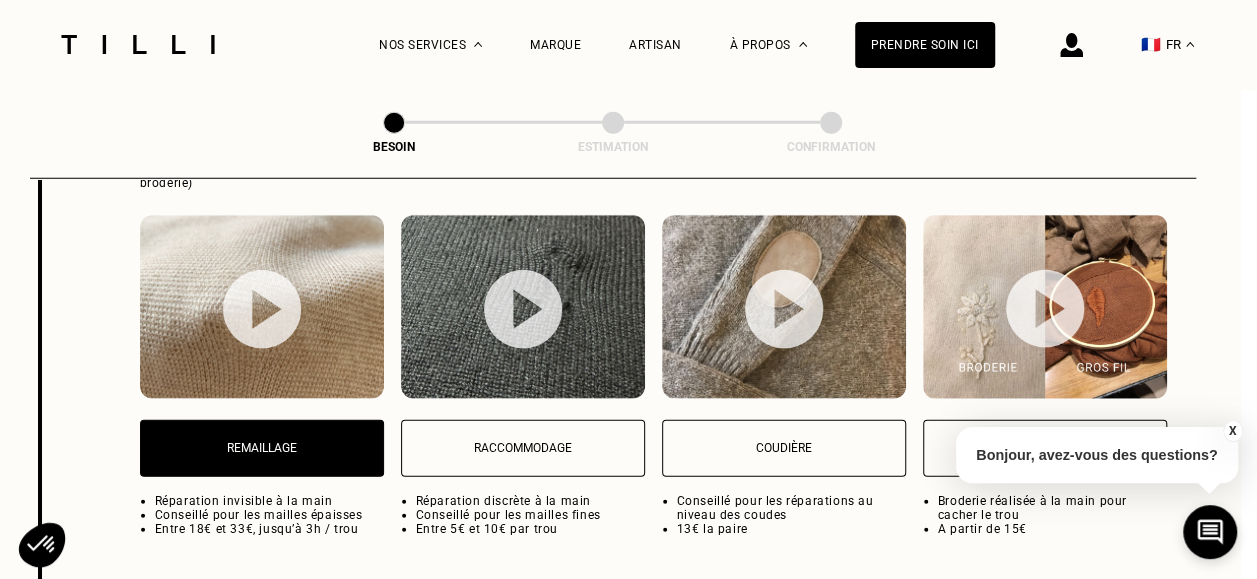 click on "Raccommodage" at bounding box center (523, 448) 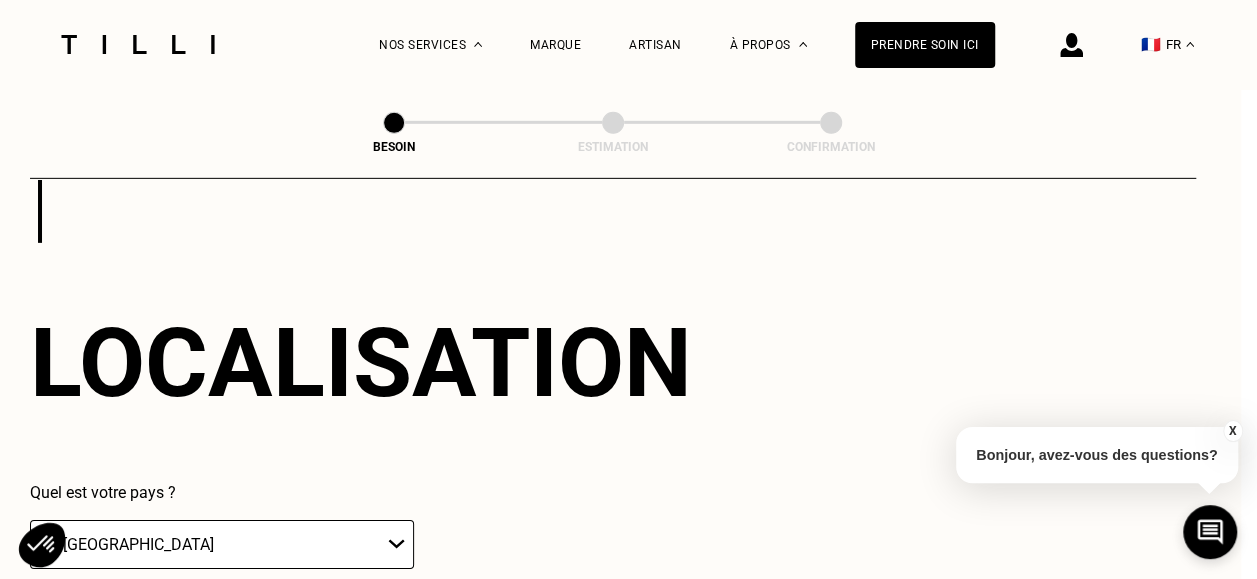 scroll, scrollTop: 3029, scrollLeft: 16, axis: both 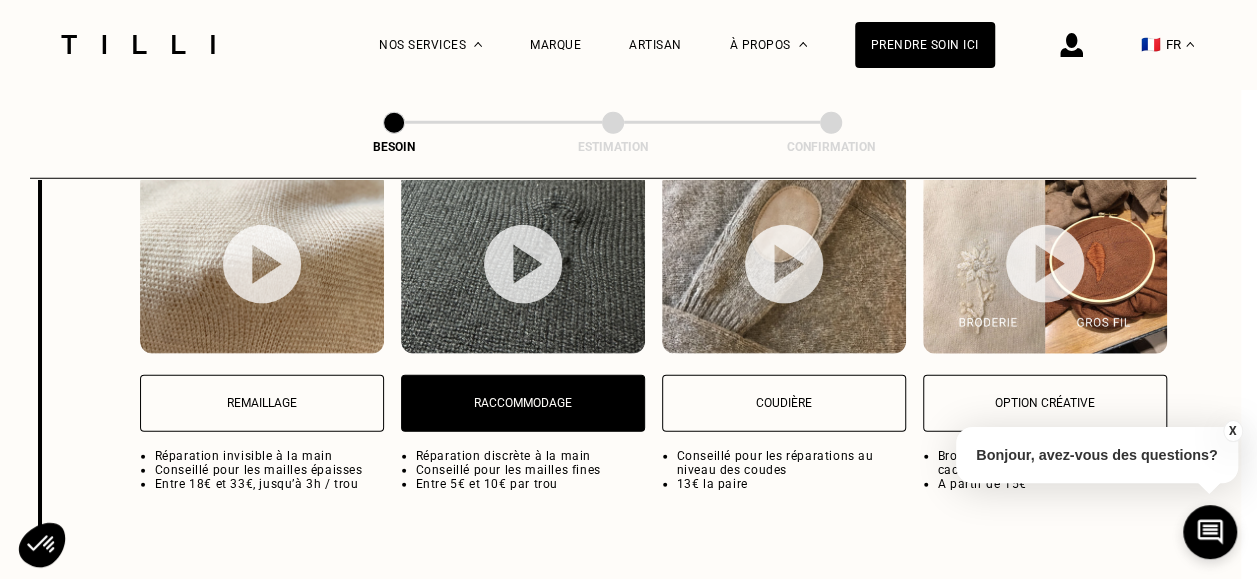 click on "Remaillage" at bounding box center (262, 403) 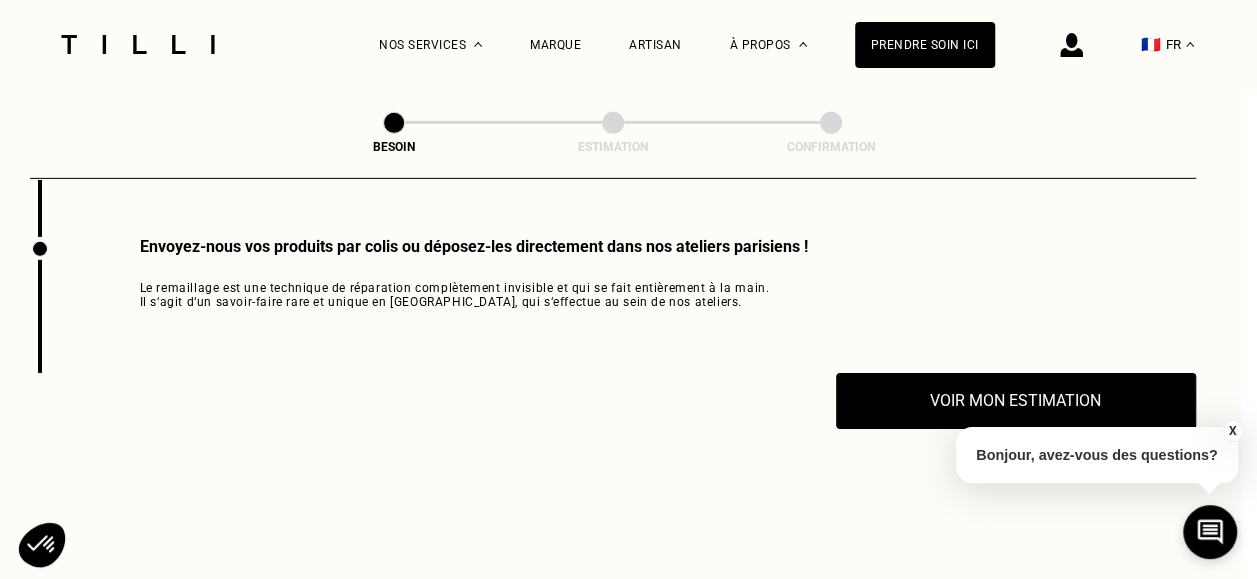 scroll, scrollTop: 3029, scrollLeft: 16, axis: both 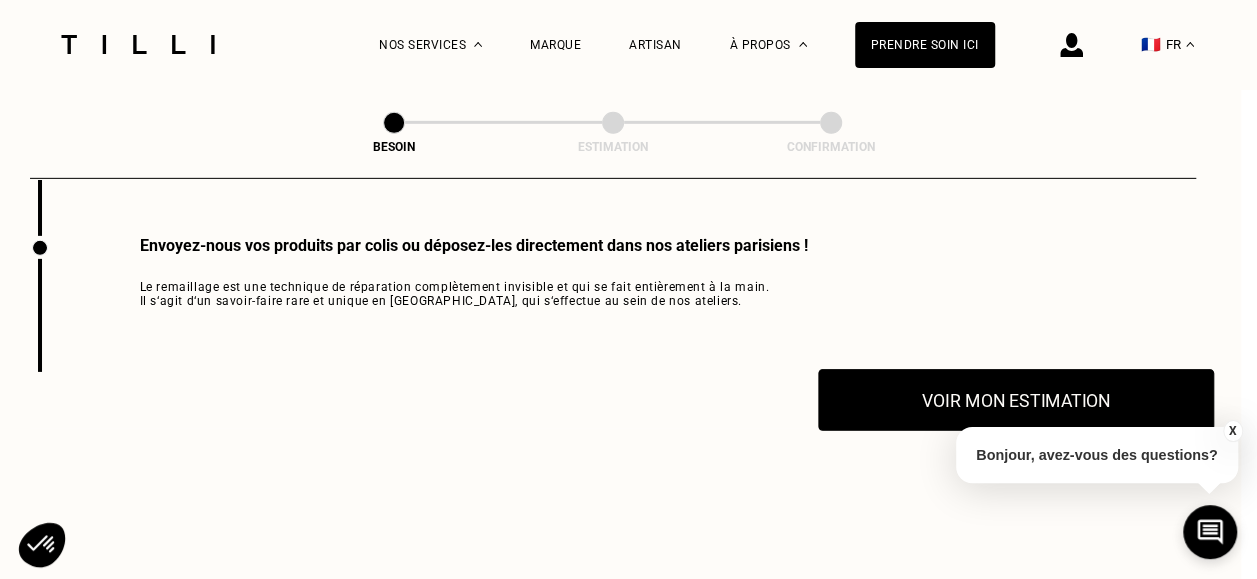 click on "Voir mon estimation" at bounding box center [1016, 400] 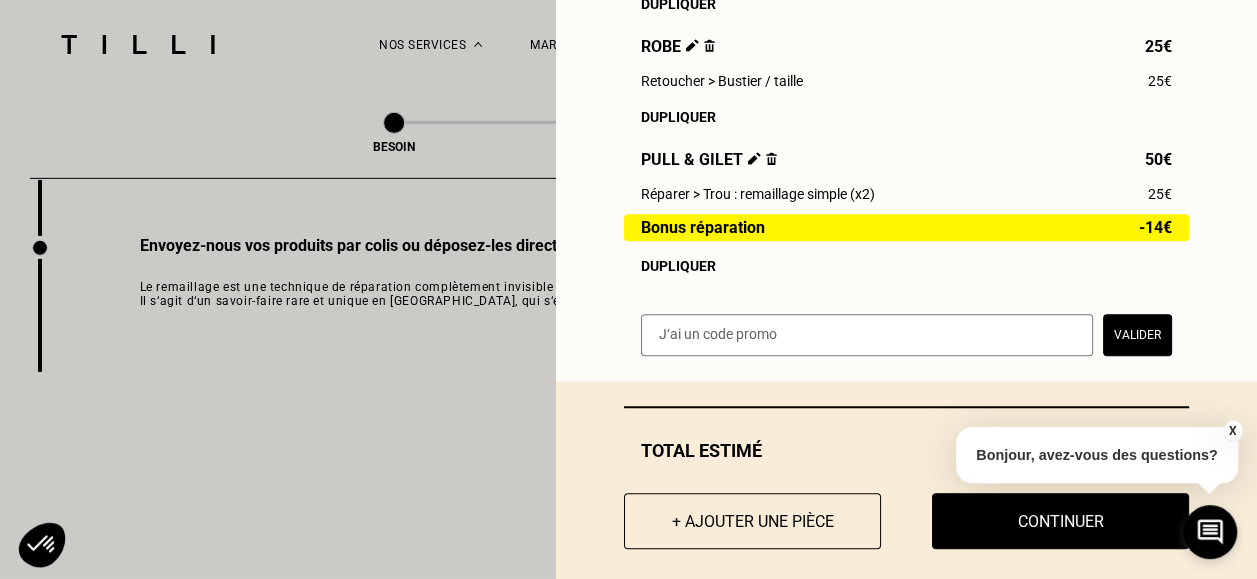 scroll, scrollTop: 582, scrollLeft: 0, axis: vertical 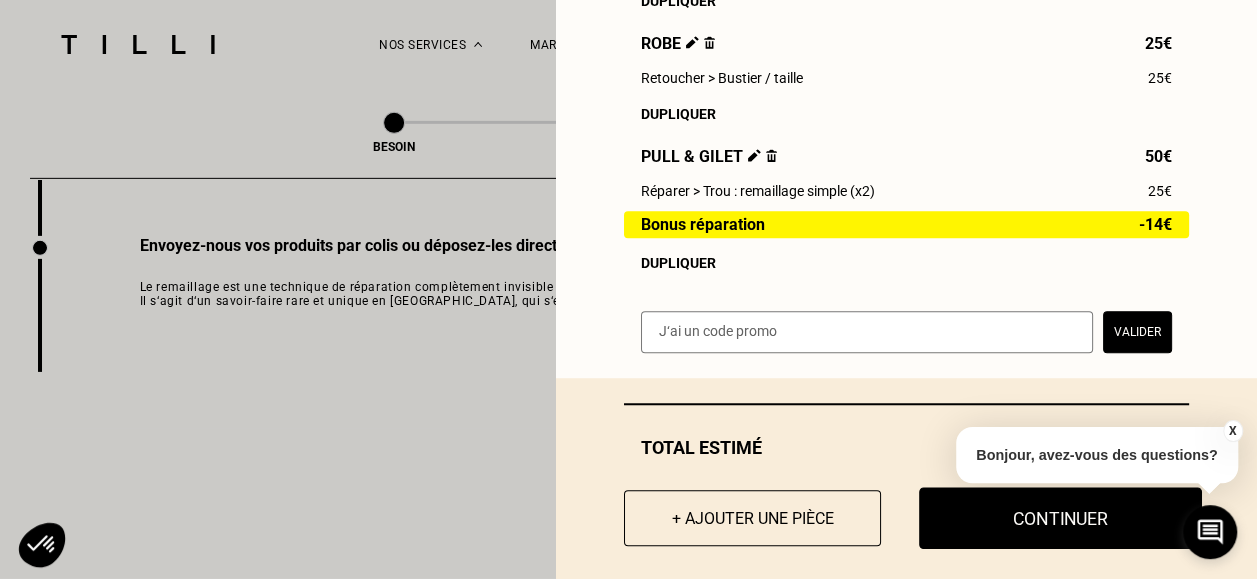 click on "Continuer" at bounding box center (1060, 518) 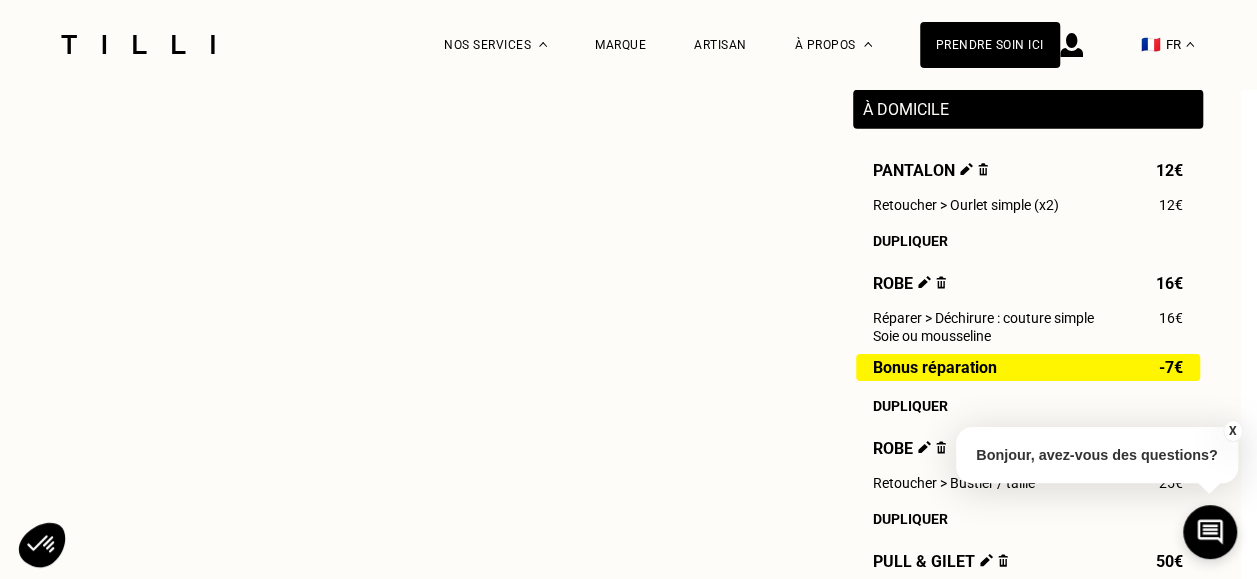 select on "FR" 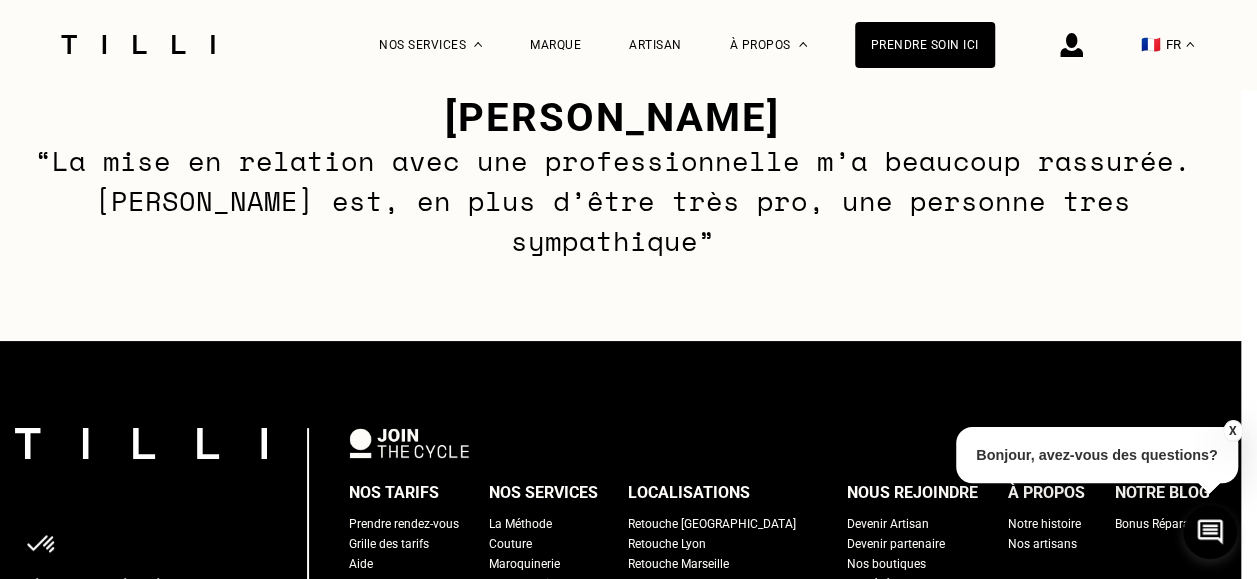 scroll, scrollTop: 0, scrollLeft: 0, axis: both 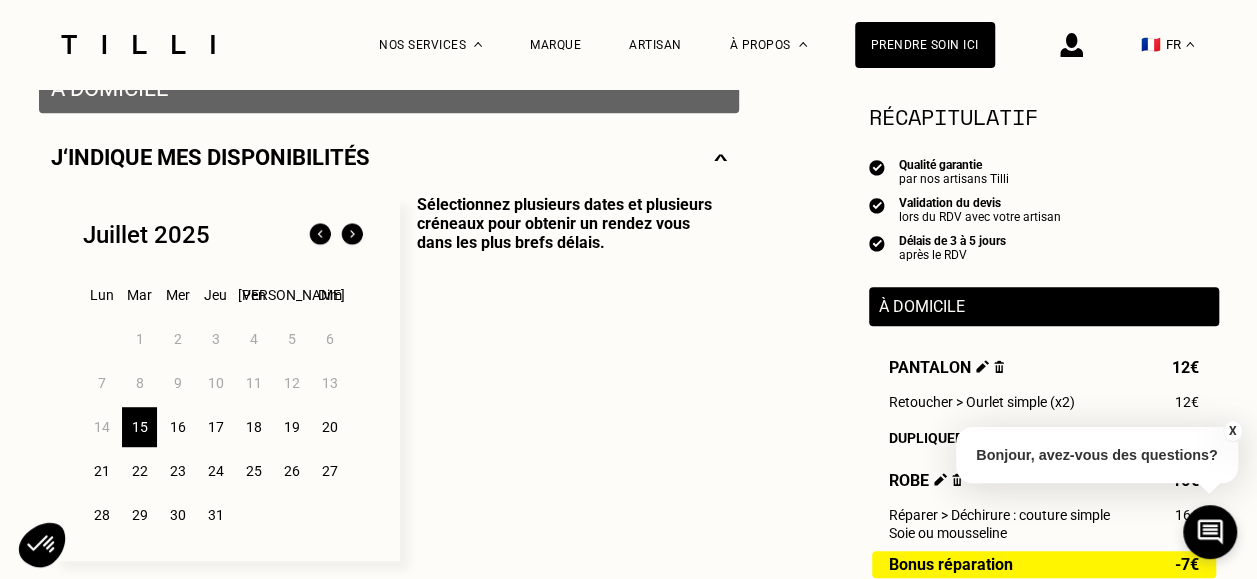 click on "17" at bounding box center [215, 427] 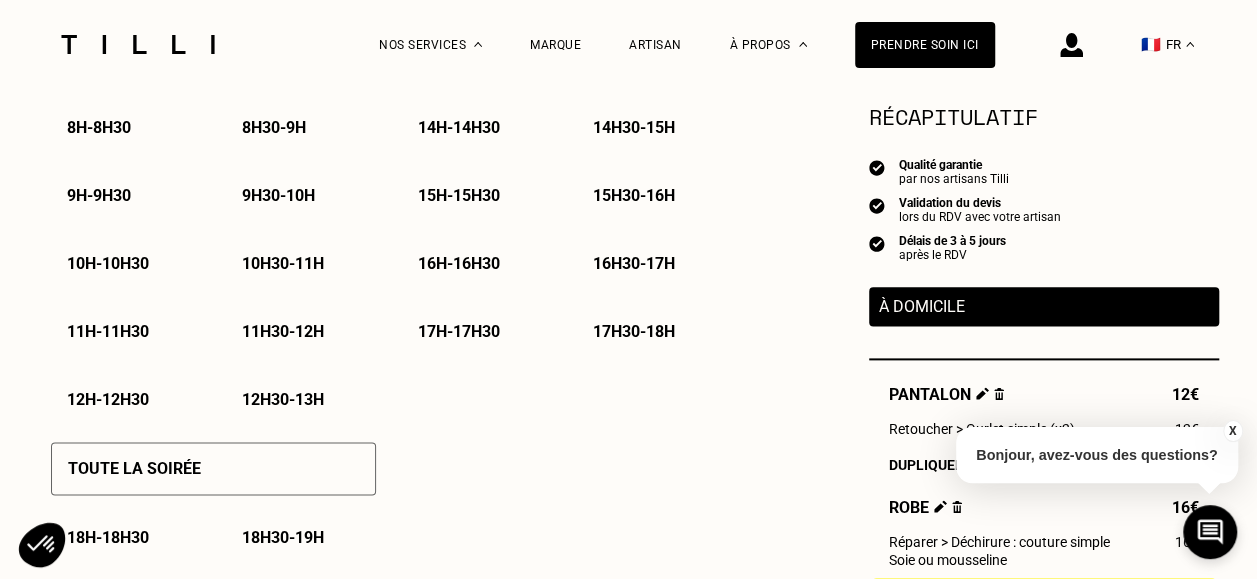 scroll, scrollTop: 1135, scrollLeft: 0, axis: vertical 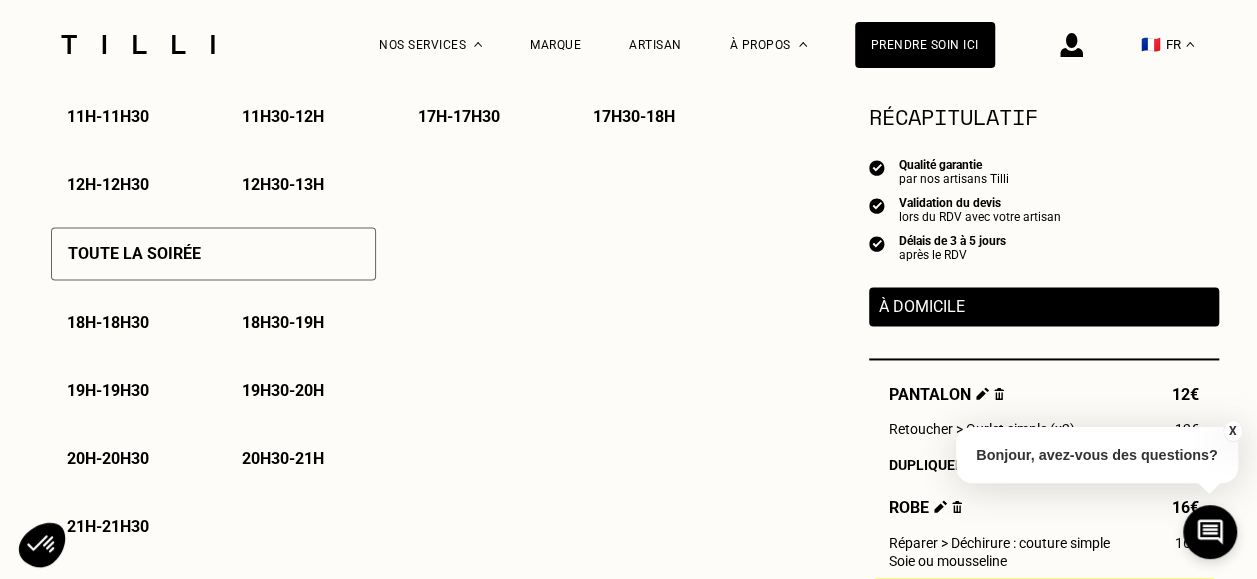 click on "18h  -  18h30" at bounding box center (108, 322) 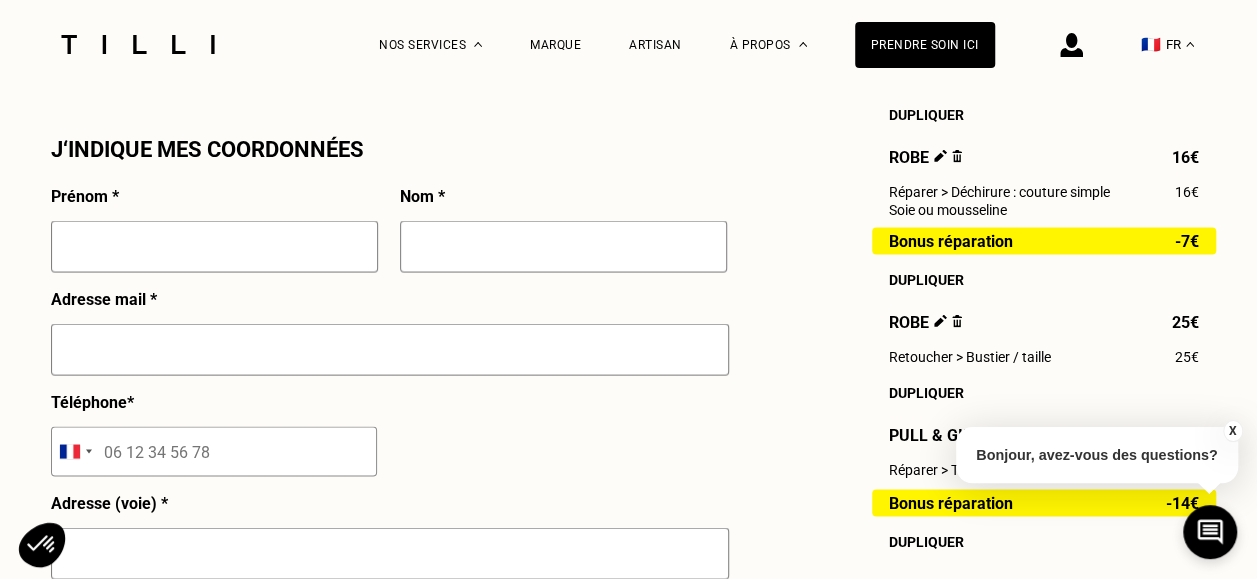 scroll, scrollTop: 1826, scrollLeft: 0, axis: vertical 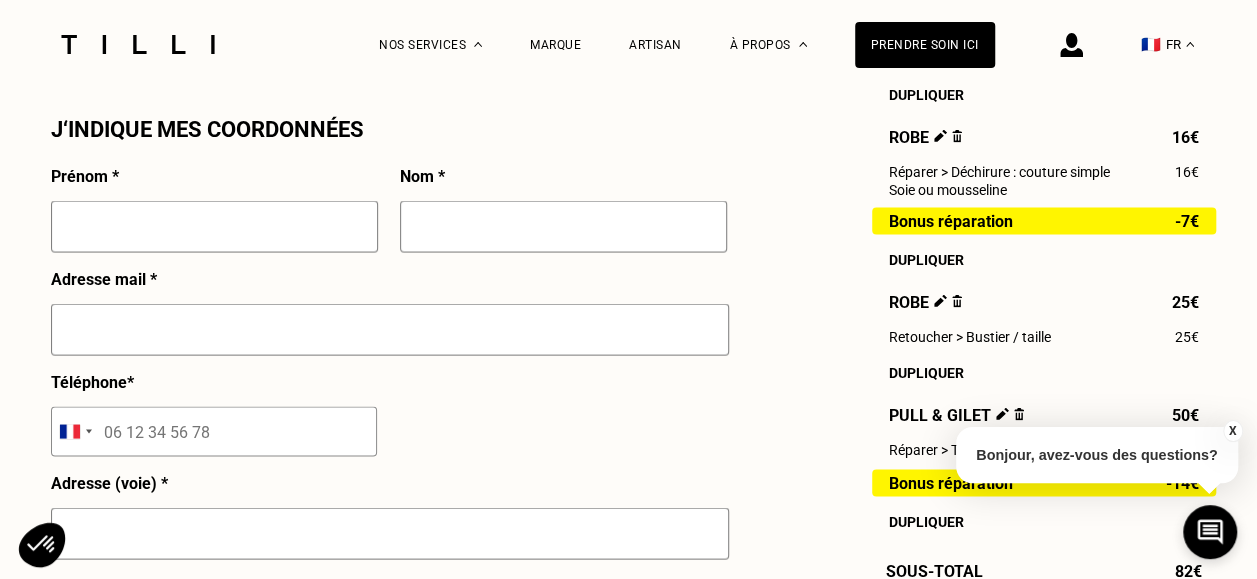 click at bounding box center (214, 226) 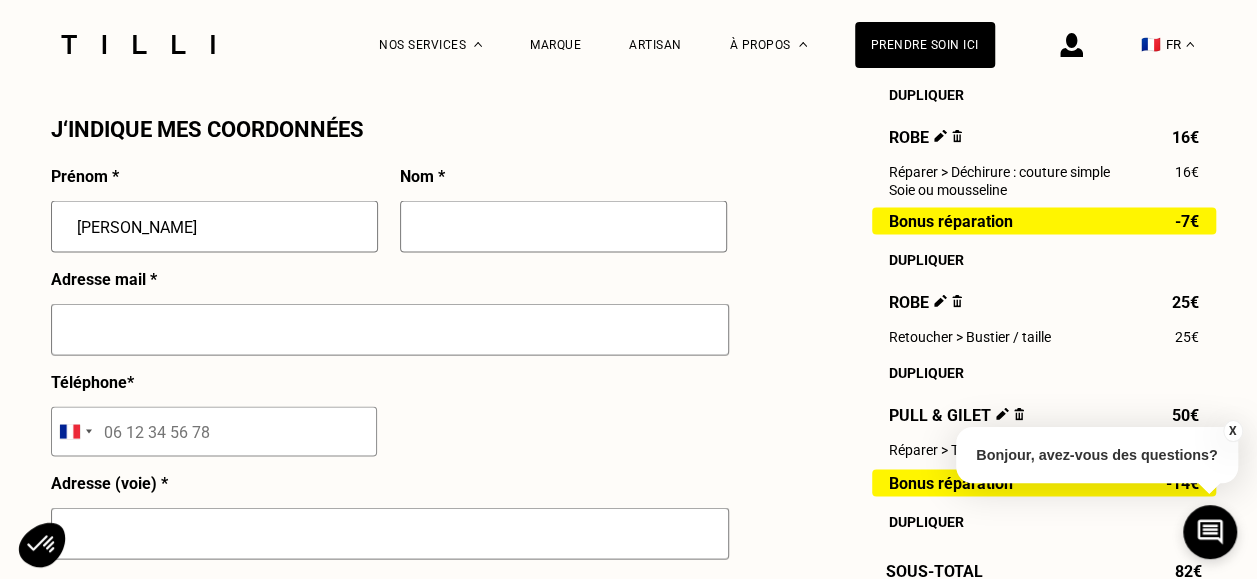 type on "BERGERAT" 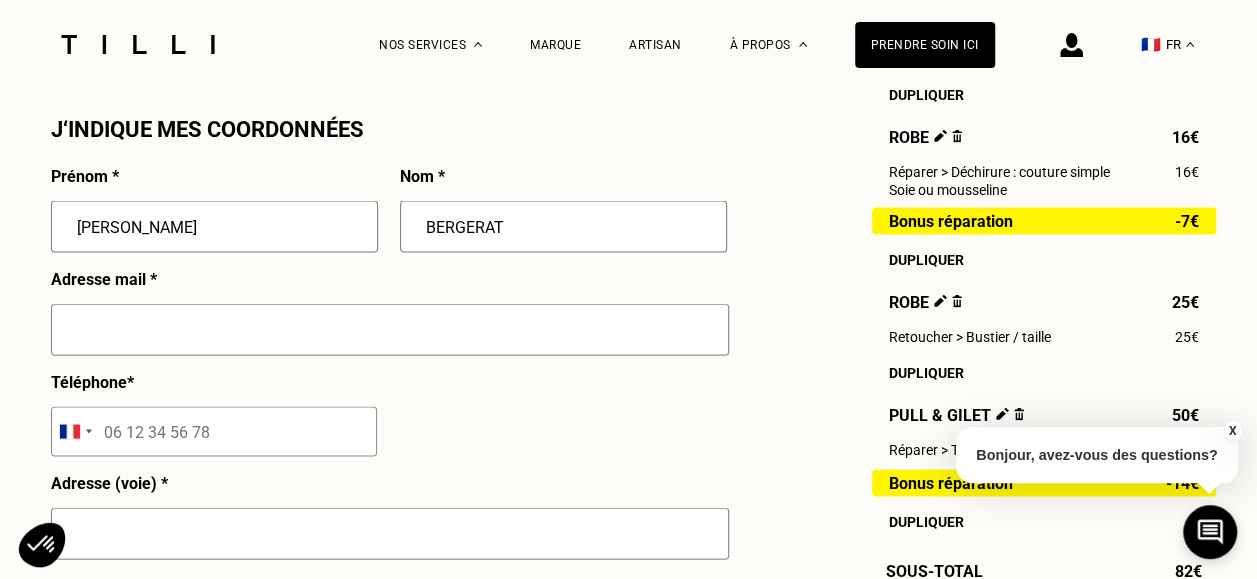 type on "[PERSON_NAME][EMAIL_ADDRESS][DOMAIN_NAME]" 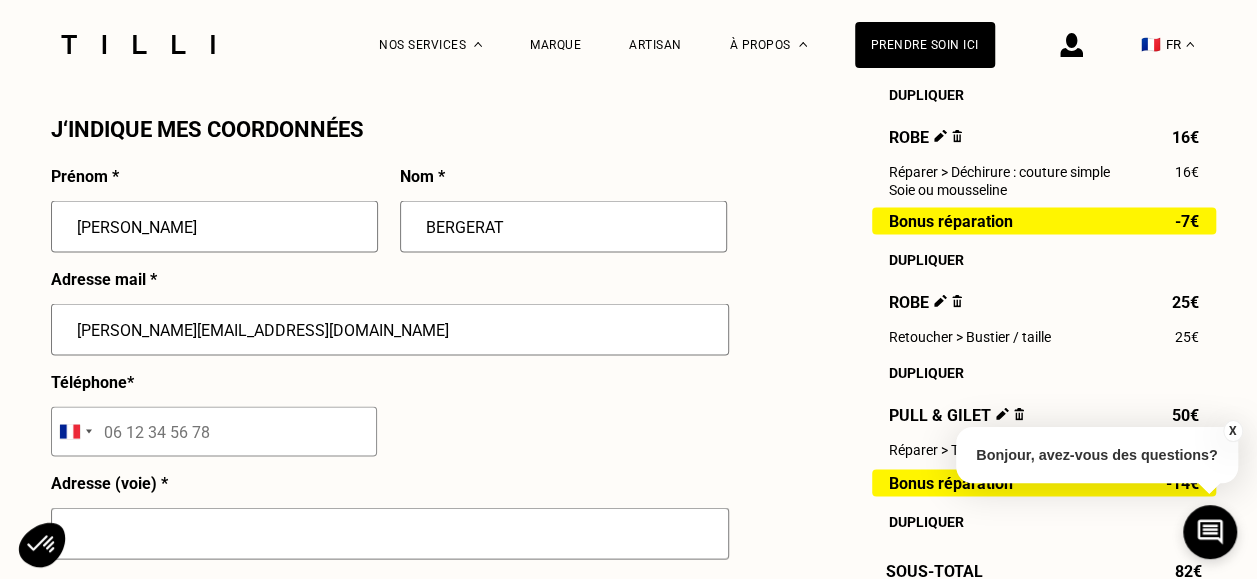 type on "[STREET_ADDRESS]" 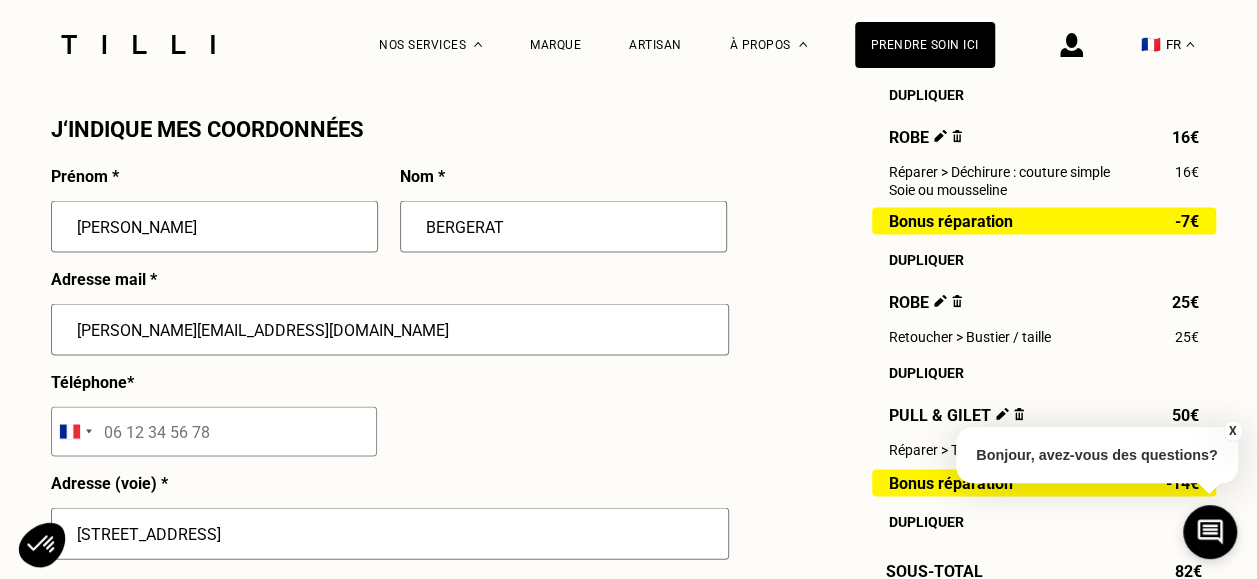 type on "1er étage D/ 73921/ 2173B" 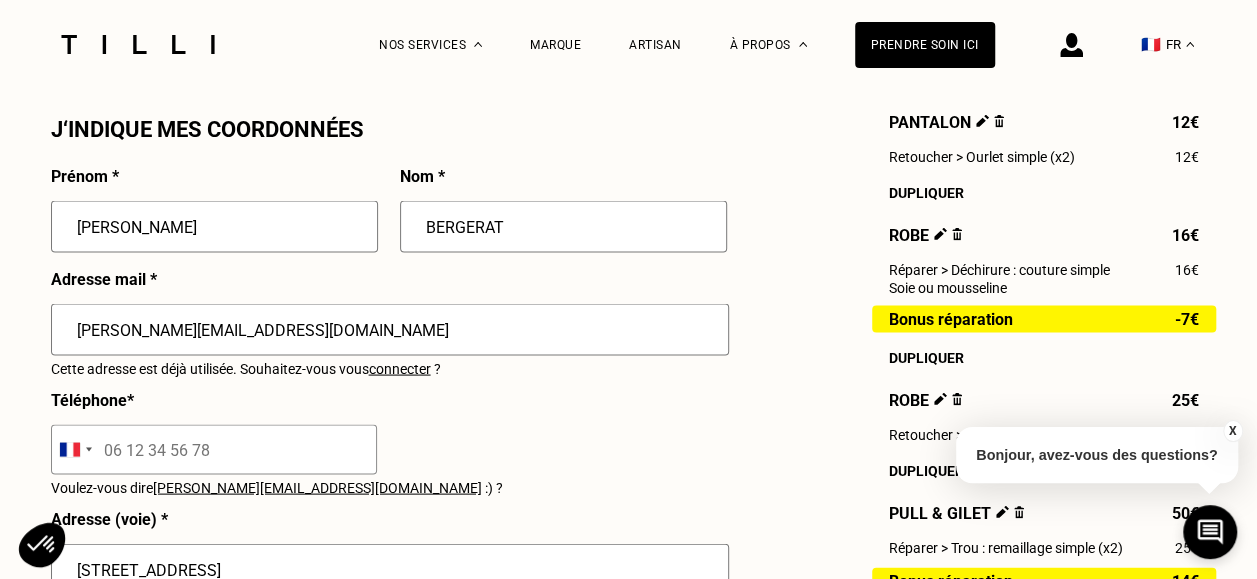 click on "[PERSON_NAME]" at bounding box center (214, 226) 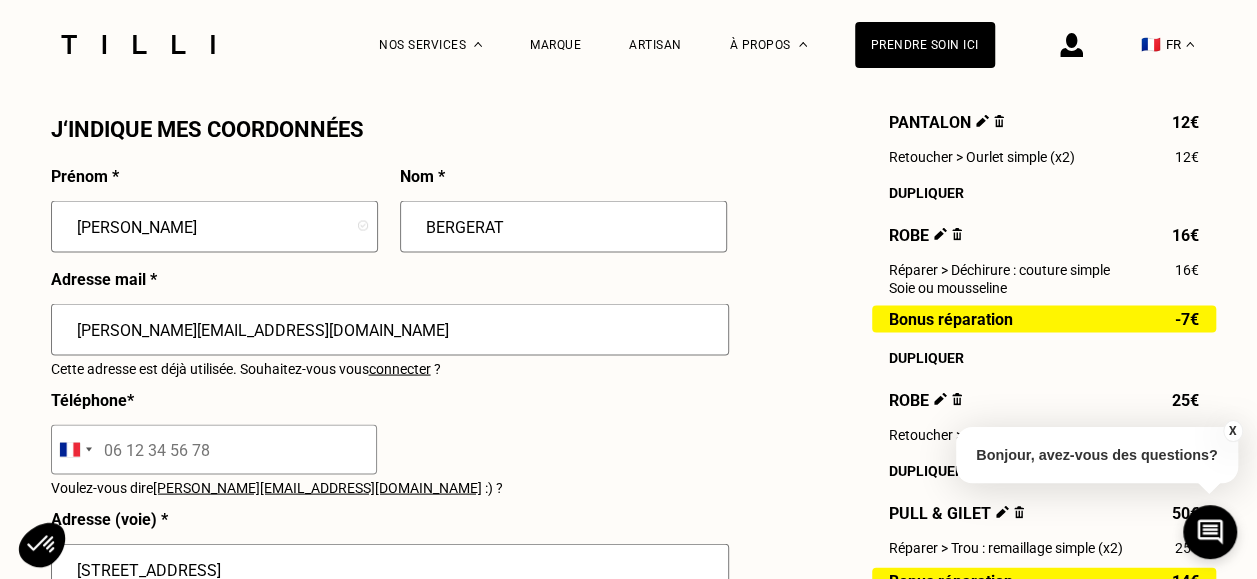click on "[PERSON_NAME][EMAIL_ADDRESS][DOMAIN_NAME]" at bounding box center [390, 337] 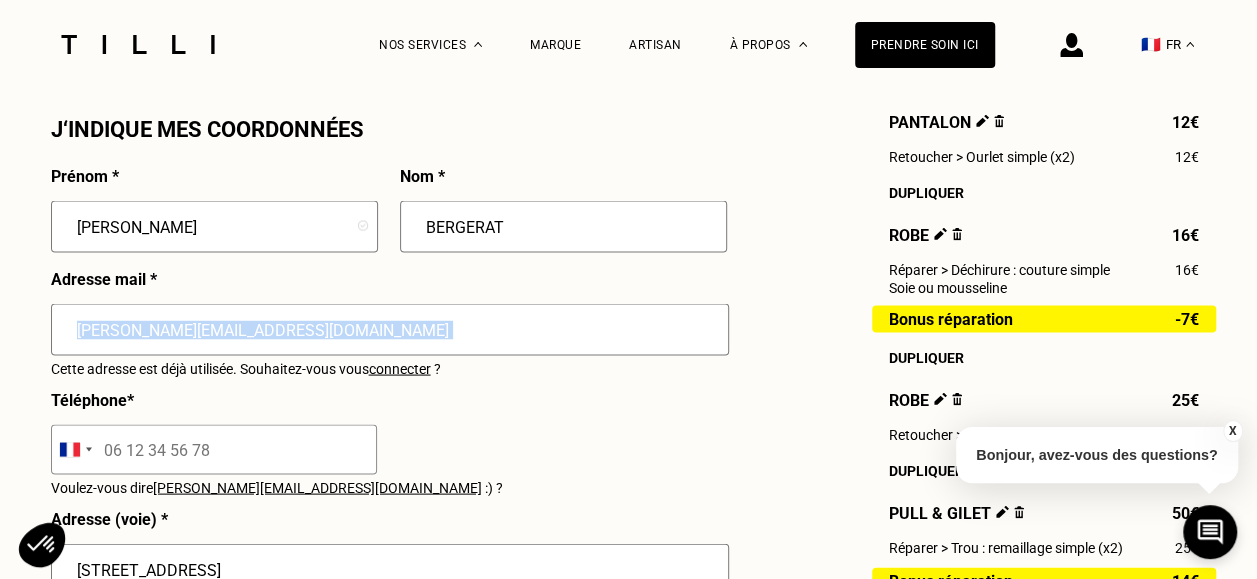 click on "[PERSON_NAME][EMAIL_ADDRESS][DOMAIN_NAME]" at bounding box center (390, 337) 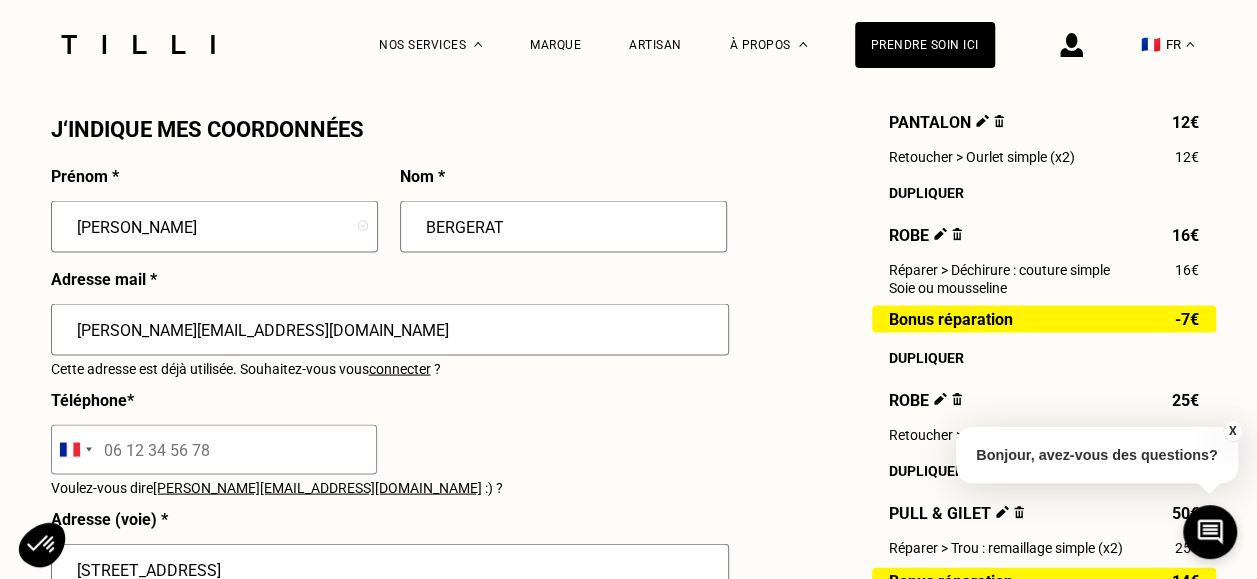 drag, startPoint x: 395, startPoint y: 374, endPoint x: 186, endPoint y: 446, distance: 221.05429 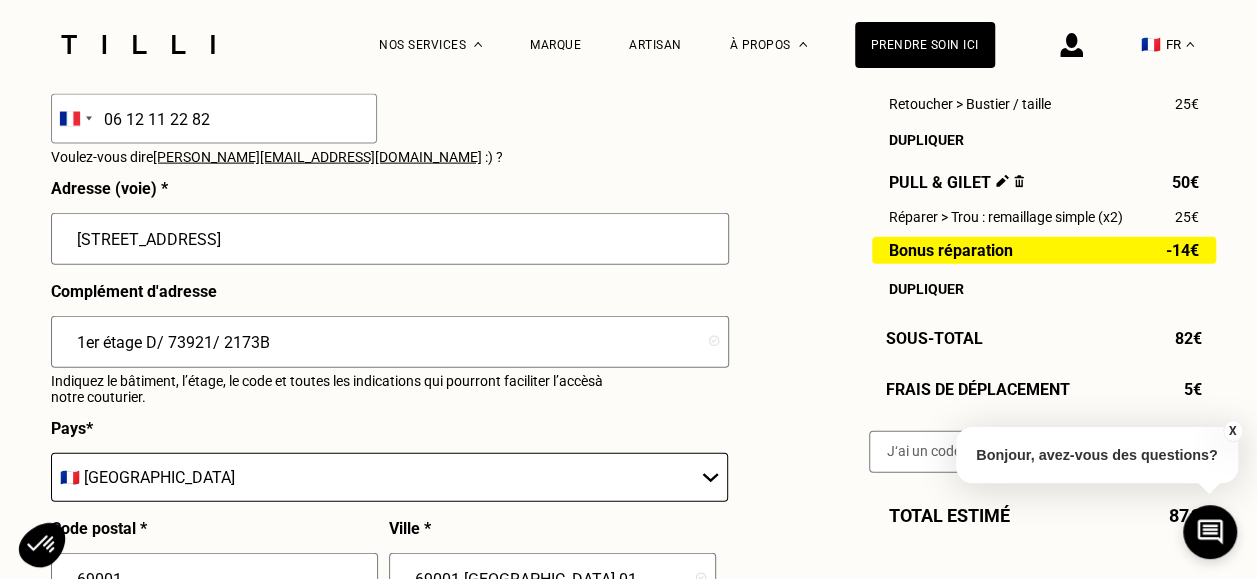 scroll, scrollTop: 2162, scrollLeft: 0, axis: vertical 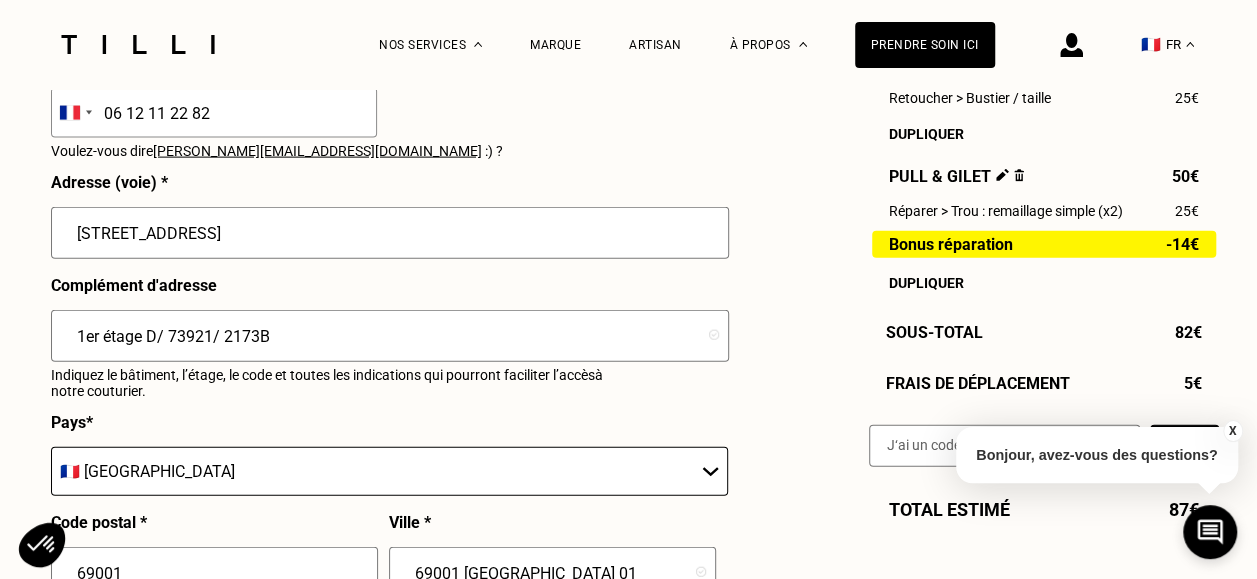 type on "06 12 11 22 82" 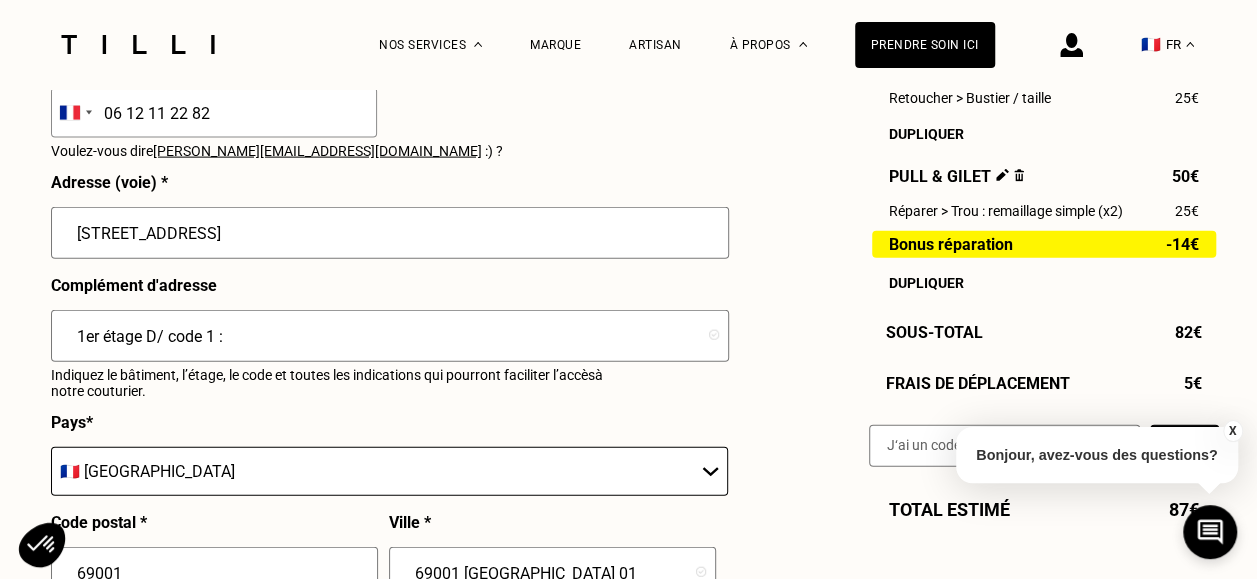 click on "1er étage D/ code 1 :" at bounding box center [390, 336] 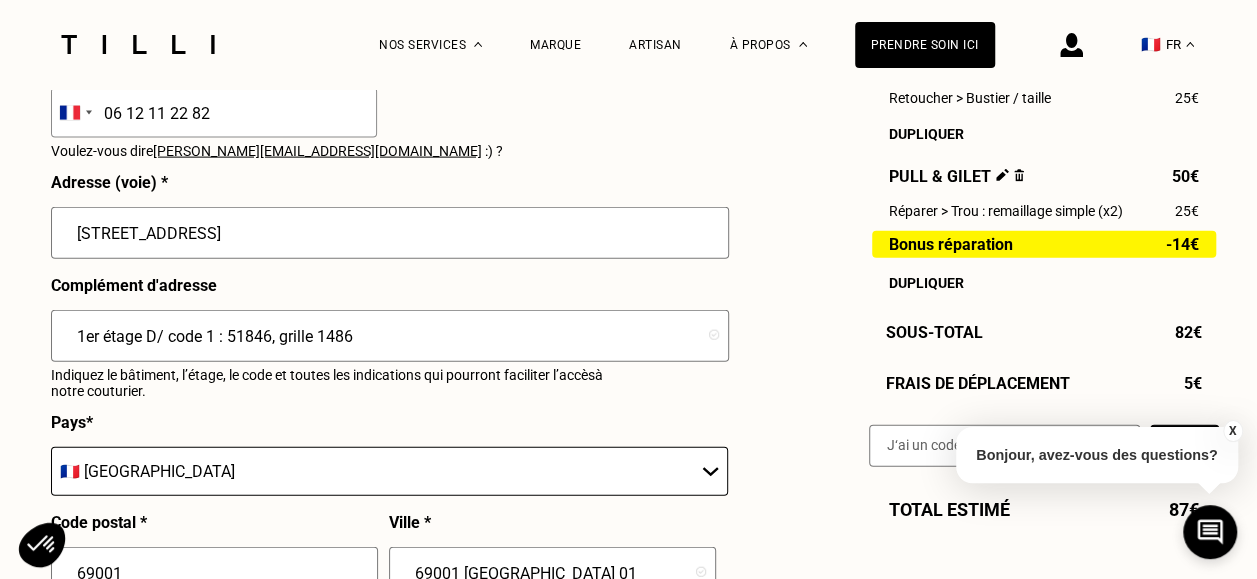 type on "1er étage D/ code 1 : 51846, grille 1486B" 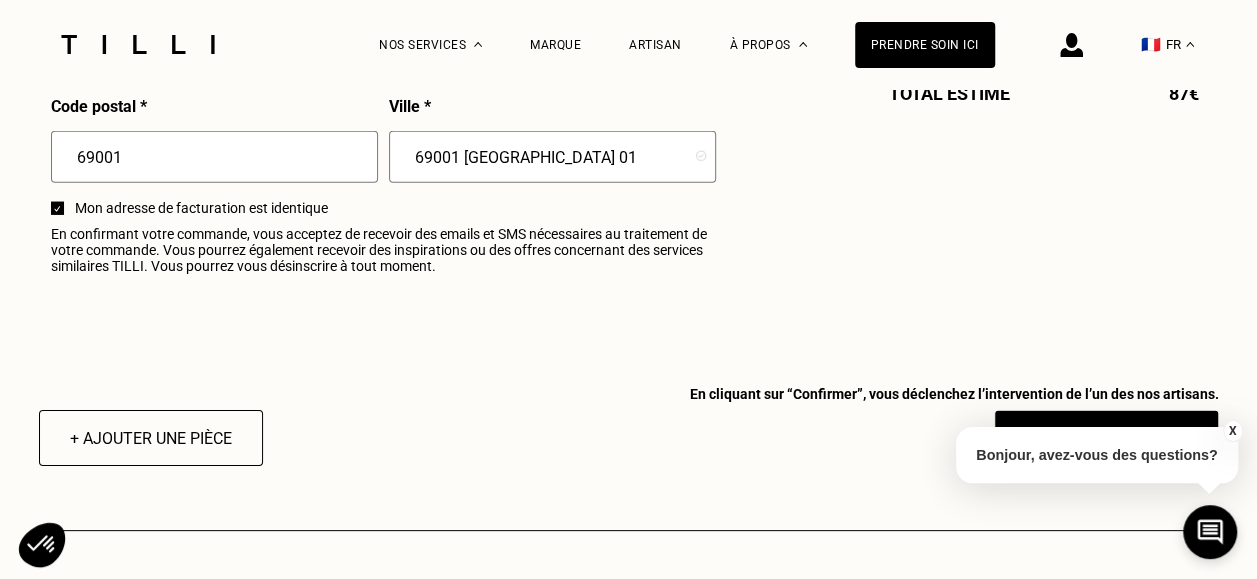 scroll, scrollTop: 2584, scrollLeft: 0, axis: vertical 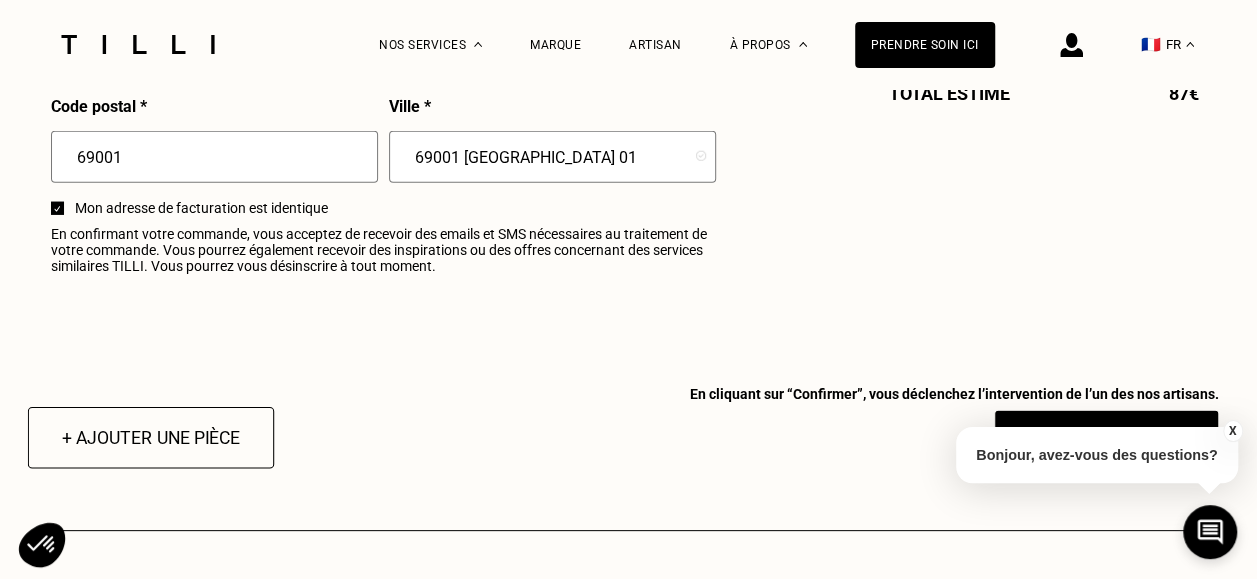 click on "+ Ajouter une pièce" at bounding box center (150, 438) 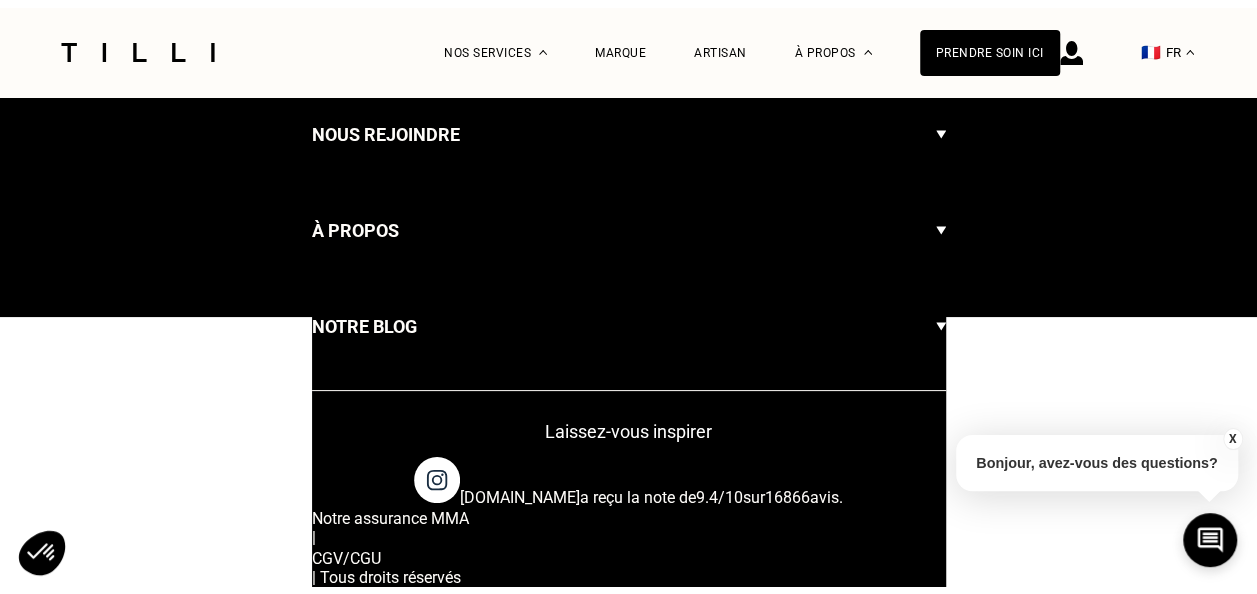 scroll, scrollTop: 0, scrollLeft: 0, axis: both 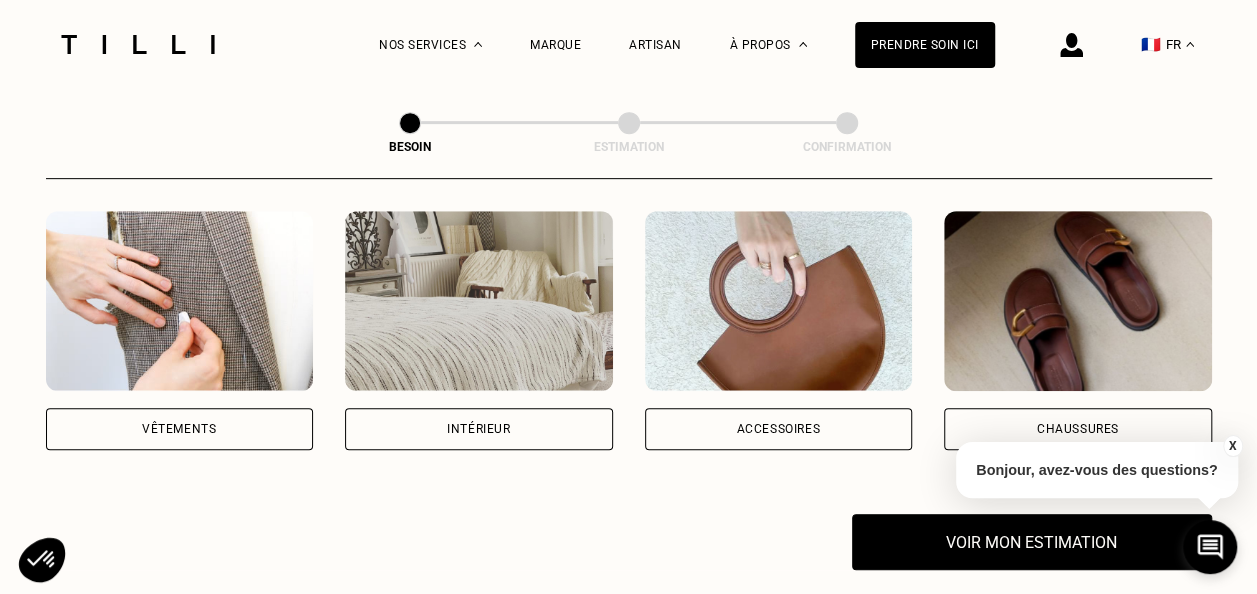 click on "Vêtements" at bounding box center [180, 429] 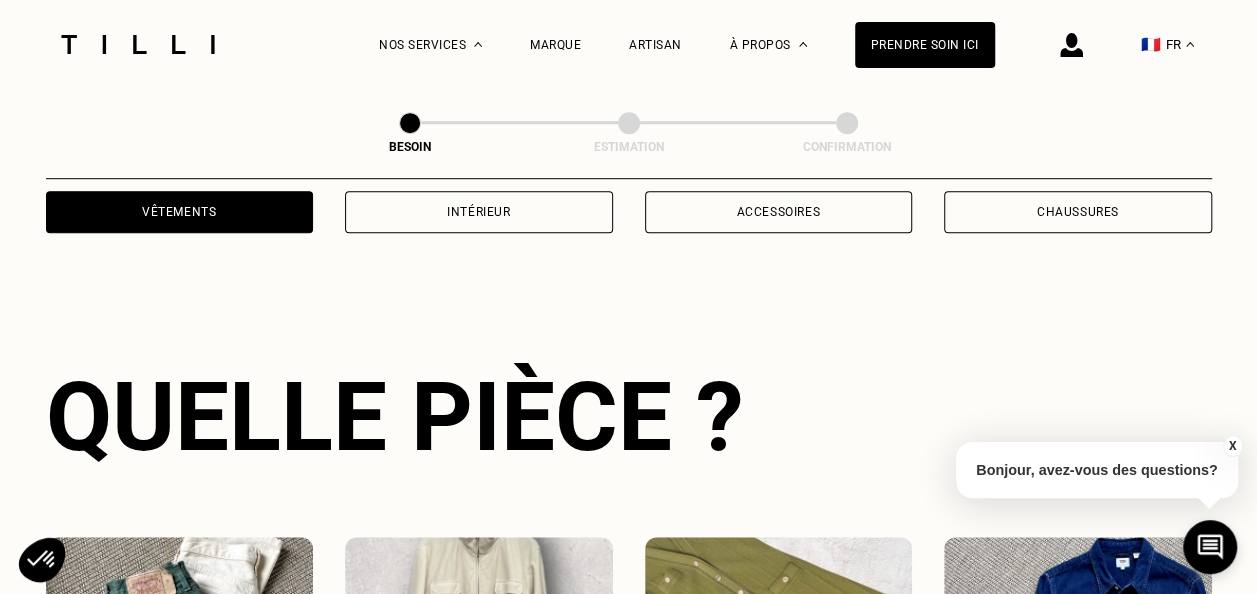 scroll, scrollTop: 654, scrollLeft: 0, axis: vertical 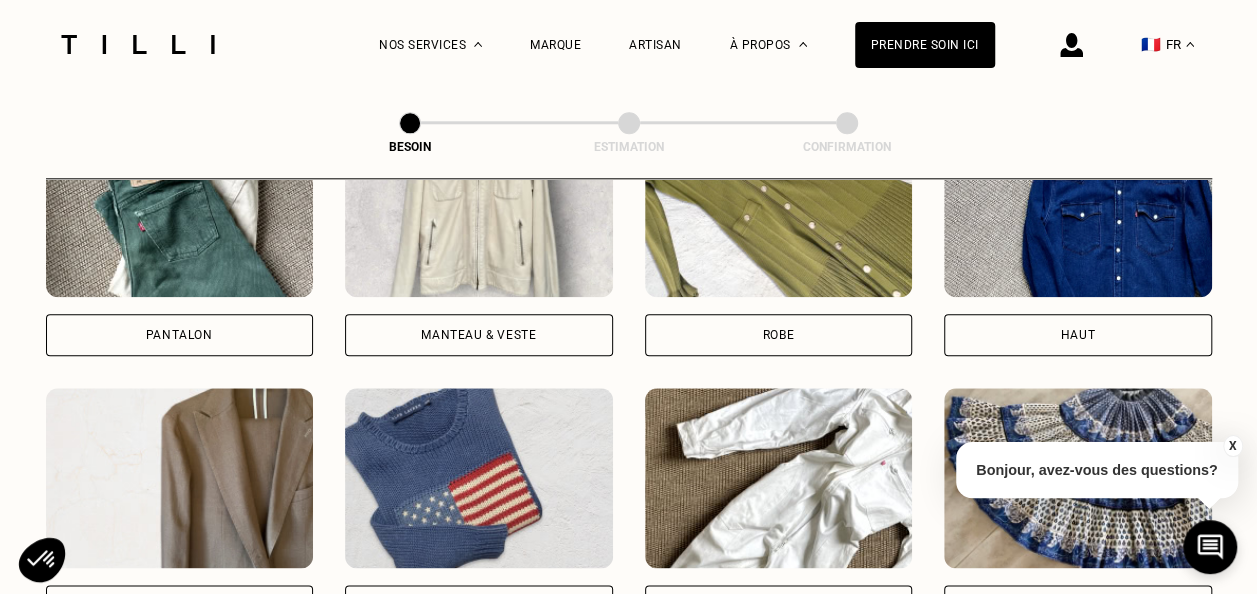 click on "Robe" at bounding box center (779, 335) 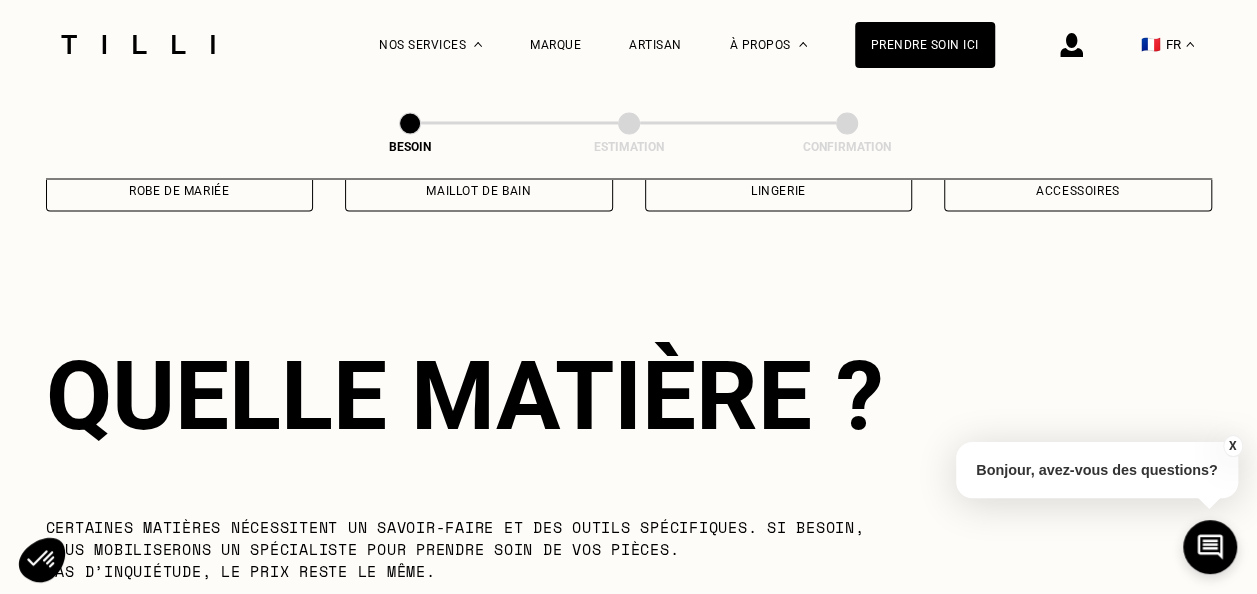 scroll, scrollTop: 1740, scrollLeft: 0, axis: vertical 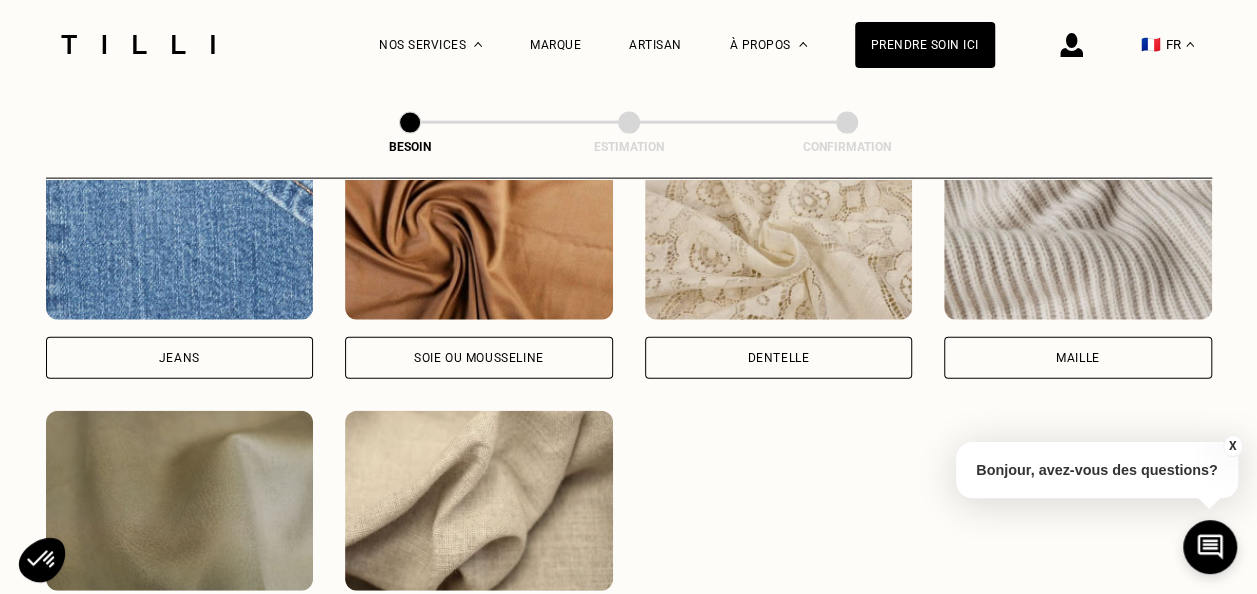 click on "Soie ou mousseline" at bounding box center [479, 358] 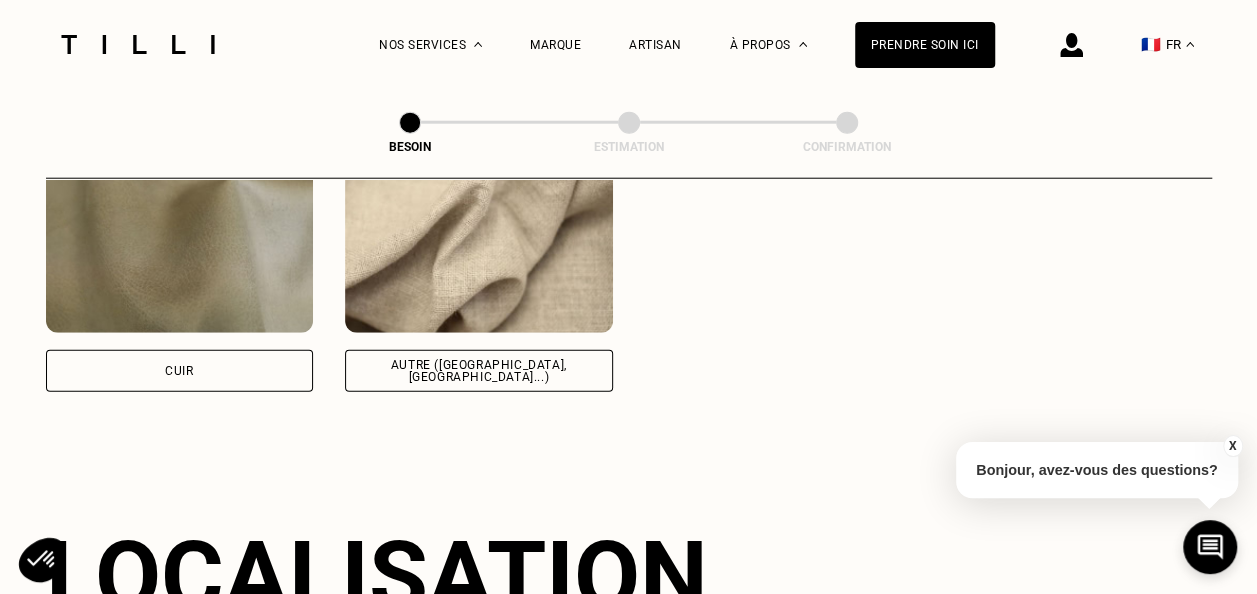 scroll, scrollTop: 2686, scrollLeft: 0, axis: vertical 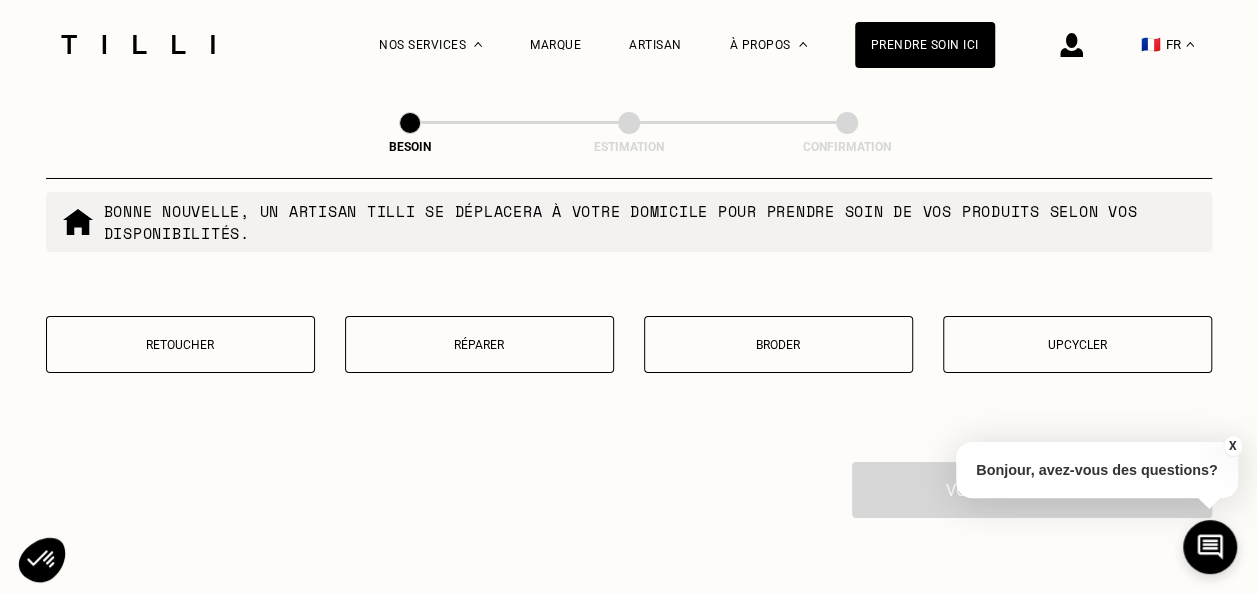 click on "Réparer" at bounding box center (479, 345) 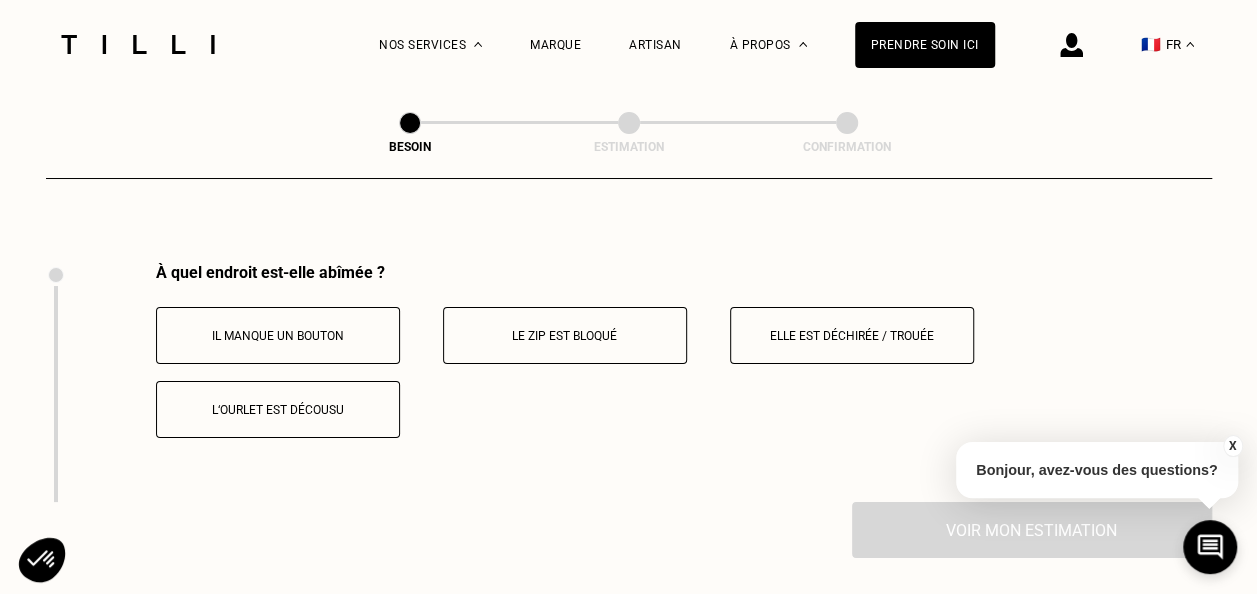 scroll, scrollTop: 3696, scrollLeft: 0, axis: vertical 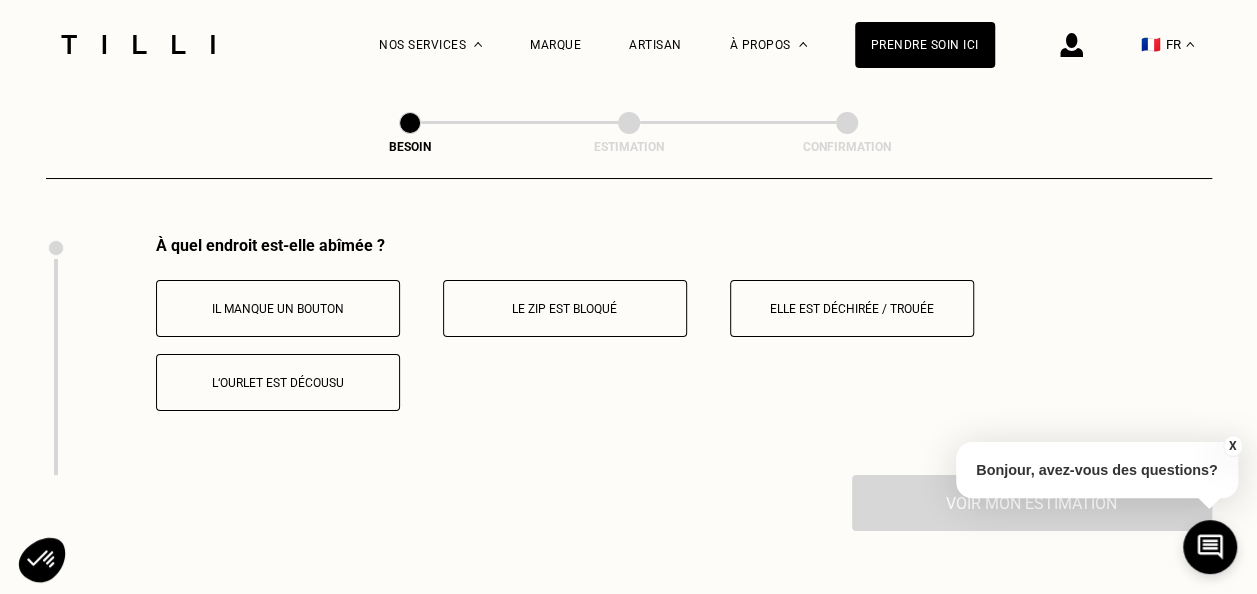 click on "Elle est déchirée / trouée" at bounding box center [852, 309] 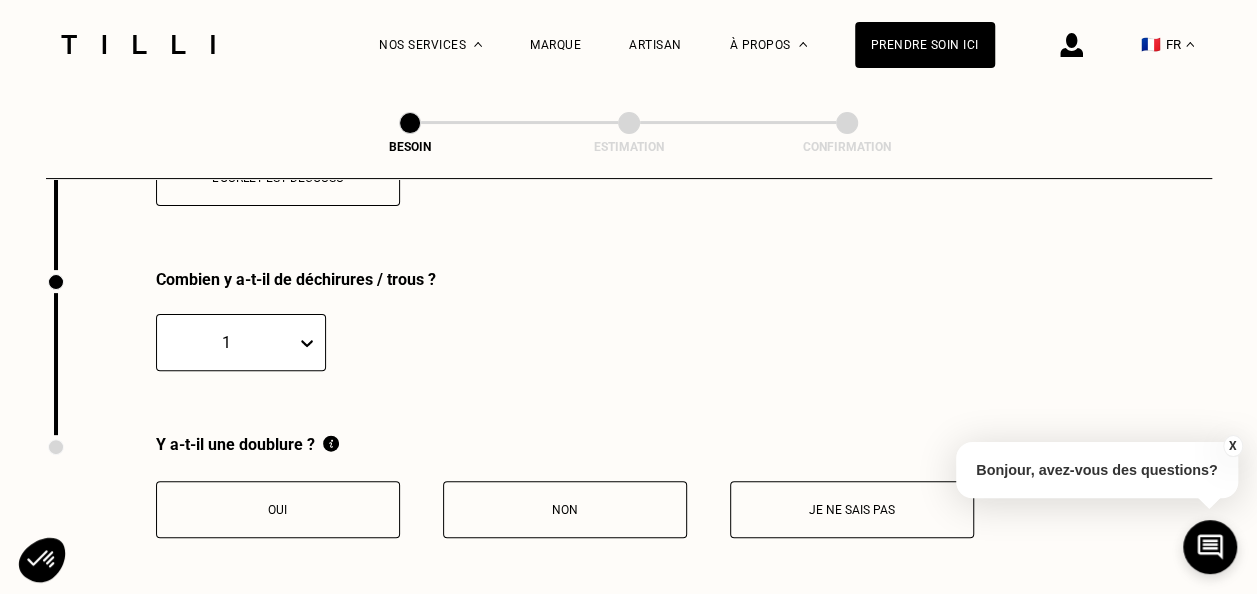 scroll, scrollTop: 3935, scrollLeft: 0, axis: vertical 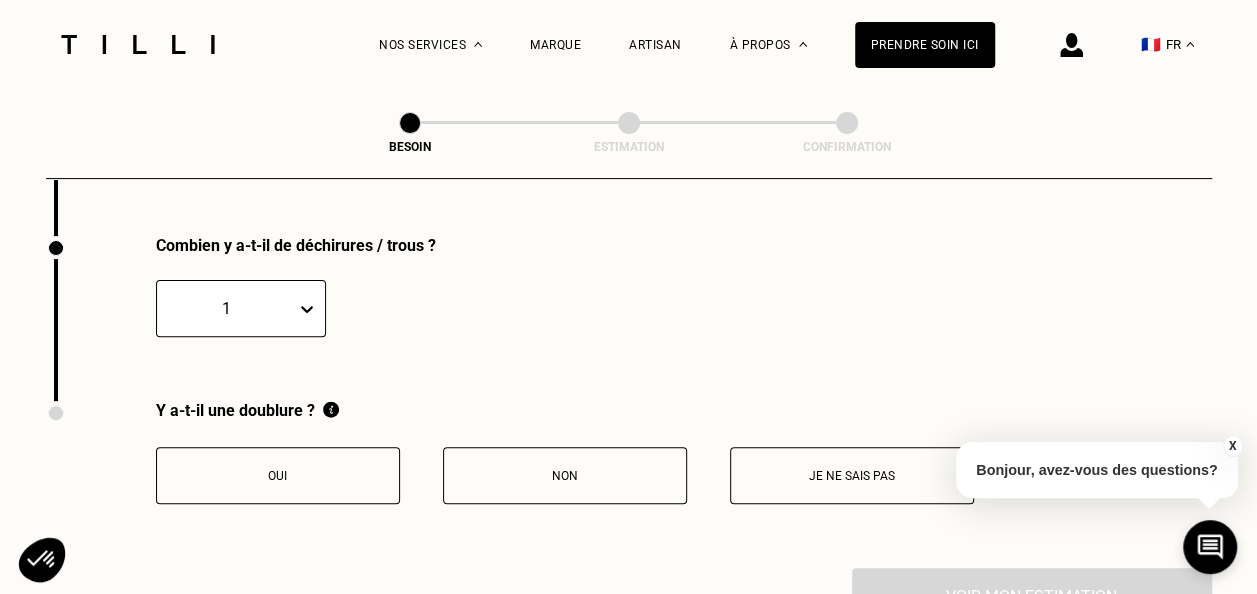 click on "Je ne sais pas" at bounding box center (852, 476) 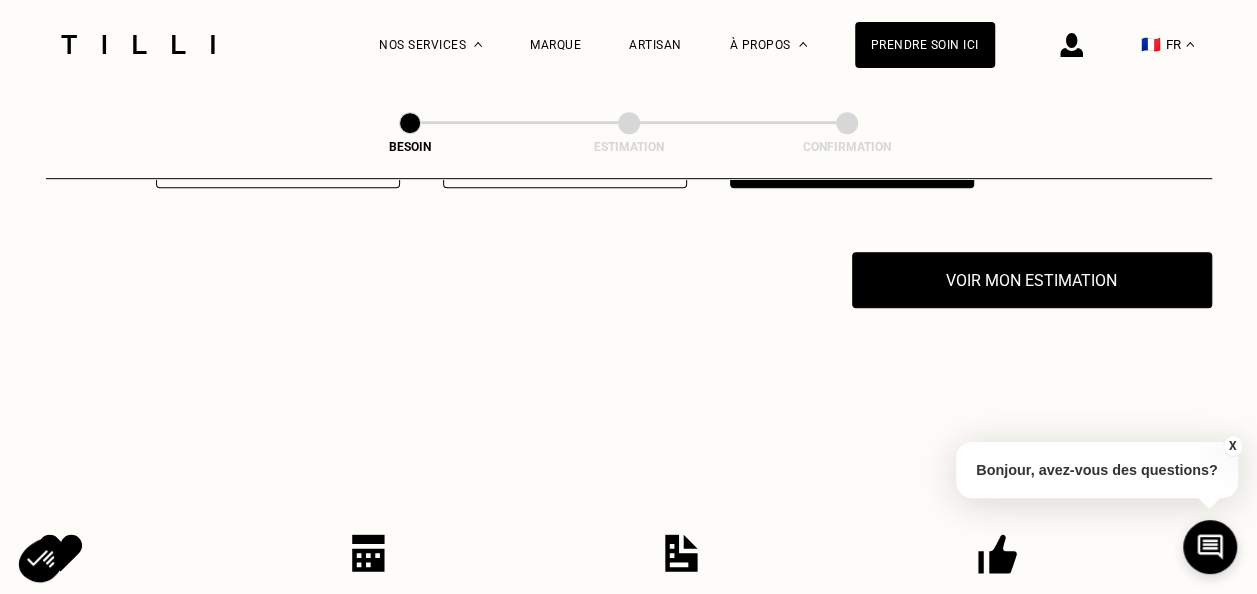 scroll, scrollTop: 4258, scrollLeft: 0, axis: vertical 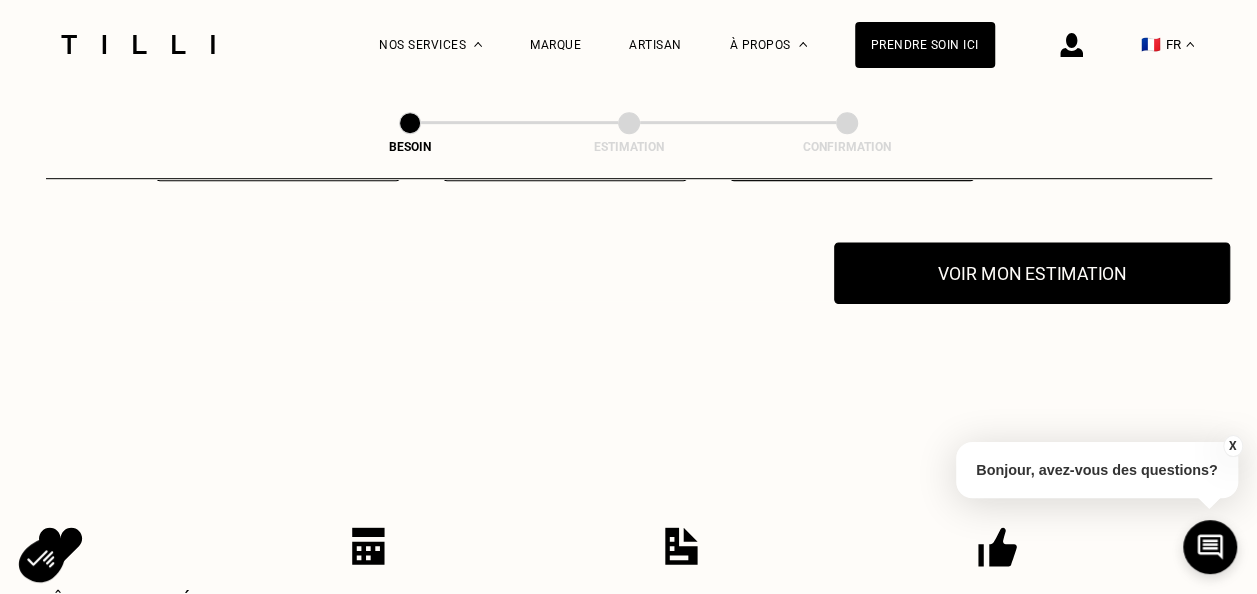 click on "Voir mon estimation" at bounding box center [1032, 273] 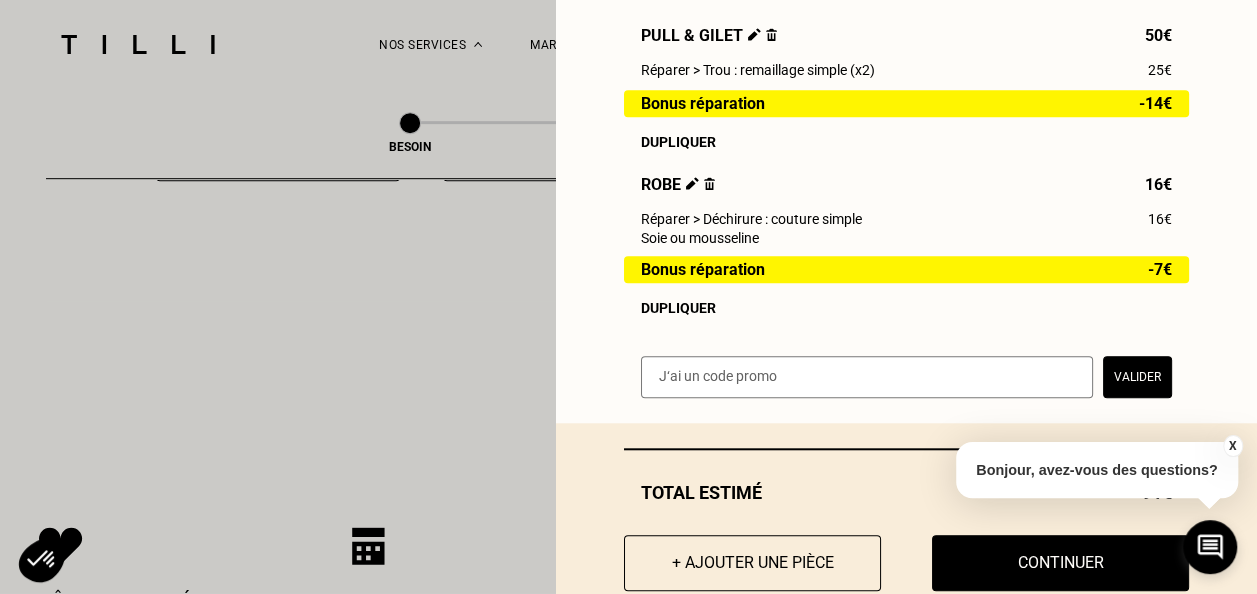 scroll, scrollTop: 713, scrollLeft: 0, axis: vertical 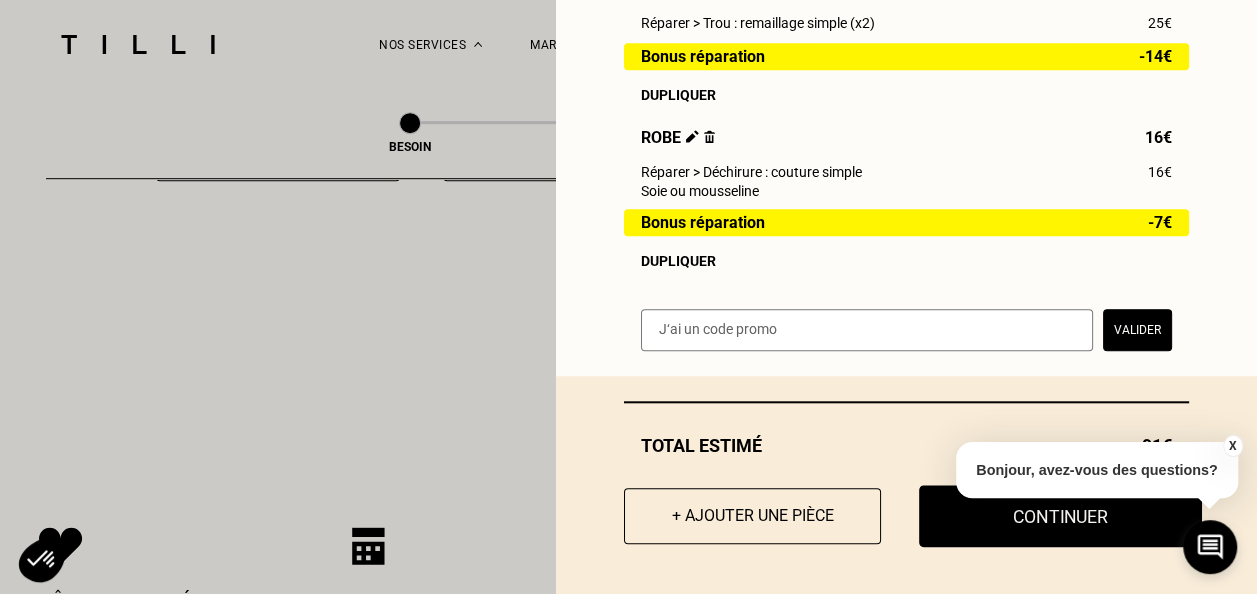 click on "Continuer" at bounding box center [1060, 516] 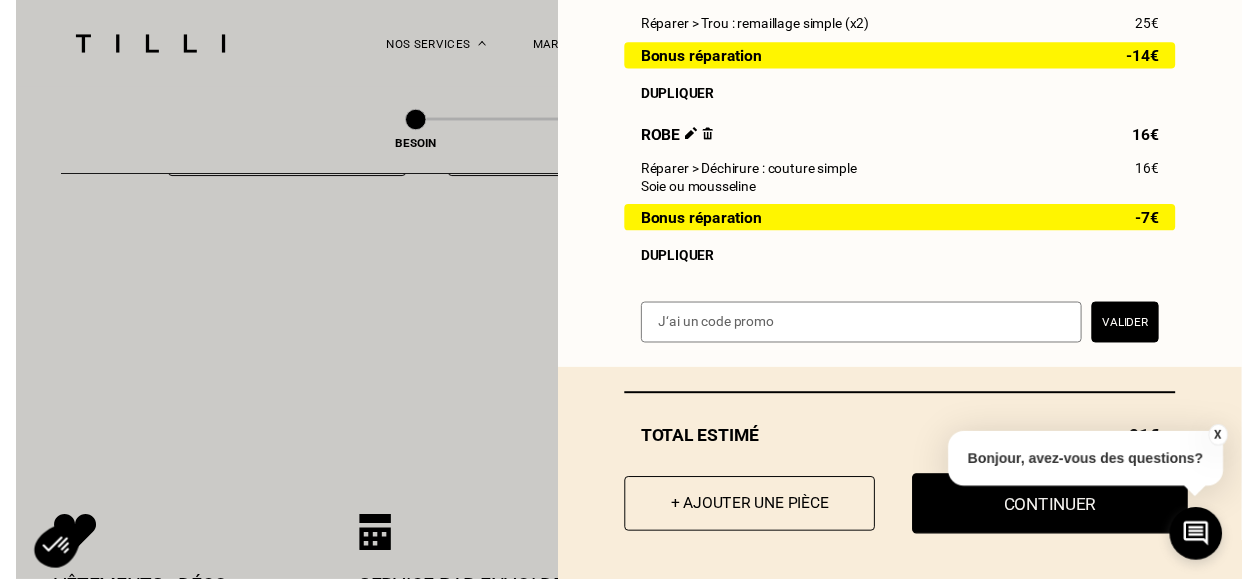 scroll, scrollTop: 0, scrollLeft: 0, axis: both 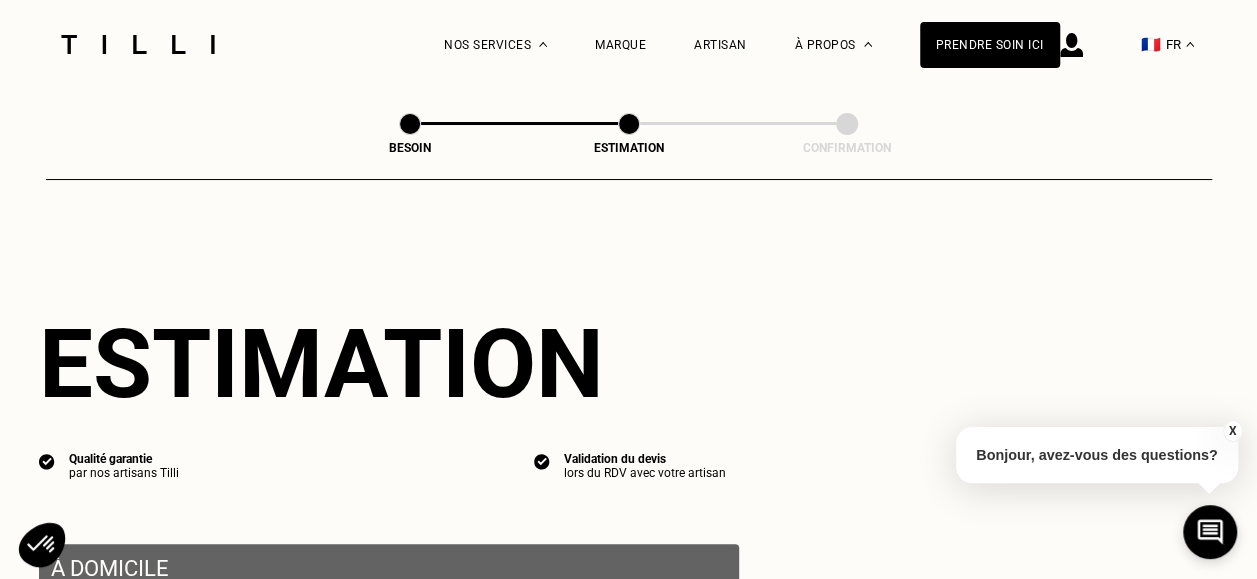 select on "FR" 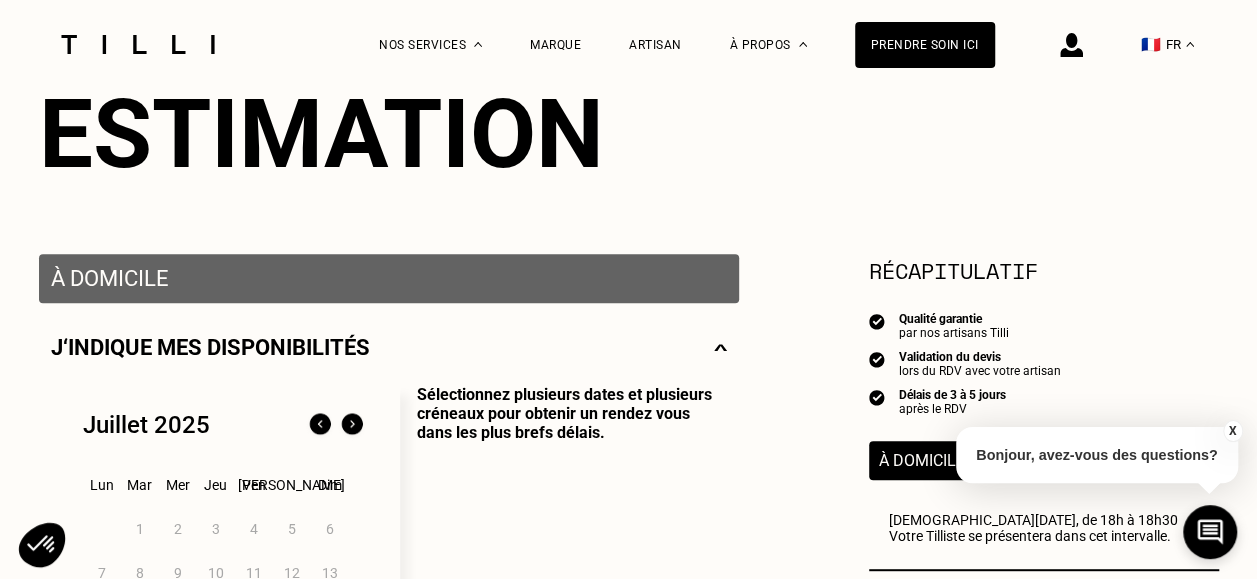 scroll, scrollTop: 235, scrollLeft: 0, axis: vertical 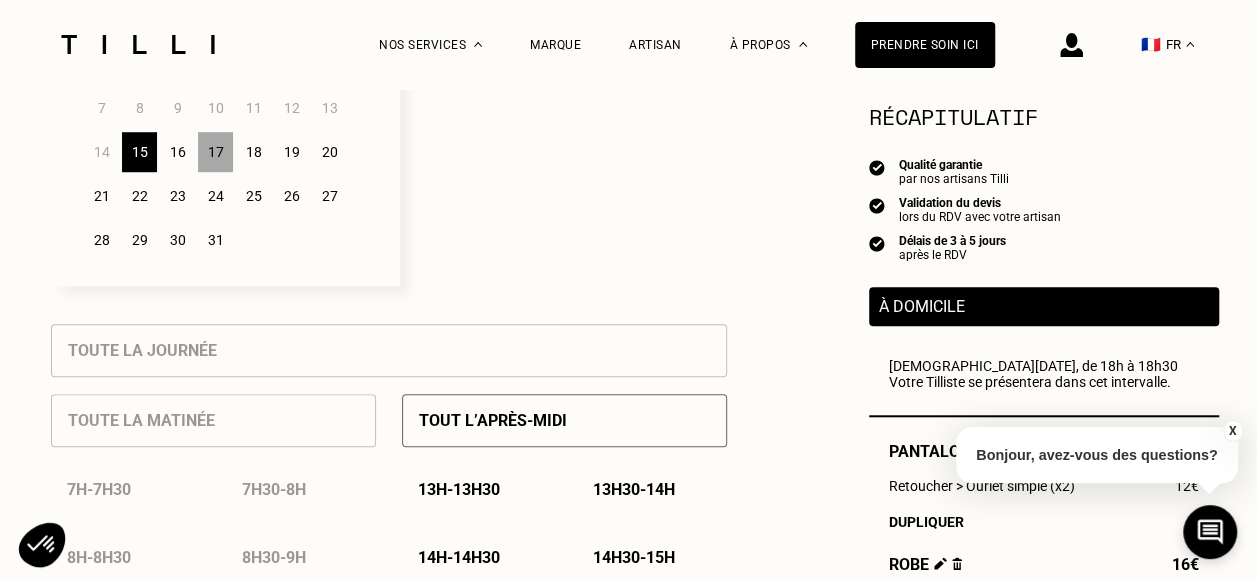 click on "17" at bounding box center [215, 152] 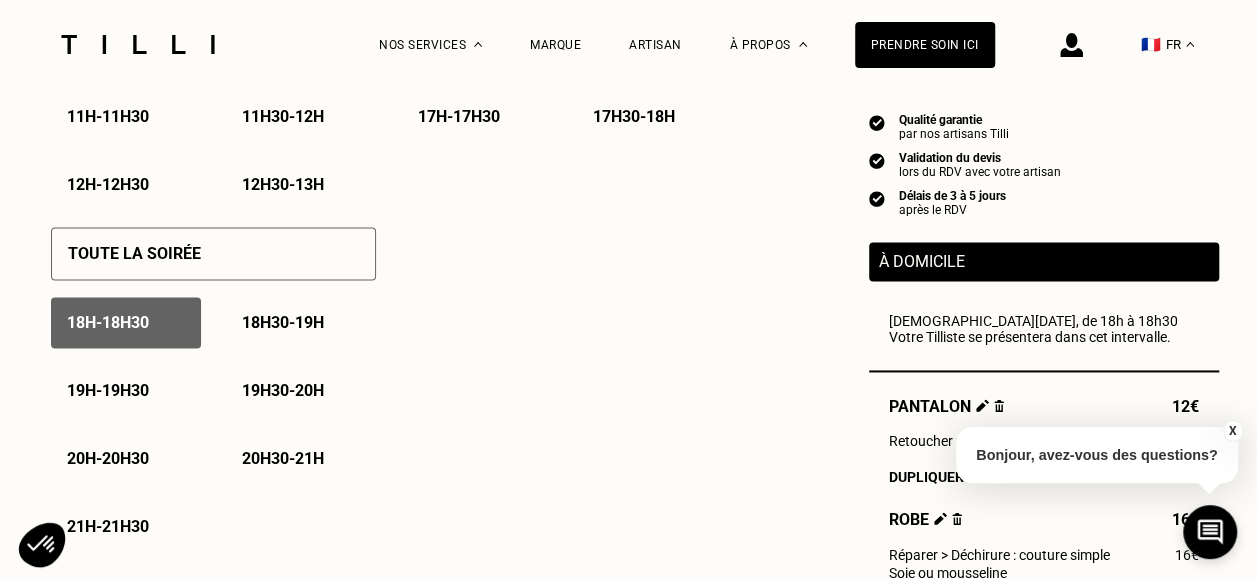 scroll, scrollTop: 1376, scrollLeft: 0, axis: vertical 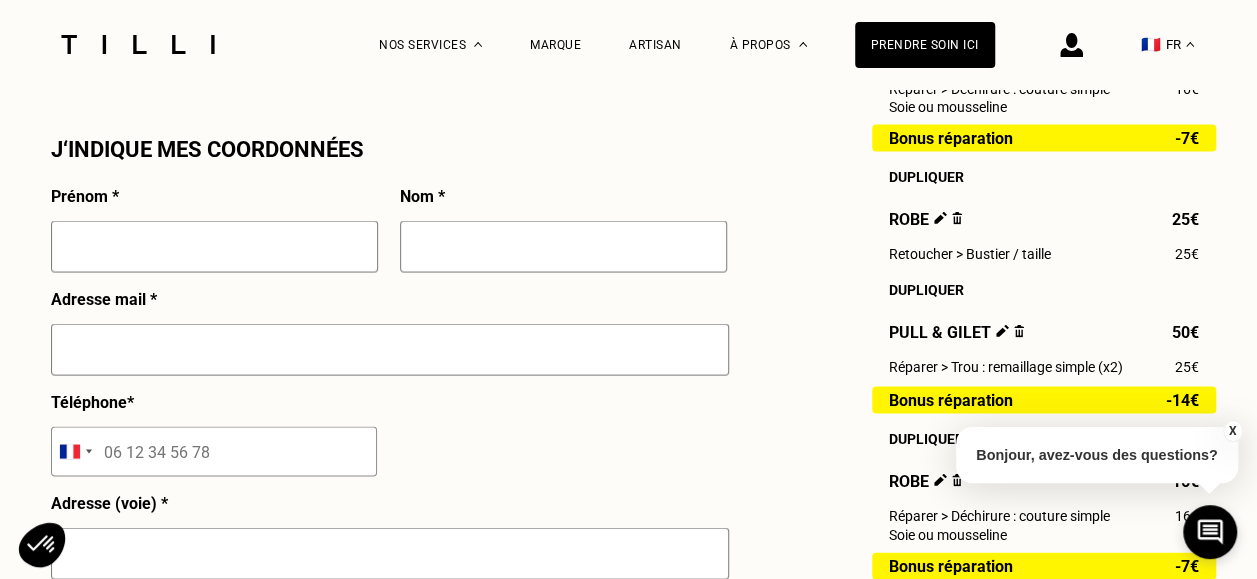 click at bounding box center [214, 246] 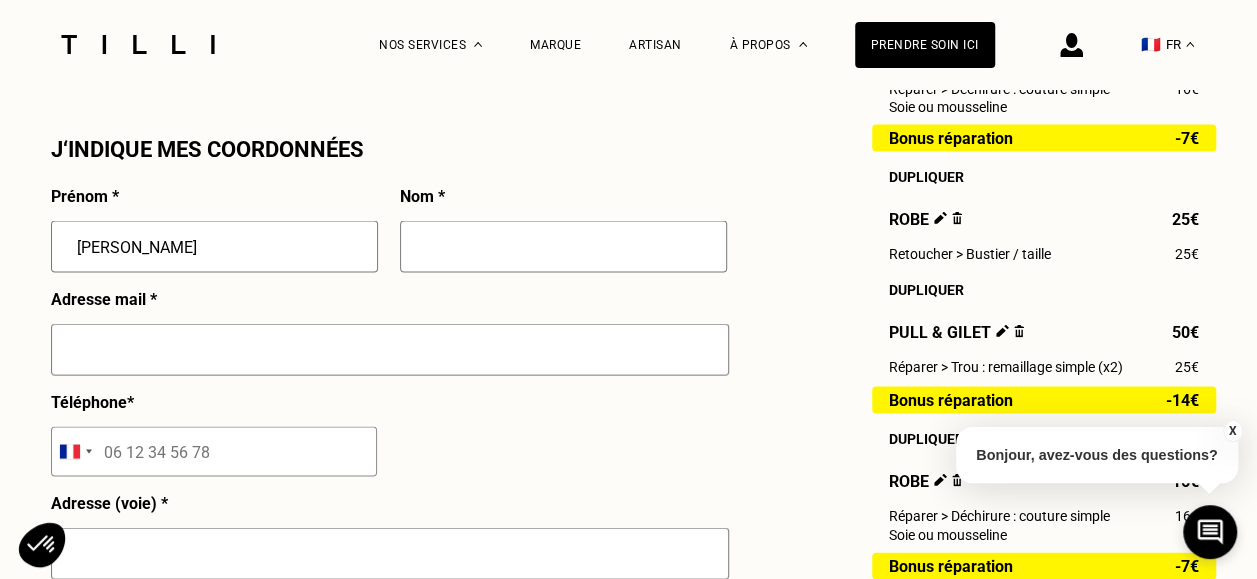 type on "BERGERAT" 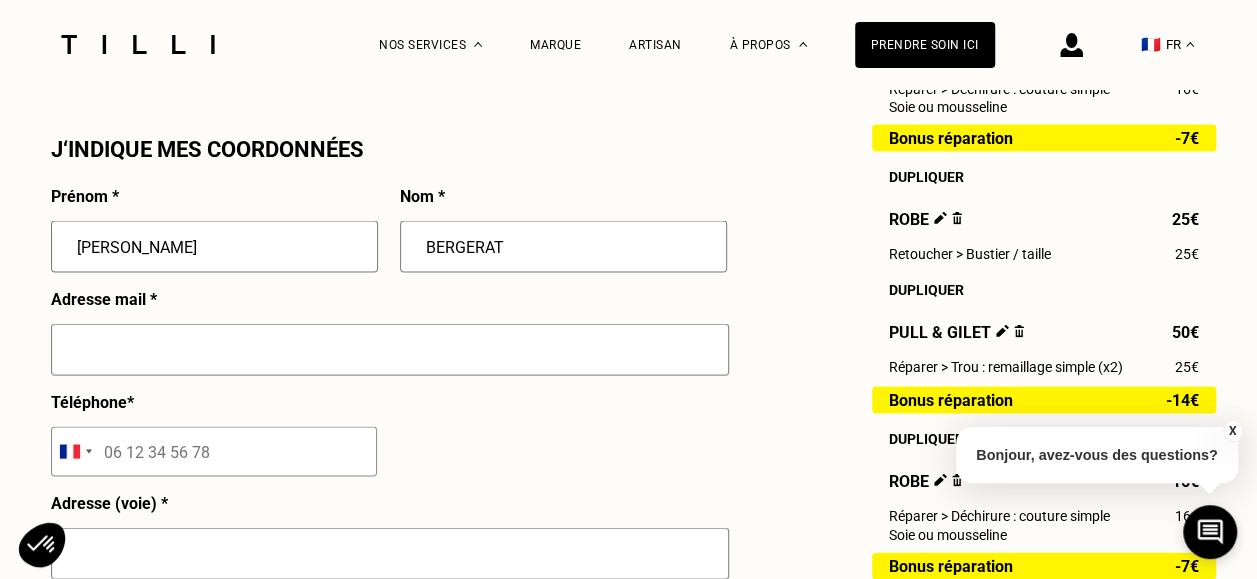 type on "[PERSON_NAME][EMAIL_ADDRESS][DOMAIN_NAME]" 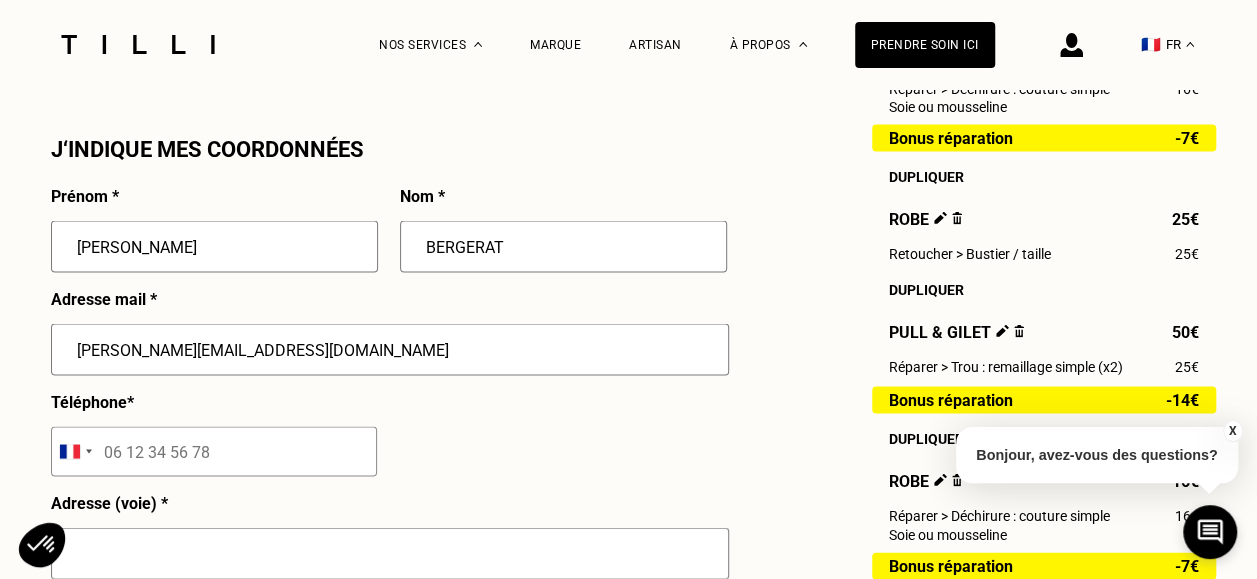 type on "[STREET_ADDRESS]" 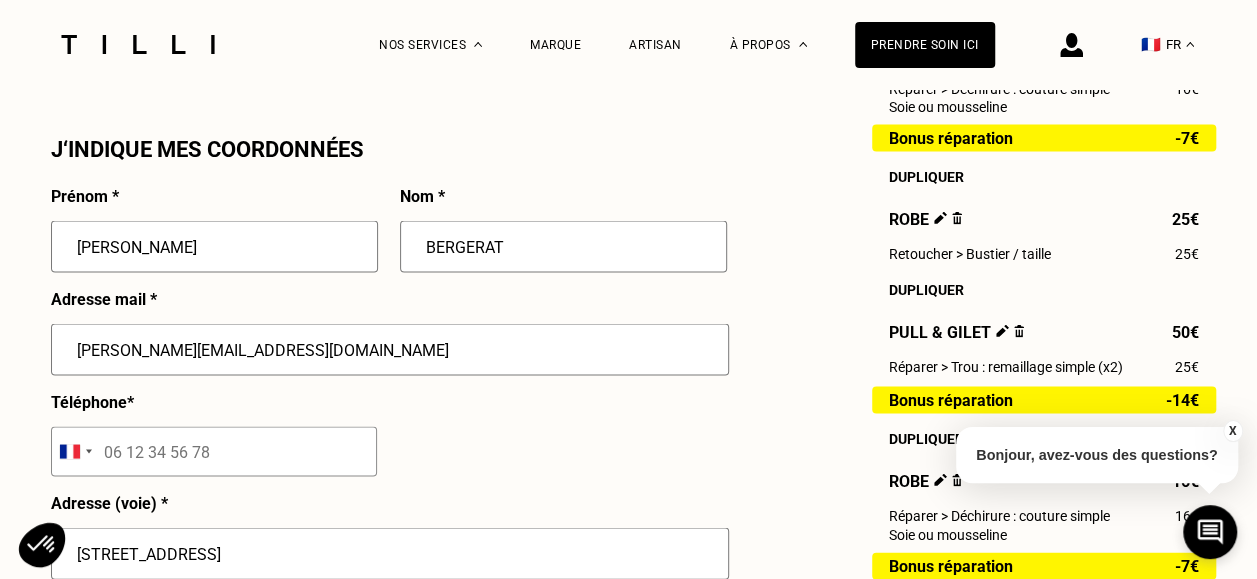 type on "1er étage D/ 73921/ 2173B" 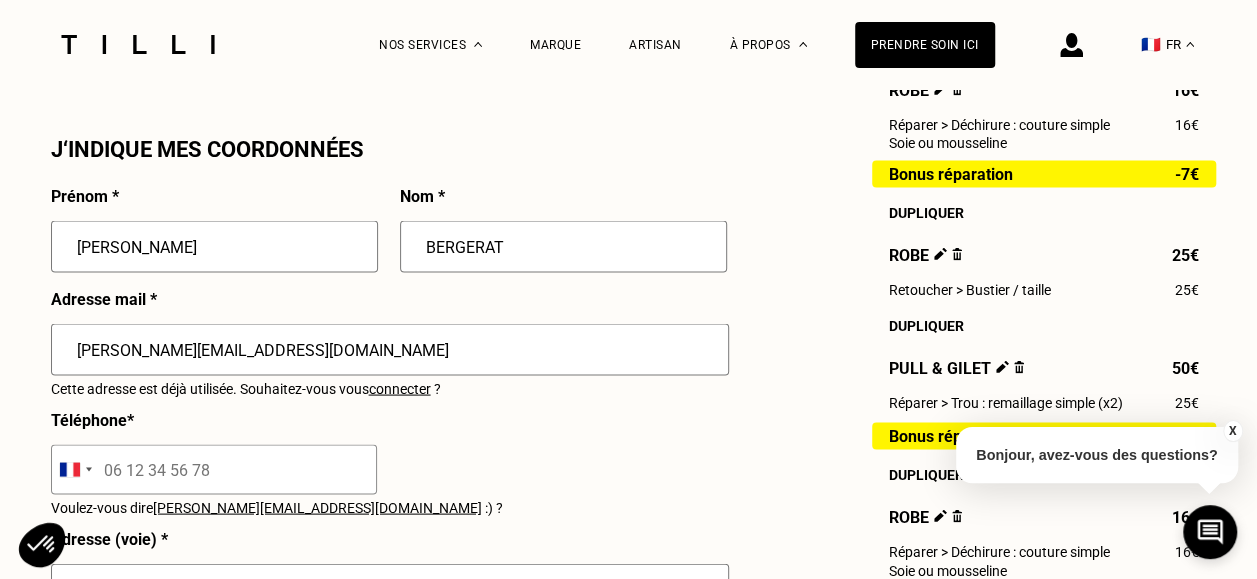 click on "[PERSON_NAME]" at bounding box center (214, 246) 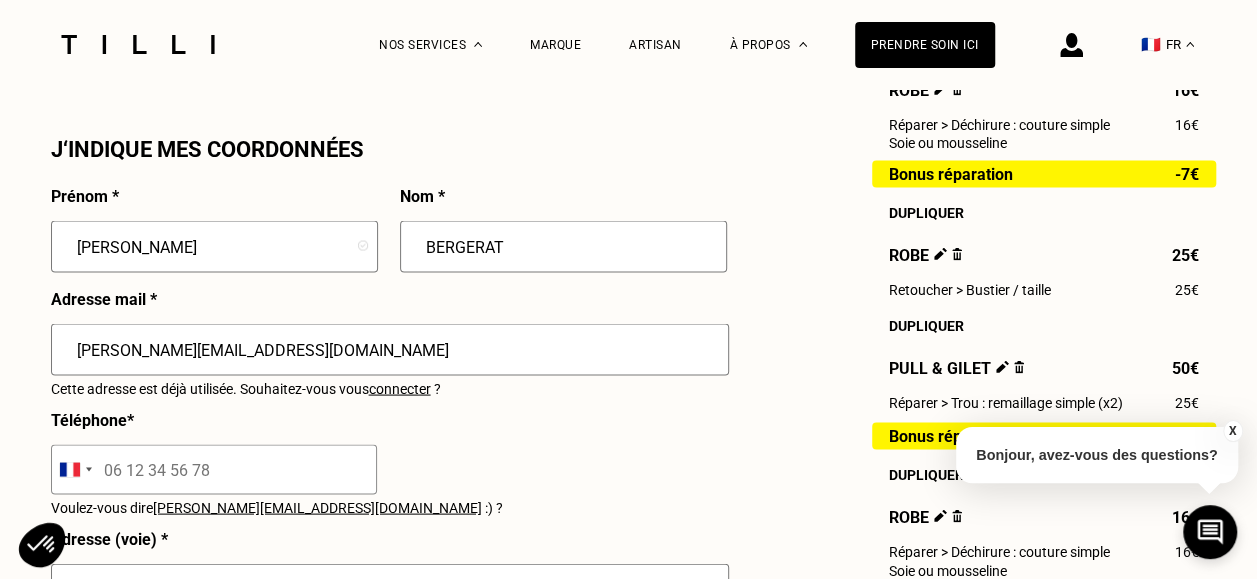 click on "Prénom * [PERSON_NAME] Nom * BERGERAT Adresse mail * [PERSON_NAME][EMAIL_ADDRESS][DOMAIN_NAME] Cette adresse est déjà utilisée. Souhaitez-vous vous  connecter   ? Téléphone * [GEOGRAPHIC_DATA] +93 [GEOGRAPHIC_DATA] +355 [GEOGRAPHIC_DATA] +213 [US_STATE] +1 [GEOGRAPHIC_DATA] +376 [GEOGRAPHIC_DATA] +244 [GEOGRAPHIC_DATA] +1 [GEOGRAPHIC_DATA] +1 [GEOGRAPHIC_DATA] +54 [GEOGRAPHIC_DATA] +374 [GEOGRAPHIC_DATA] +297 [DATE][GEOGRAPHIC_DATA] +247 [GEOGRAPHIC_DATA] +61 [GEOGRAPHIC_DATA] +43 [GEOGRAPHIC_DATA] +994 [GEOGRAPHIC_DATA] +1 [GEOGRAPHIC_DATA] +973 [GEOGRAPHIC_DATA] +880 [GEOGRAPHIC_DATA] +1 [GEOGRAPHIC_DATA] +375 [GEOGRAPHIC_DATA] +32 [GEOGRAPHIC_DATA] +501 [GEOGRAPHIC_DATA] +229 [GEOGRAPHIC_DATA] +1 [GEOGRAPHIC_DATA] +975 [GEOGRAPHIC_DATA] +591 [GEOGRAPHIC_DATA] +387 [GEOGRAPHIC_DATA] +267 [GEOGRAPHIC_DATA] +55 [GEOGRAPHIC_DATA] +246 [GEOGRAPHIC_DATA] +1 [GEOGRAPHIC_DATA] +673 [GEOGRAPHIC_DATA] +359 [GEOGRAPHIC_DATA] +226 [GEOGRAPHIC_DATA] +257 [GEOGRAPHIC_DATA] +855 [GEOGRAPHIC_DATA] +237 [GEOGRAPHIC_DATA] +1 [GEOGRAPHIC_DATA] +238 [GEOGRAPHIC_DATA] [GEOGRAPHIC_DATA] +599 [GEOGRAPHIC_DATA] +1 [GEOGRAPHIC_DATA] +236 [GEOGRAPHIC_DATA] +235 [GEOGRAPHIC_DATA] +56 [GEOGRAPHIC_DATA] +86 [GEOGRAPHIC_DATA] +61 [GEOGRAPHIC_DATA] +61 [GEOGRAPHIC_DATA] +57 [GEOGRAPHIC_DATA] +269 [GEOGRAPHIC_DATA] - [GEOGRAPHIC_DATA] +242 [GEOGRAPHIC_DATA] - [GEOGRAPHIC_DATA] +243 [GEOGRAPHIC_DATA] +682 [GEOGRAPHIC_DATA] +506 [GEOGRAPHIC_DATA] +385 [GEOGRAPHIC_DATA] +53 [GEOGRAPHIC_DATA]" at bounding box center [389, 621] 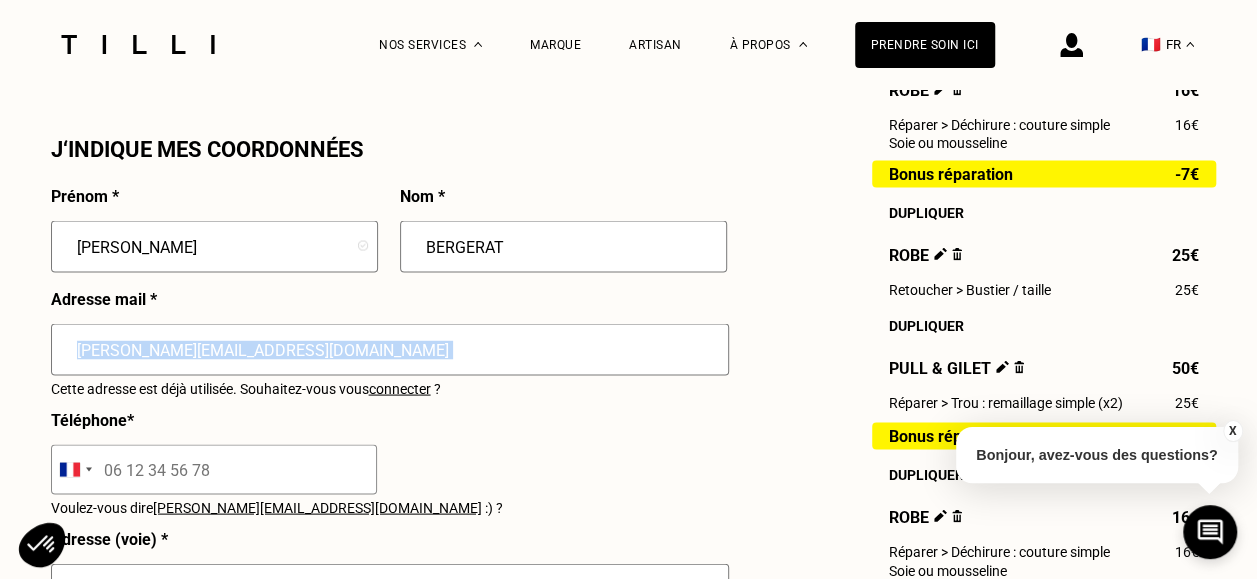 click on "[PERSON_NAME][EMAIL_ADDRESS][DOMAIN_NAME]" at bounding box center [390, 357] 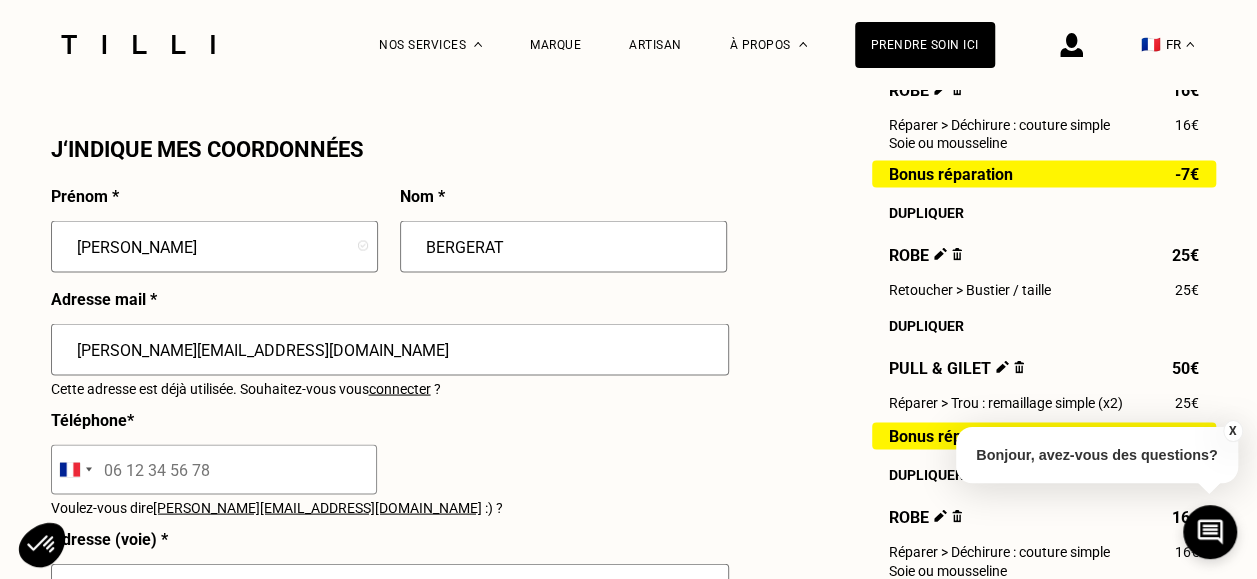 drag, startPoint x: 406, startPoint y: 394, endPoint x: 567, endPoint y: 446, distance: 169.18924 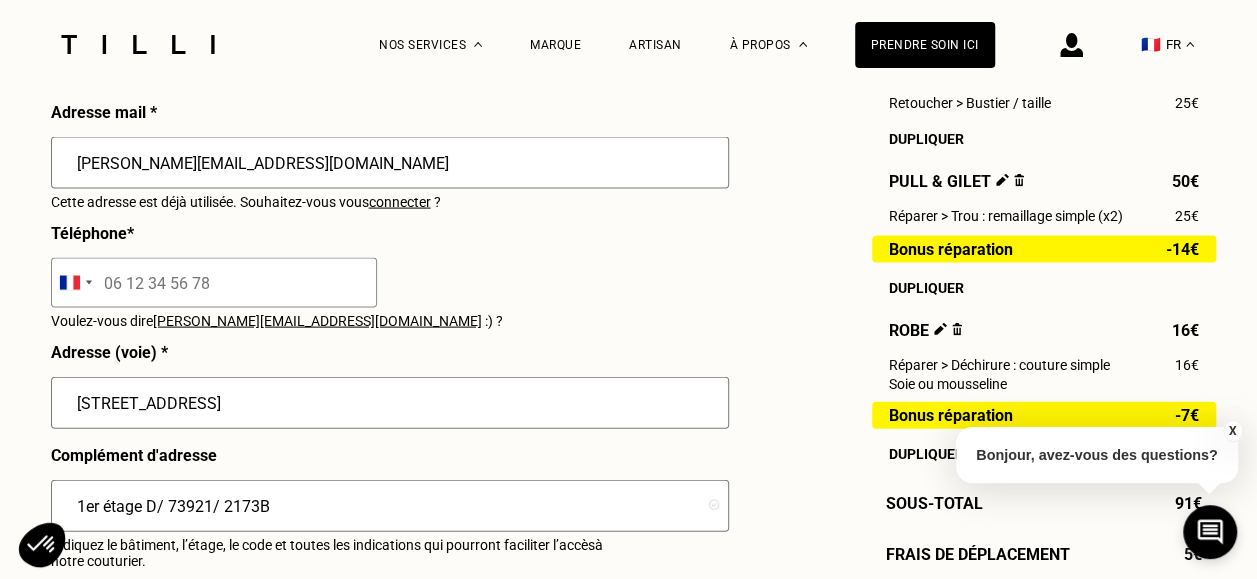 scroll, scrollTop: 2098, scrollLeft: 0, axis: vertical 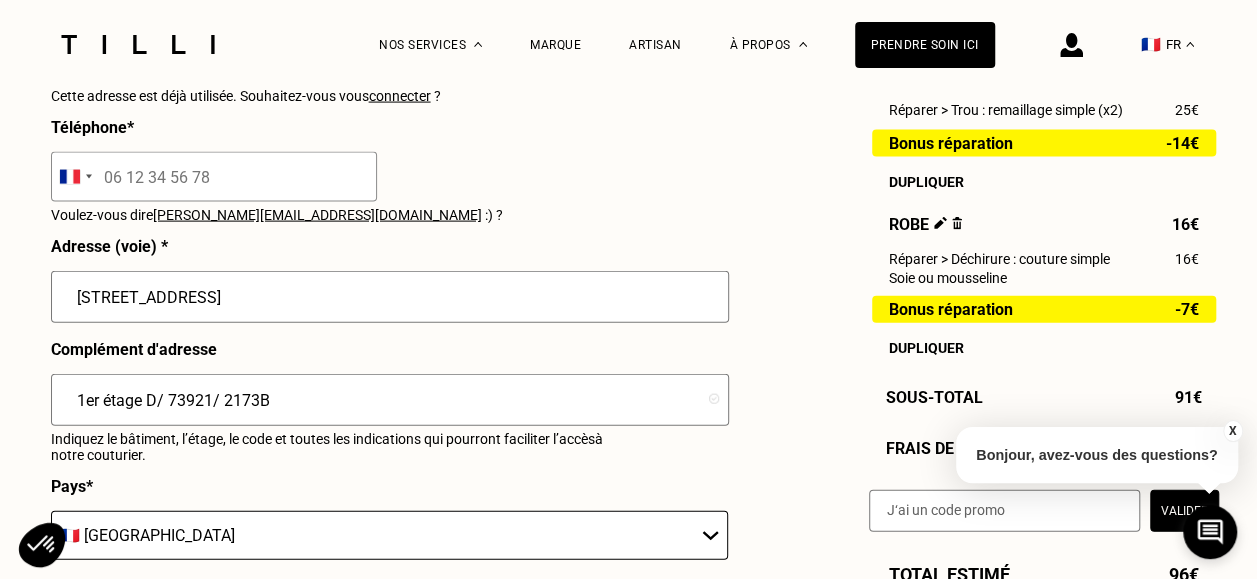 click on "[PERSON_NAME][EMAIL_ADDRESS][DOMAIN_NAME]" at bounding box center [317, 215] 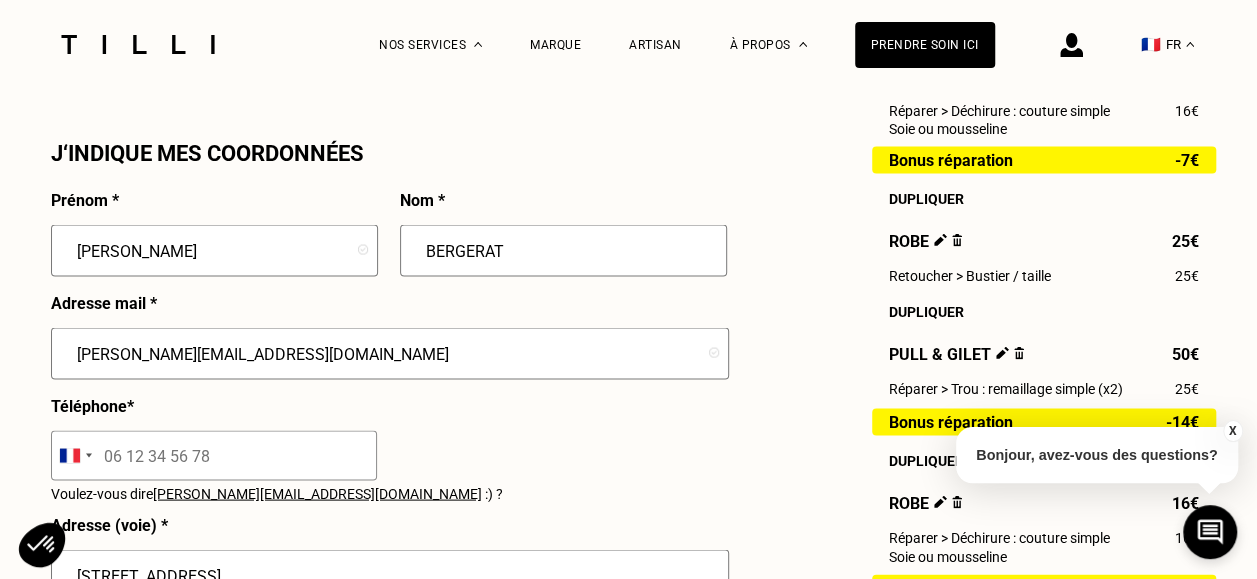 scroll, scrollTop: 1777, scrollLeft: 0, axis: vertical 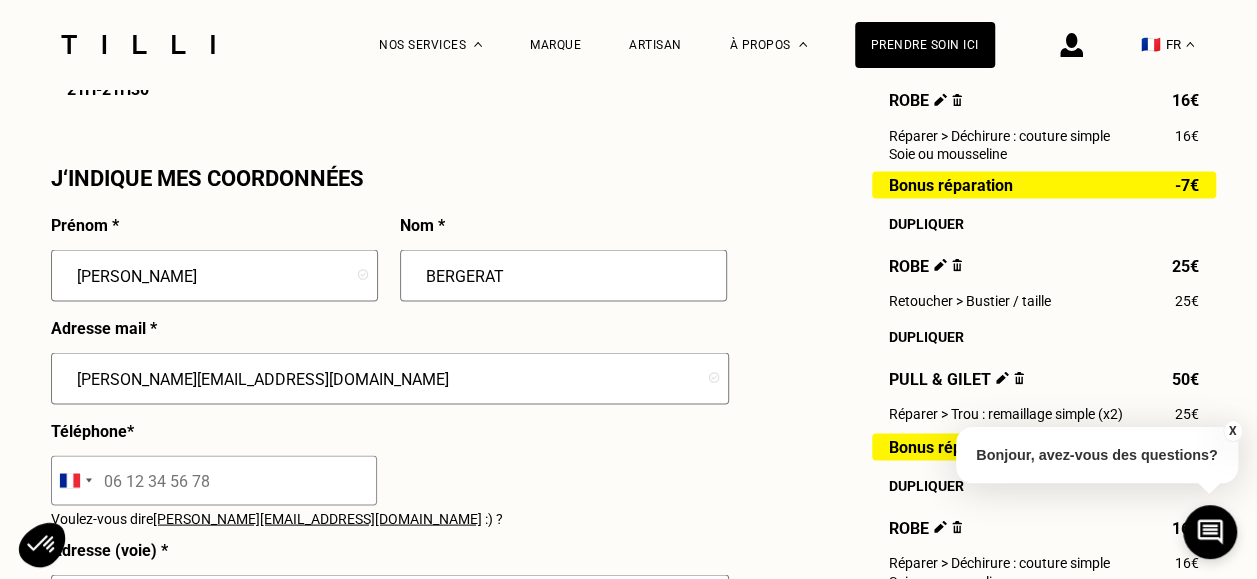 click on "[PERSON_NAME][EMAIL_ADDRESS][DOMAIN_NAME]" at bounding box center (390, 378) 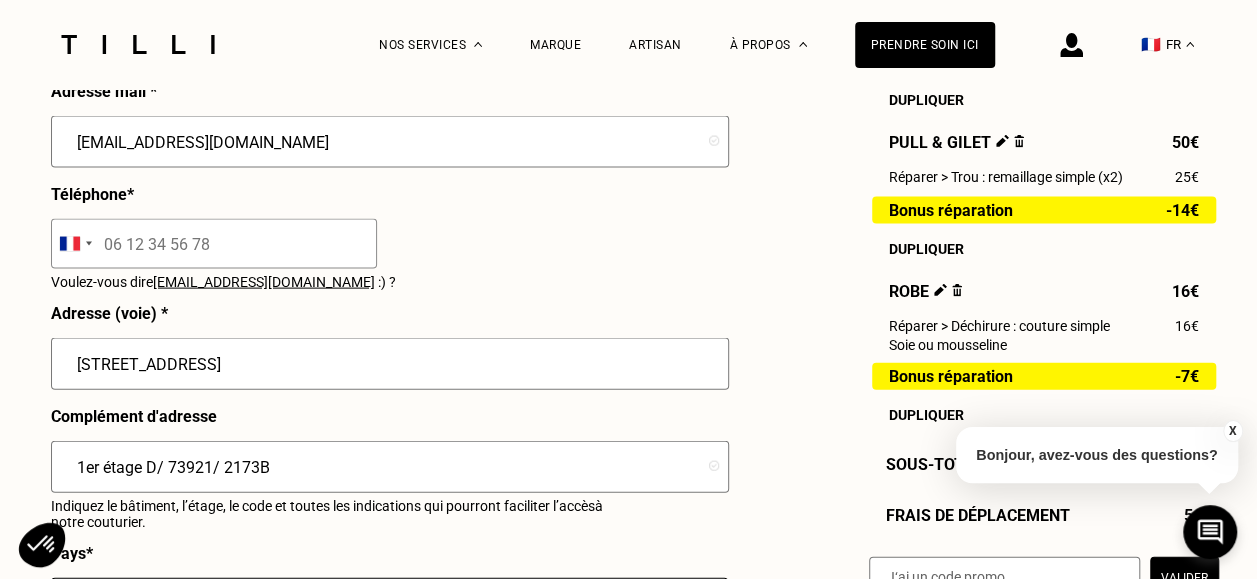 scroll, scrollTop: 2044, scrollLeft: 0, axis: vertical 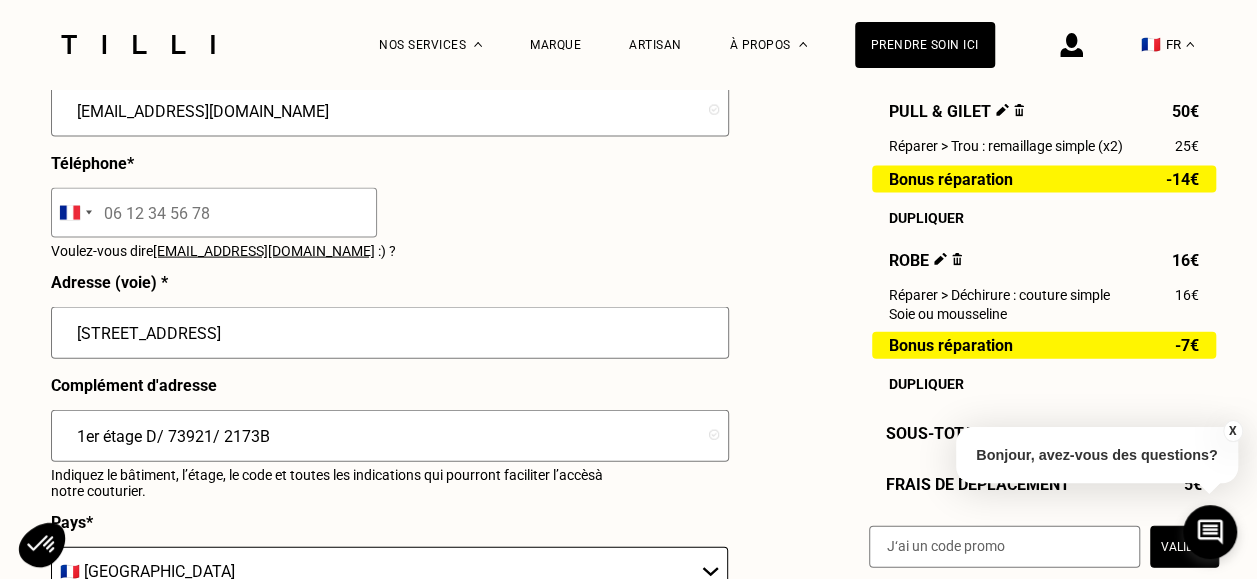 type on "[EMAIL_ADDRESS][DOMAIN_NAME]" 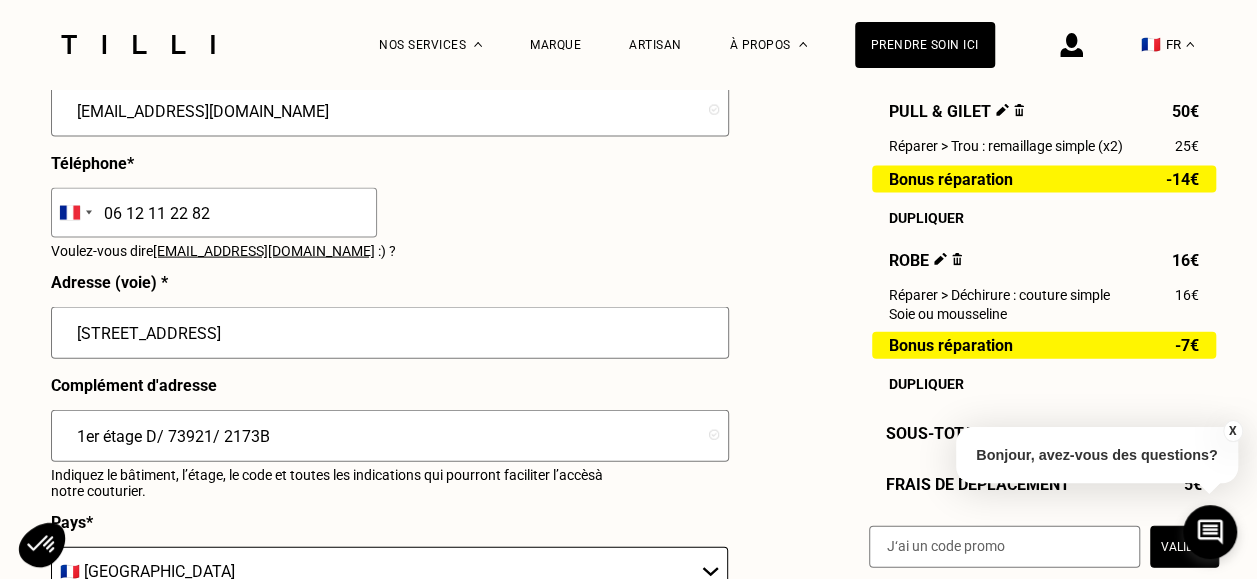type on "06 12 11 22 82" 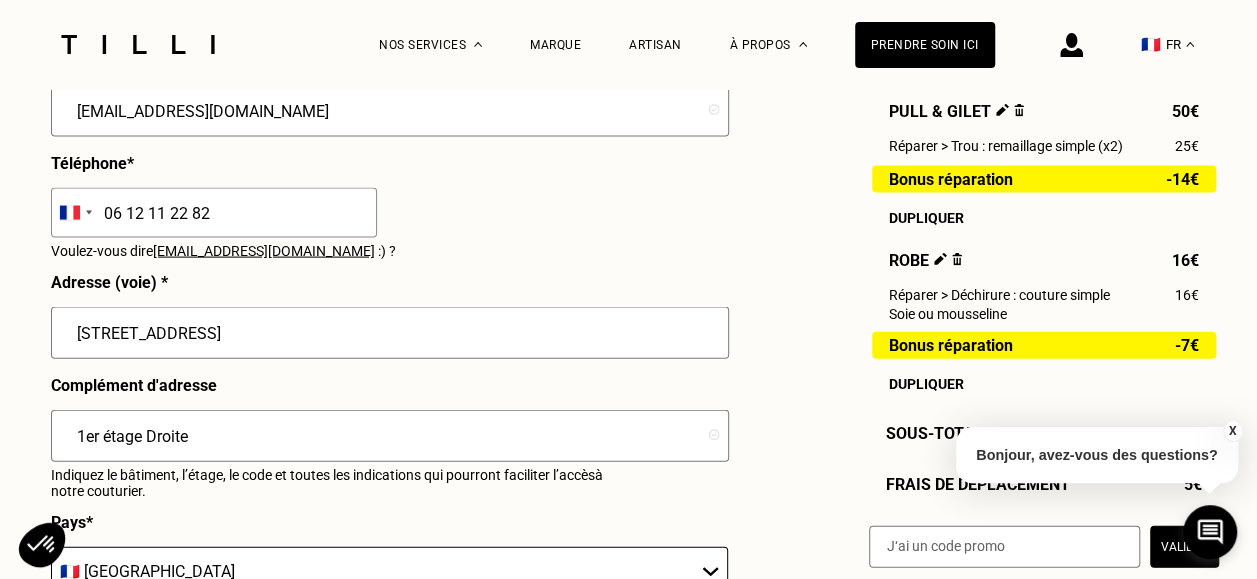 click on "1er étage Droite" at bounding box center (390, 436) 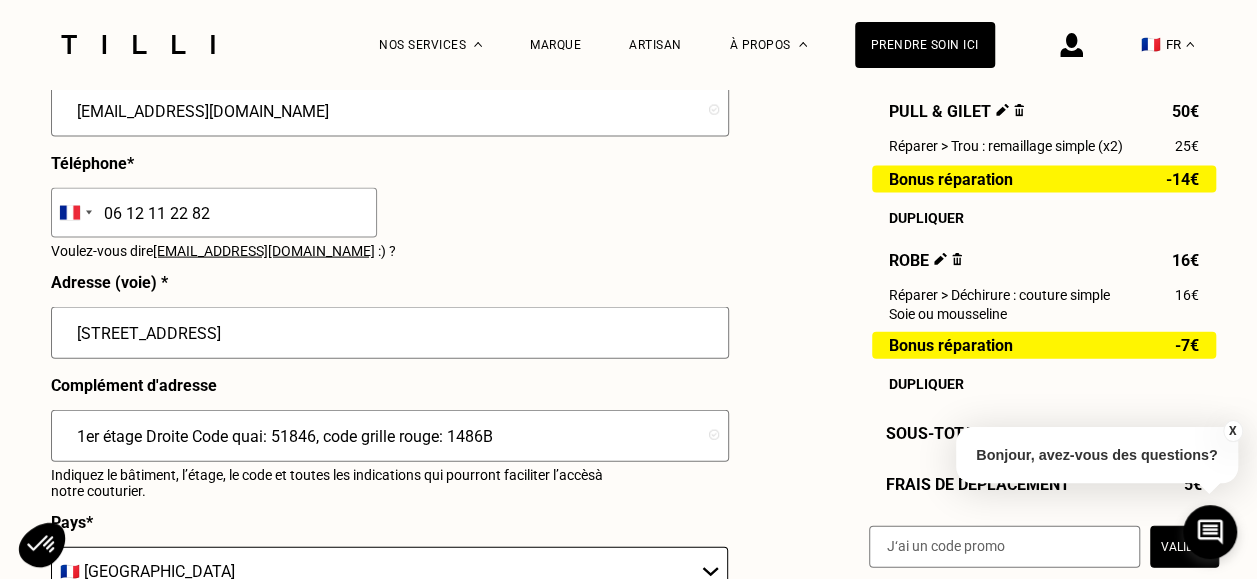 click on "1er étage Droite Code quai: 51846, code grille rouge: 1486B" at bounding box center (390, 436) 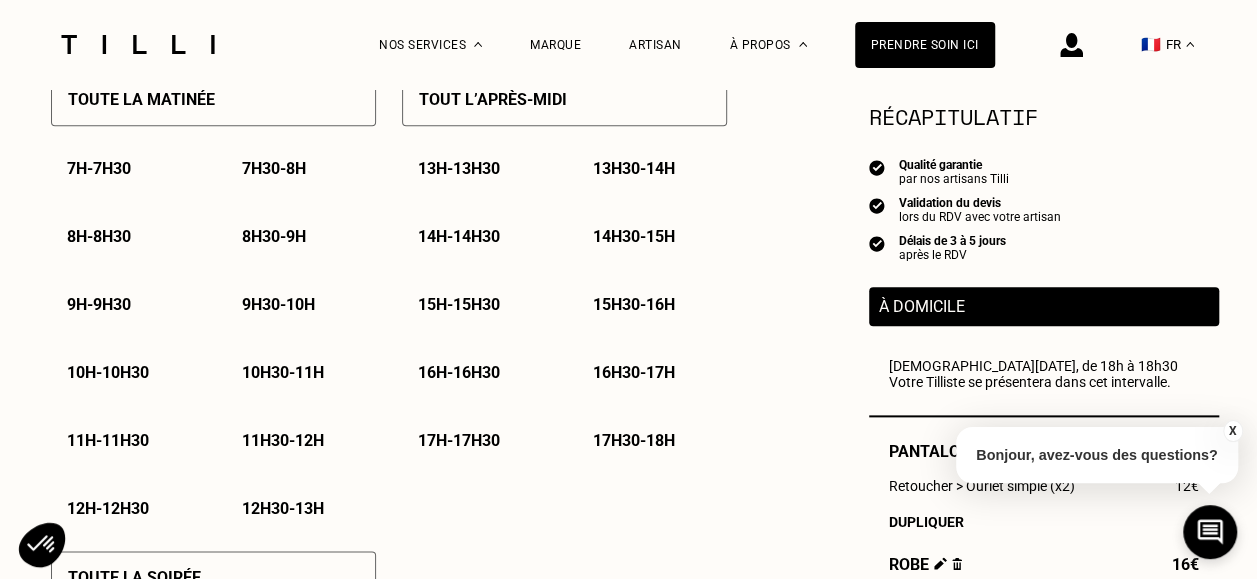 scroll, scrollTop: 925, scrollLeft: 0, axis: vertical 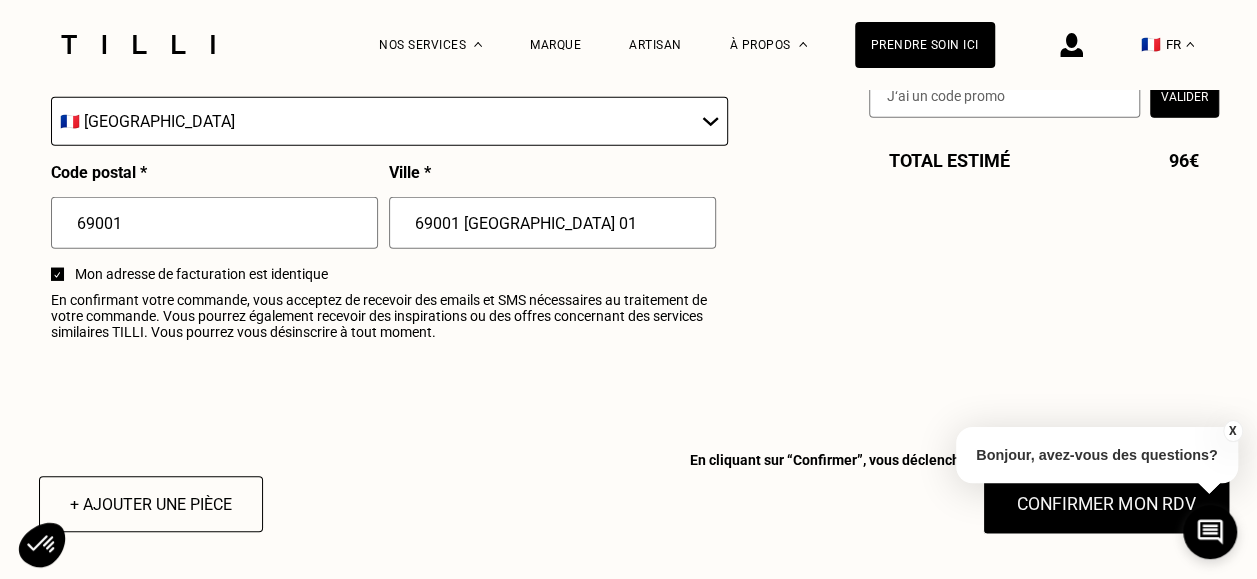 click on "Confirmer mon RDV" at bounding box center (1106, 504) 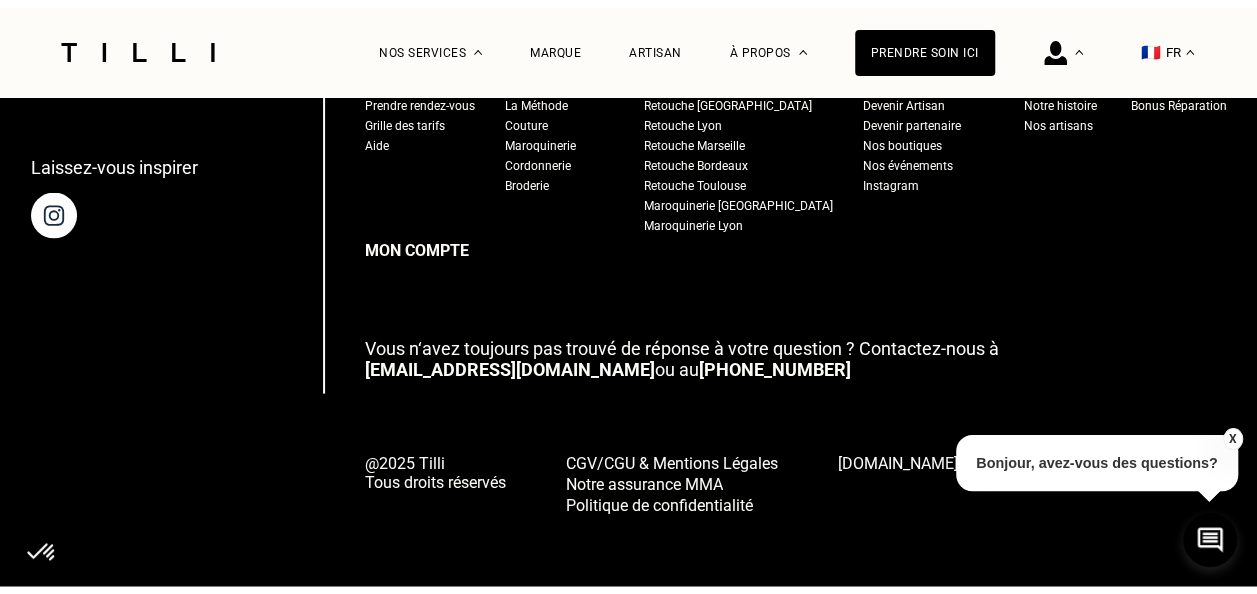 scroll, scrollTop: 0, scrollLeft: 0, axis: both 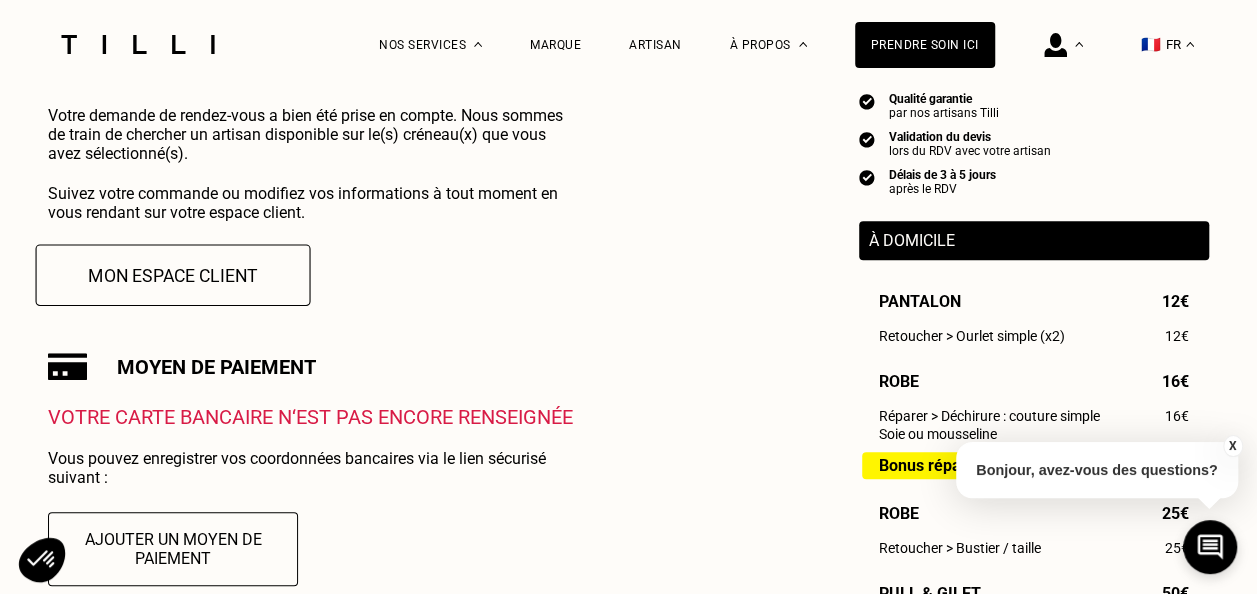 click on "Mon espace client" at bounding box center [173, 275] 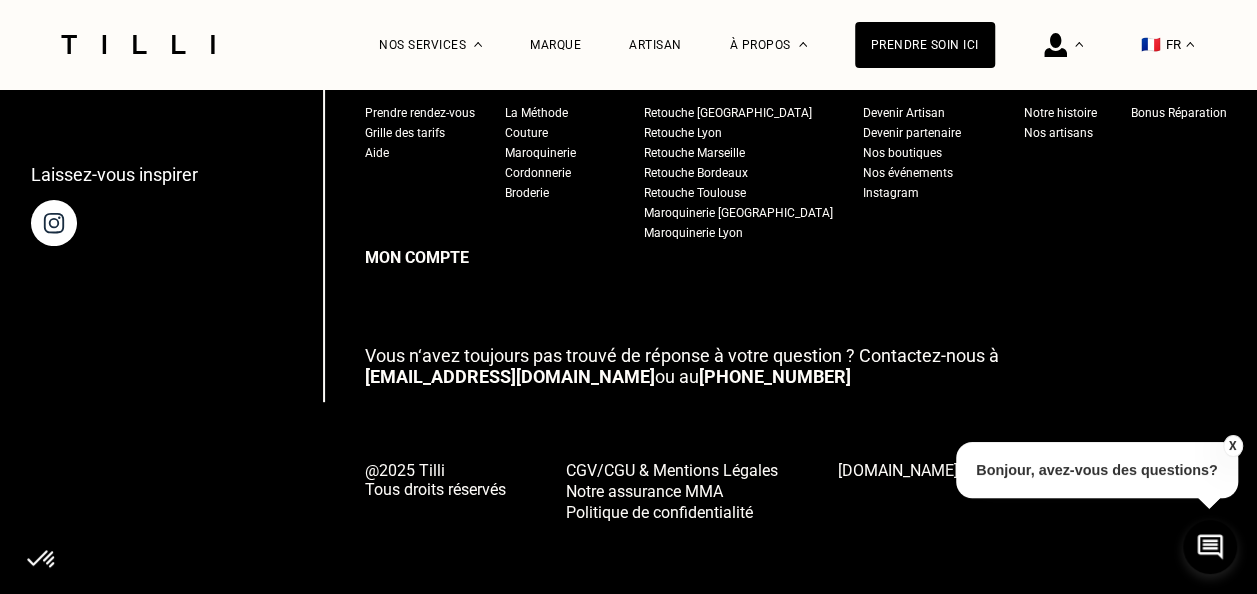 scroll, scrollTop: 0, scrollLeft: 0, axis: both 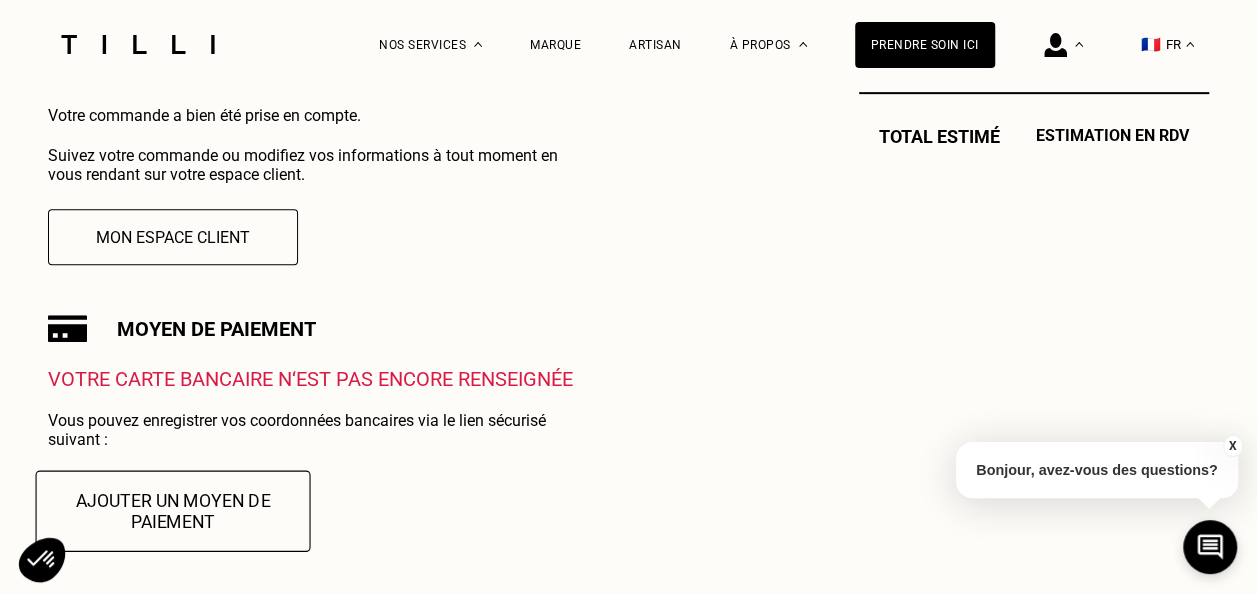 click on "Ajouter un moyen de paiement" at bounding box center [173, 510] 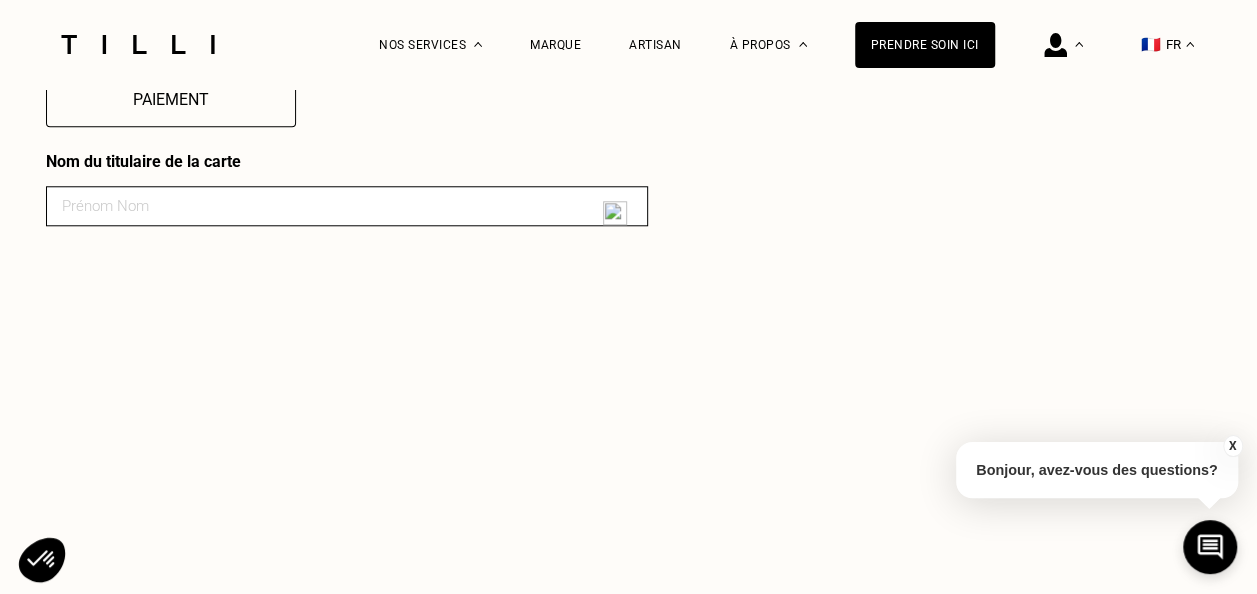 scroll, scrollTop: 909, scrollLeft: 0, axis: vertical 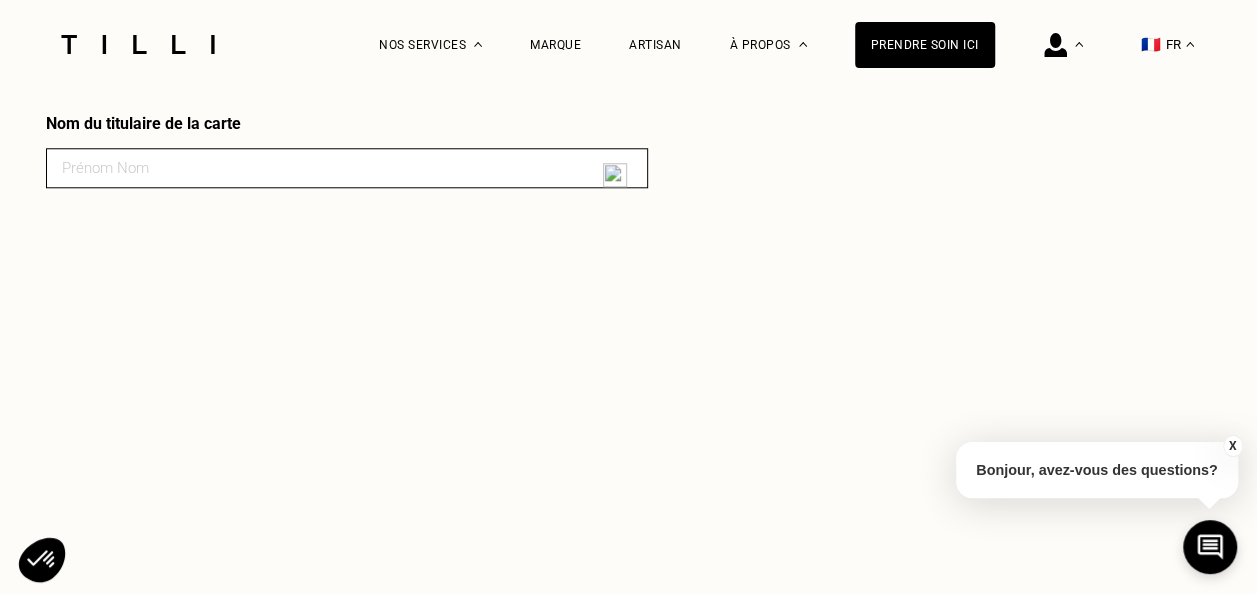 click at bounding box center (347, 168) 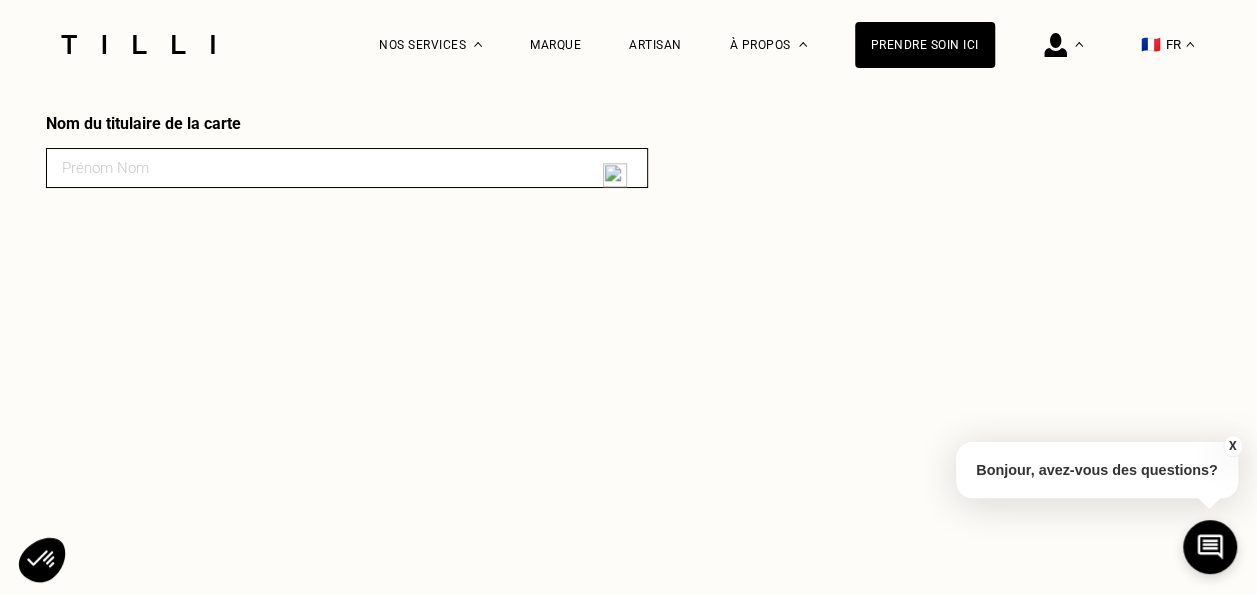 type on "[PERSON_NAME]" 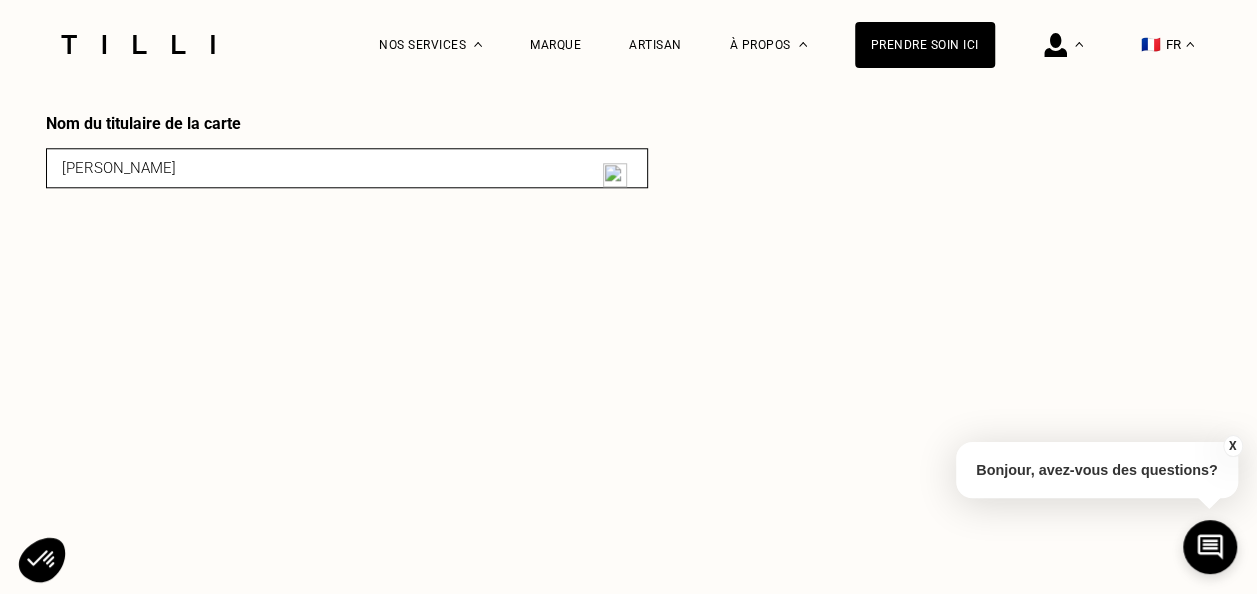 click on "Récapitulatif Total estimé  Estimation en RDV" at bounding box center (1037, 374) 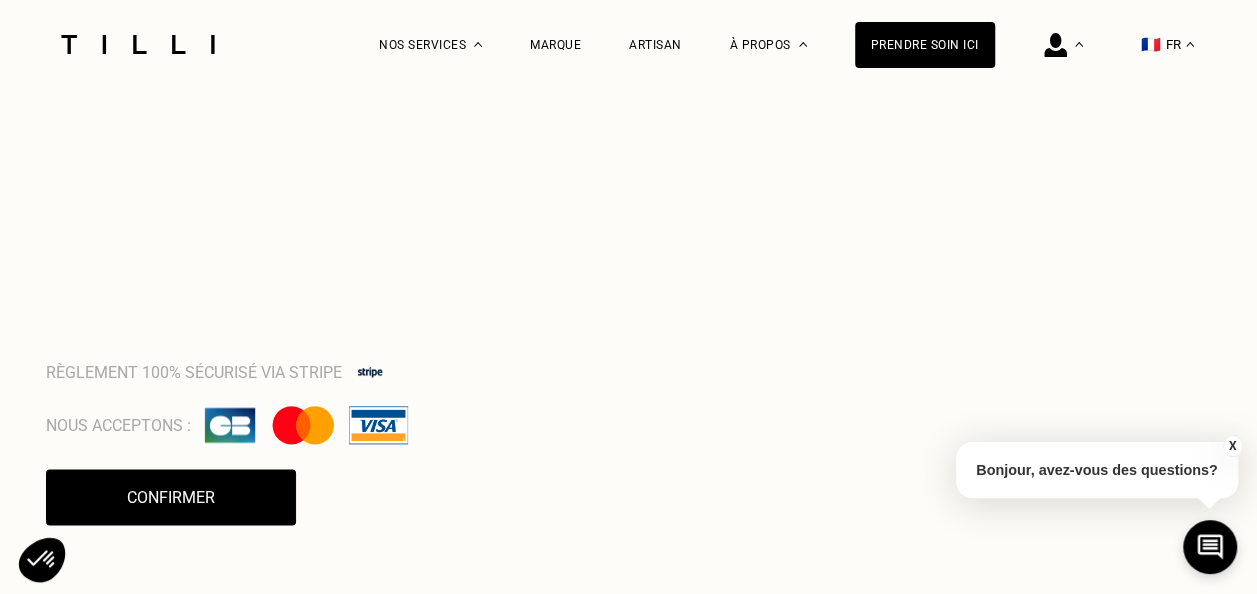 scroll, scrollTop: 1268, scrollLeft: 0, axis: vertical 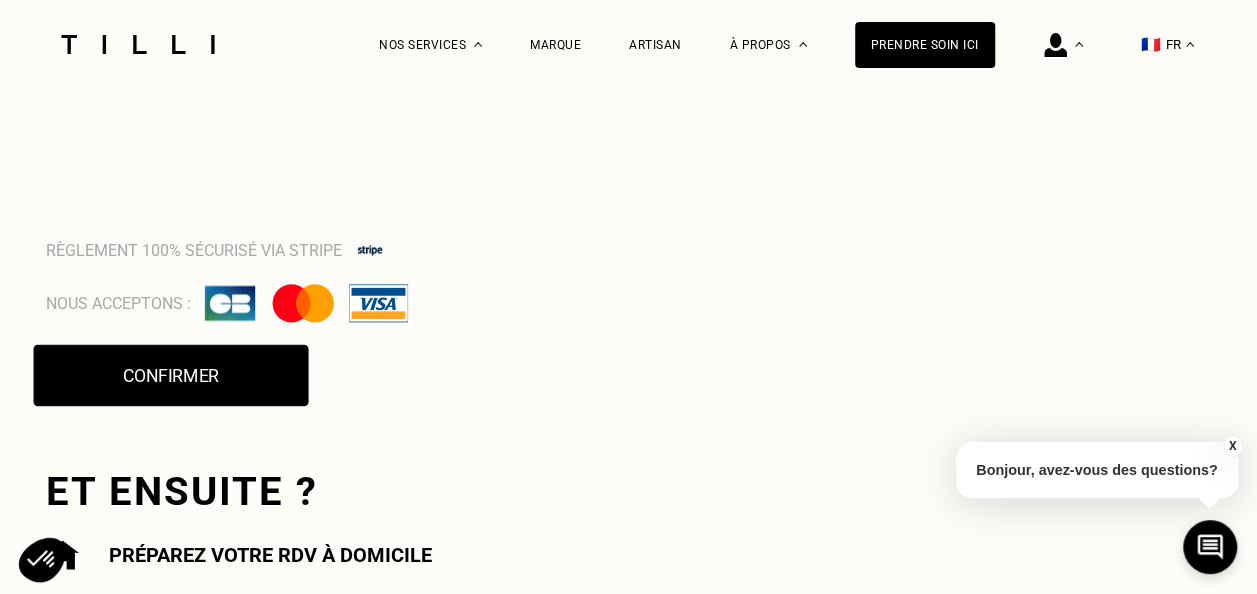 click on "Confirmer" at bounding box center (170, 375) 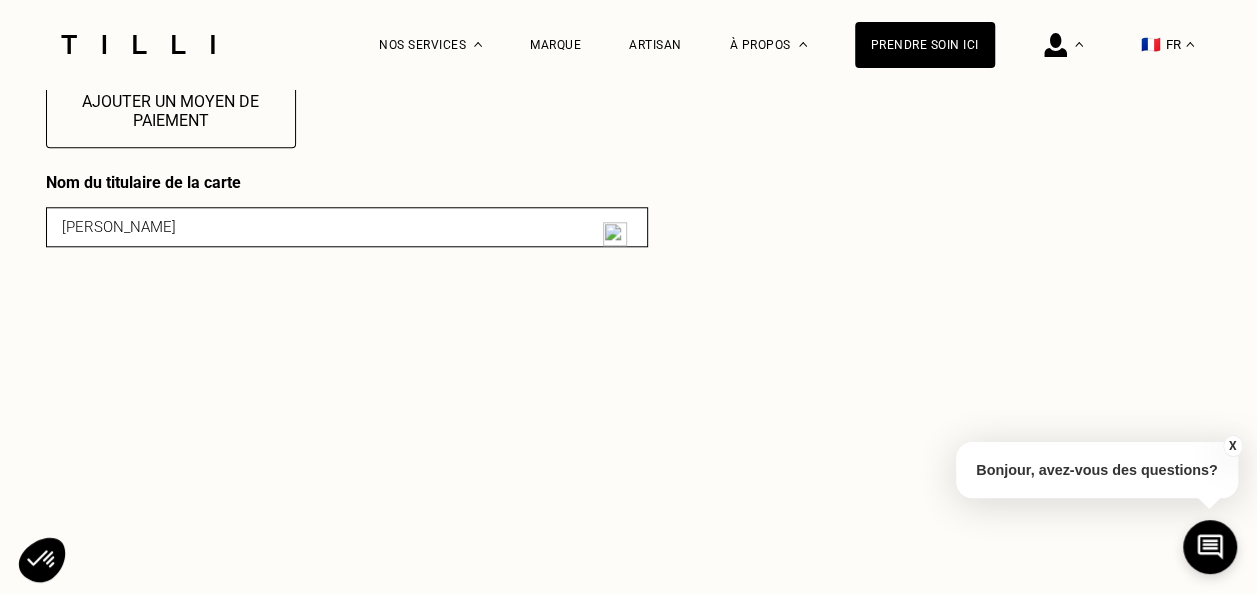 scroll, scrollTop: 815, scrollLeft: 0, axis: vertical 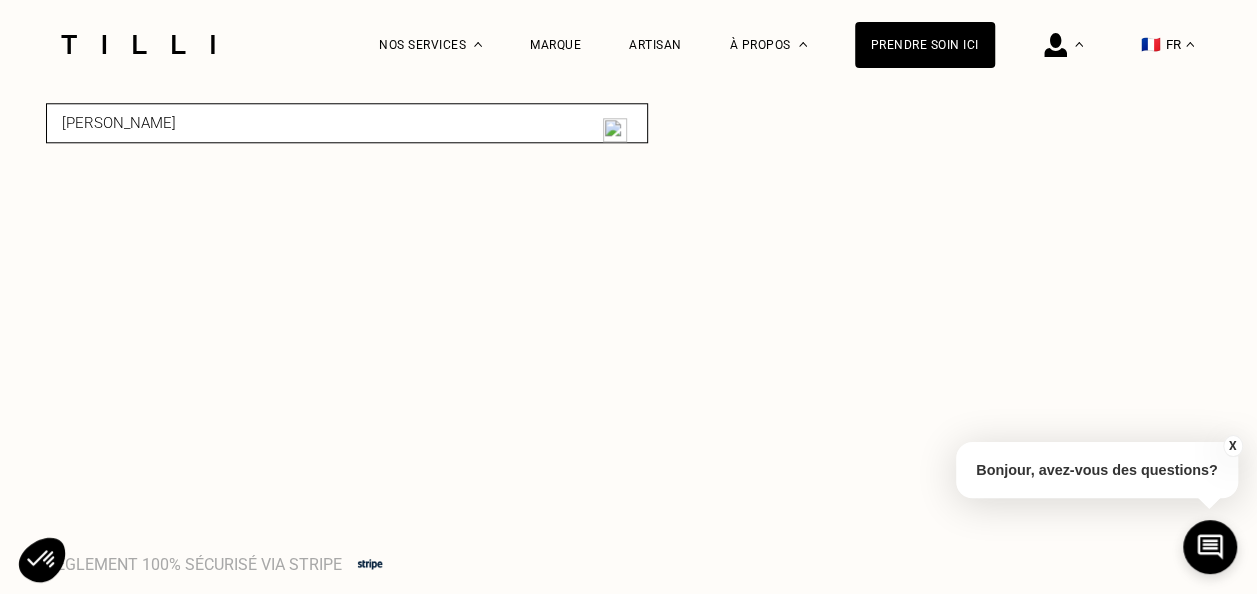 click on "Commande enregistrée Votre commande a bien été prise en compte. Suivez votre commande ou modifiez vos informations à tout moment en vous rendant sur votre espace client. Mon espace client Moyen de paiement Votre carte bancaire n‘est pas encore renseignée Vous pouvez enregistrer vos coordonnées bancaires via le lien sécurisé suivant : Ajouter un moyen de paiement Nom du titulaire de la carte [PERSON_NAME] Règlement 100% sécurisé via Stripe Nous acceptons : Confirmer Merci de remplir tous les champs Et ensuite ? Préparez votre rdv à domicile 1 - Le jour du rendez-vous, votre couturier arrive directement chez vous afin de prendre vos mesures, épingler et vous conseiller au mieux. Vous aurez toujours la possibilité d’ajouter ou retirer des vêtements comme bon vous semble pendant ce rendez-vous avec votre Tilliste. 2 - Vous ne serez débité du montant total de votre commande qu’à la suite de ce premier rendez-vous. Récapitulatif Total estimé  Estimation en RDV" at bounding box center (629, 353) 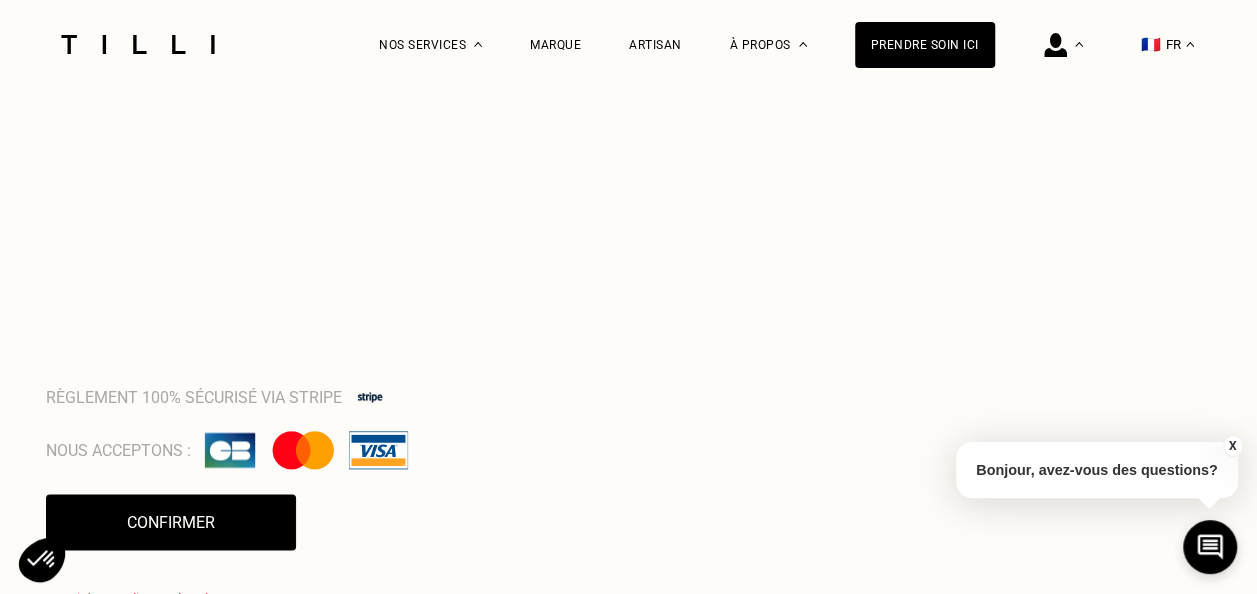 scroll, scrollTop: 1202, scrollLeft: 0, axis: vertical 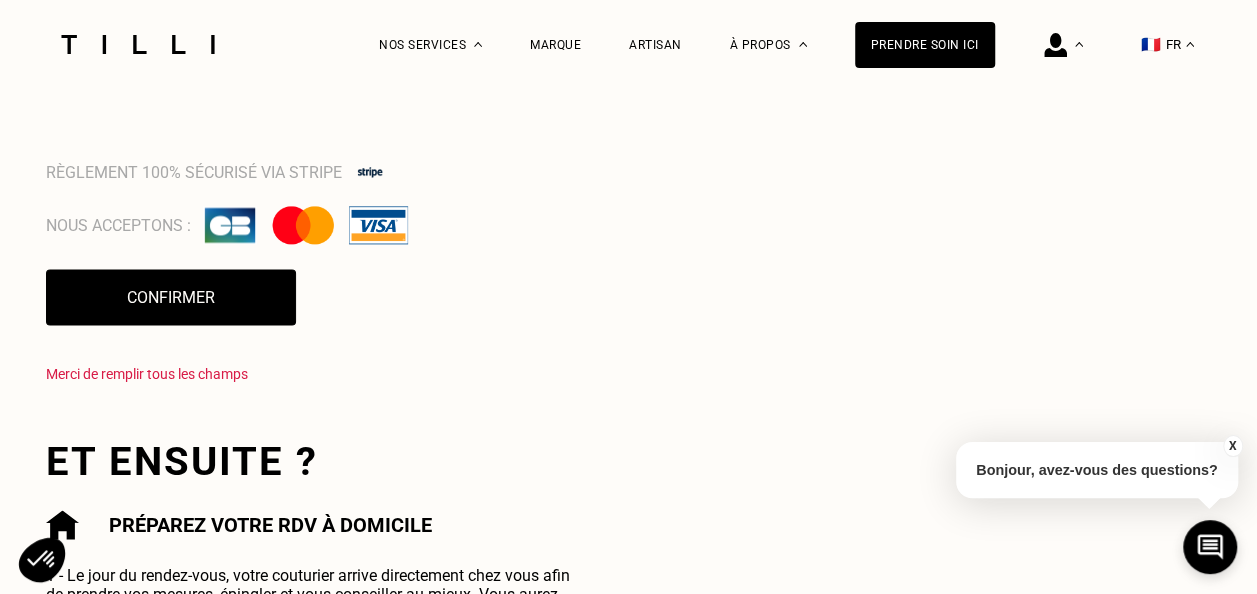 click at bounding box center (378, 225) 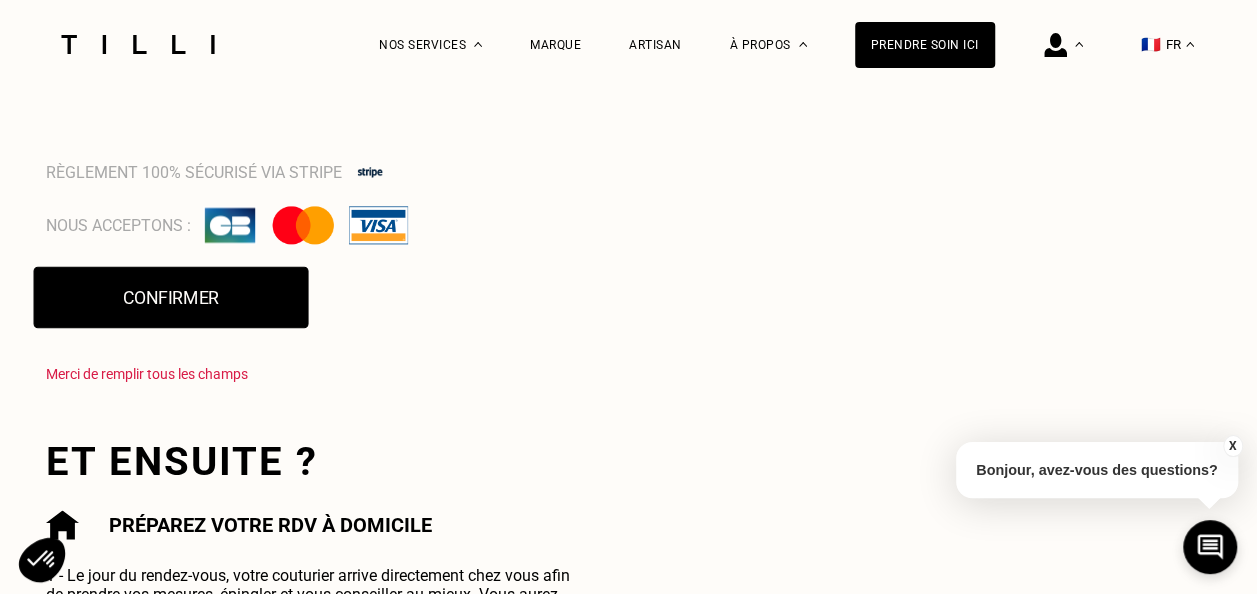 click on "Confirmer" at bounding box center (170, 297) 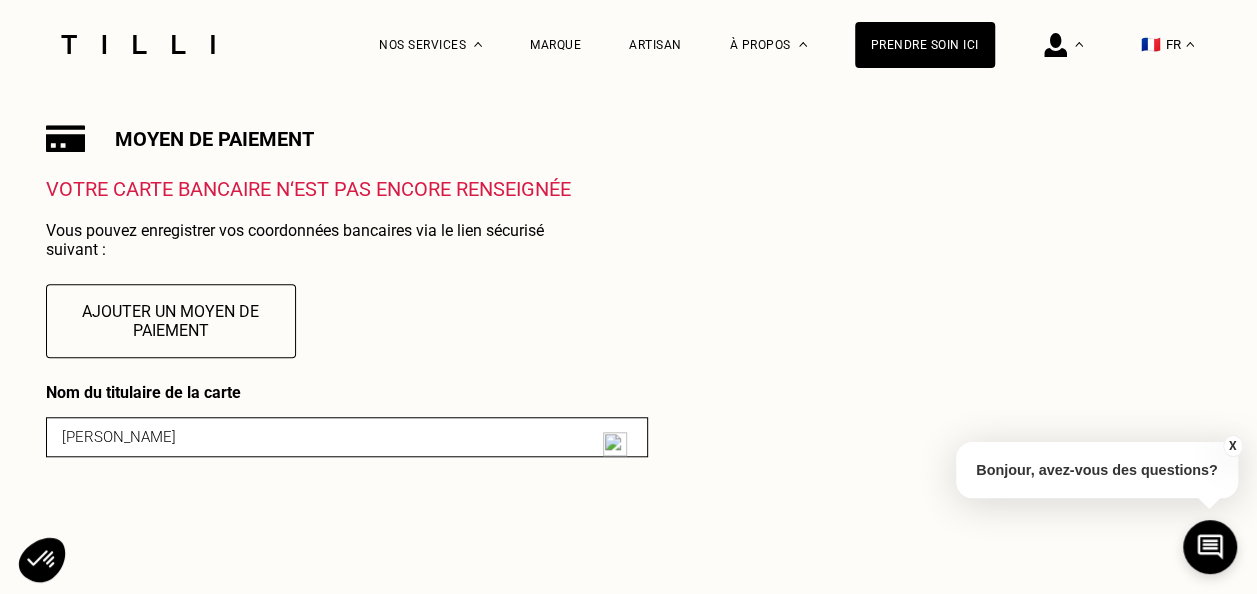 scroll, scrollTop: 621, scrollLeft: 0, axis: vertical 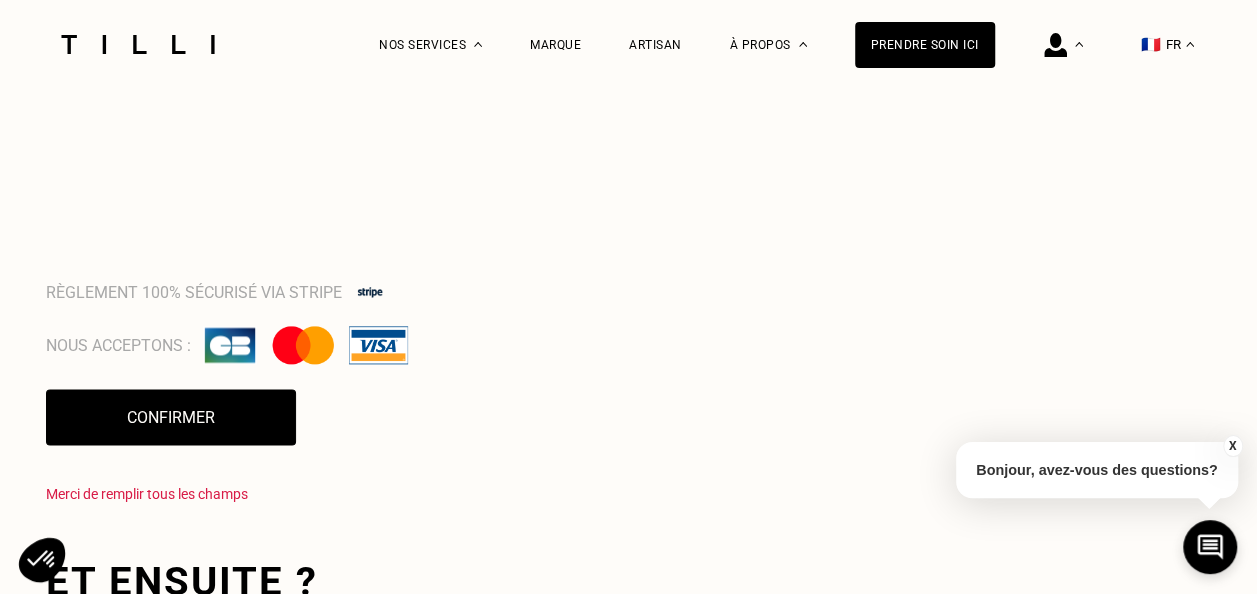 click at bounding box center (378, 345) 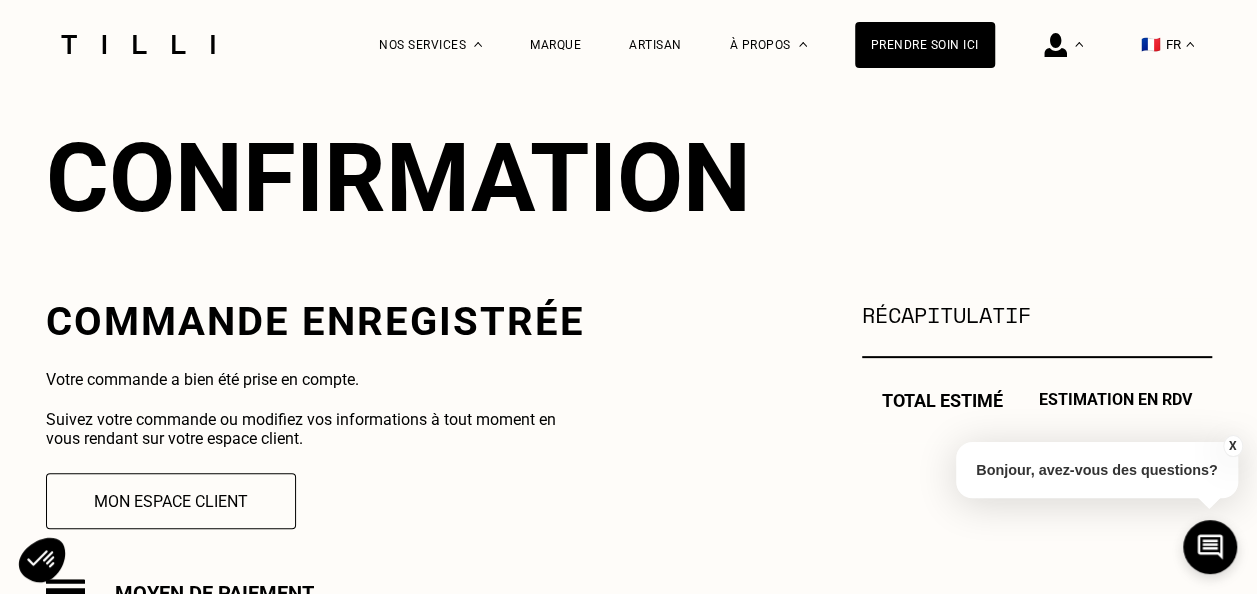 scroll, scrollTop: 0, scrollLeft: 0, axis: both 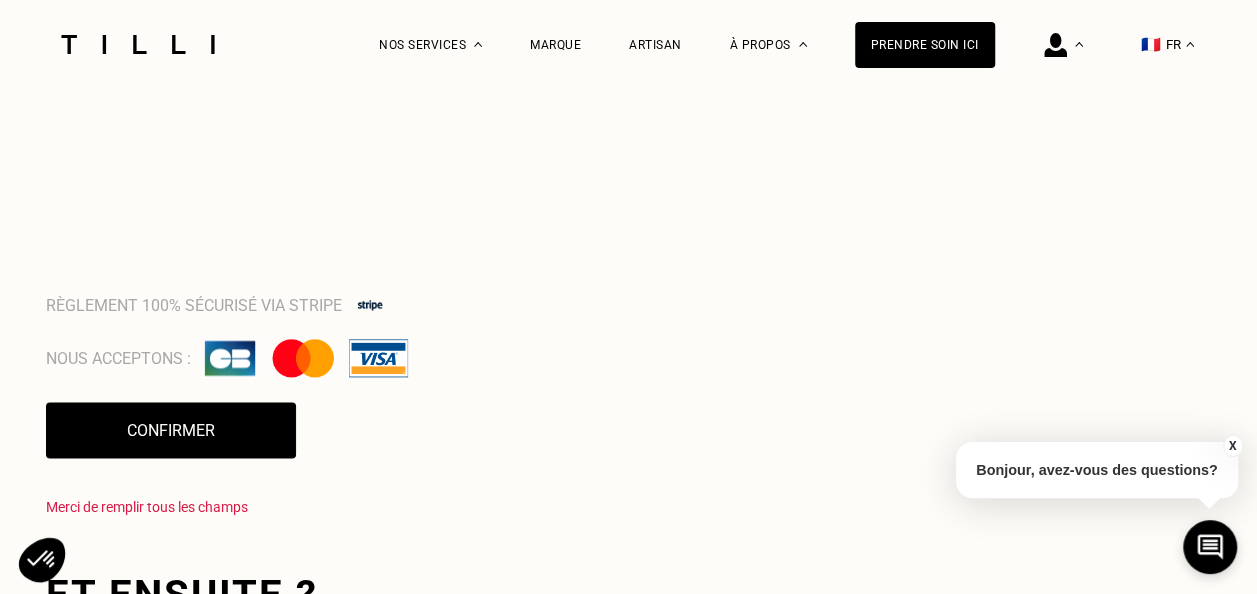 click on "Commande enregistrée Votre commande a bien été prise en compte. Suivez votre commande ou modifiez vos informations à tout moment en vous rendant sur votre espace client. Mon espace client Moyen de paiement Votre carte bancaire n‘est pas encore renseignée Vous pouvez enregistrer vos coordonnées bancaires via le lien sécurisé suivant : Ajouter un moyen de paiement Nom du titulaire de la carte [PERSON_NAME] Règlement 100% sécurisé via Stripe Nous acceptons : Confirmer Merci de remplir tous les champs Et ensuite ? Préparez votre rdv à domicile 1 - Le jour du rendez-vous, votre couturier arrive directement chez vous afin de prendre vos mesures, épingler et vous conseiller au mieux. Vous aurez toujours la possibilité d’ajouter ou retirer des vêtements comme bon vous semble pendant ce rendez-vous avec votre Tilliste. 2 - Vous ne serez débité du montant total de votre commande qu’à la suite de ce premier rendez-vous. Récapitulatif Total estimé  Estimation en RDV" at bounding box center [629, 94] 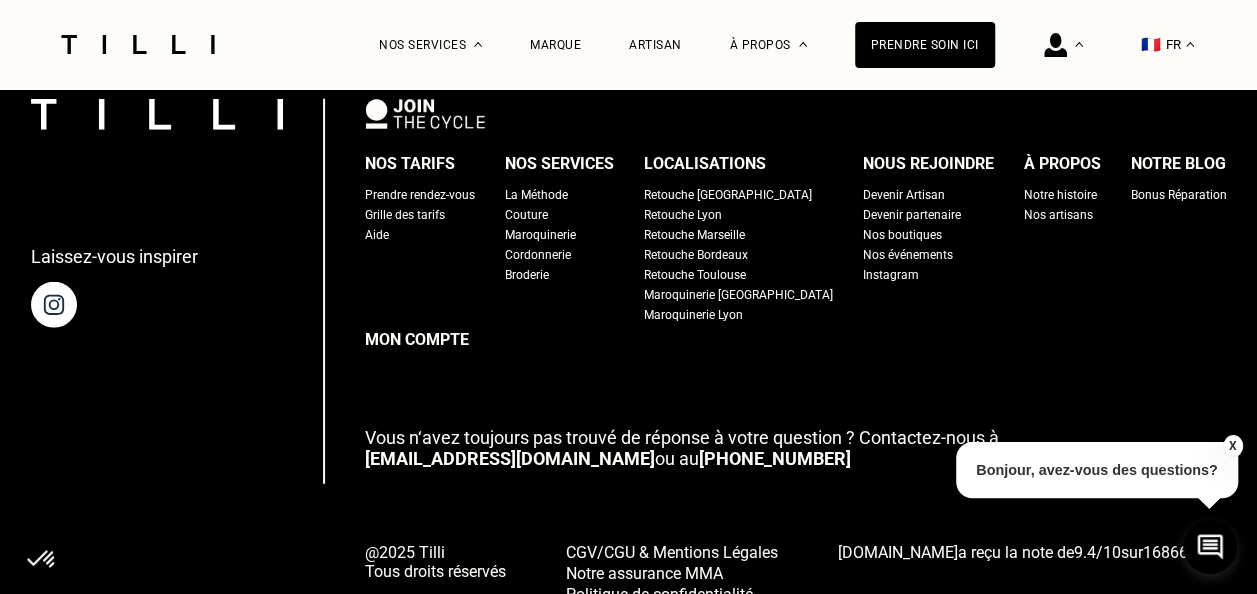 scroll, scrollTop: 2590, scrollLeft: 0, axis: vertical 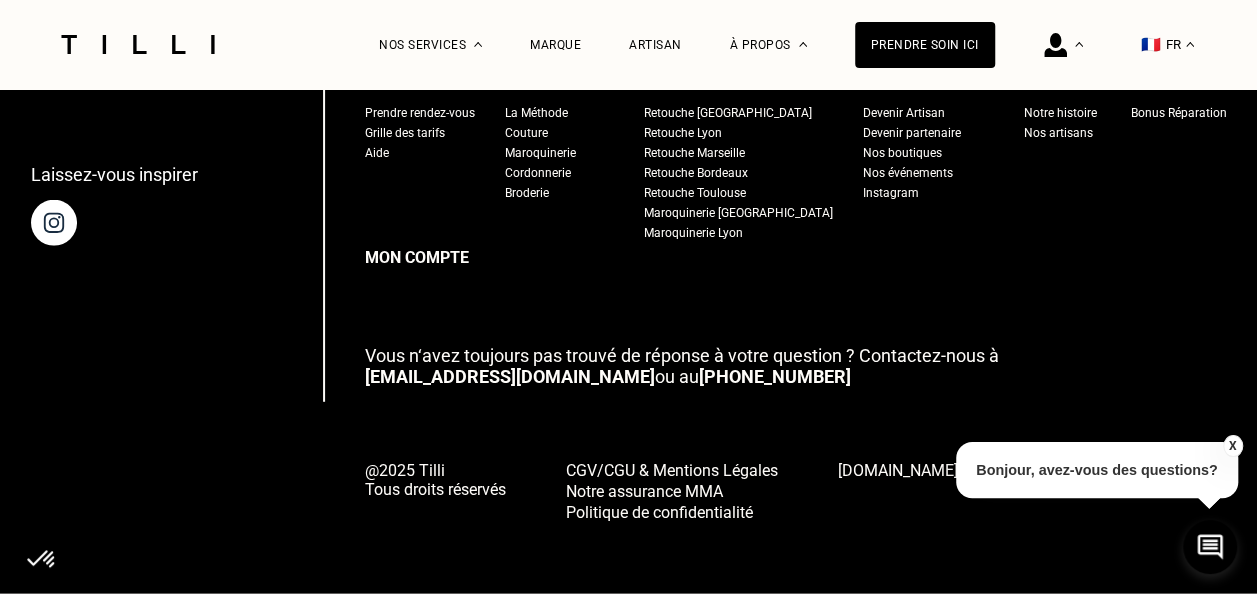 click on "Bonjour, avez-vous des questions?" at bounding box center [1097, 470] 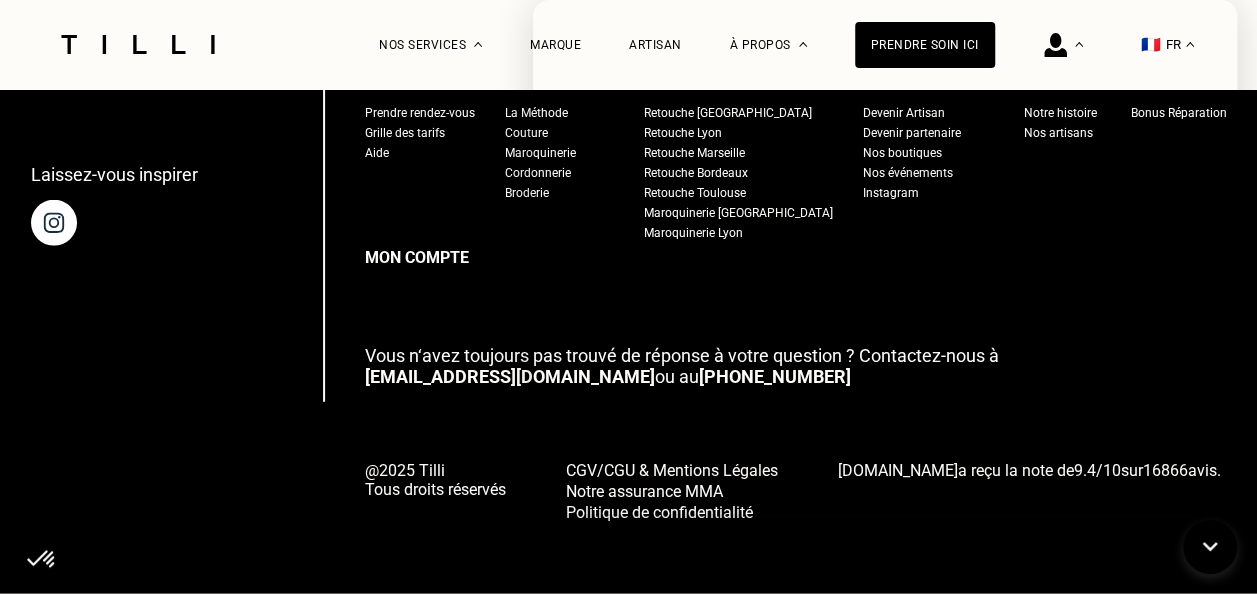 click on "Laissez-vous inspirer Nos tarifs Prendre rendez-vous Grille des tarifs Aide Nos services La Méthode Couture Maroquinerie Cordonnerie Broderie Localisations Retouche [GEOGRAPHIC_DATA] Retouche [GEOGRAPHIC_DATA] Retouche [GEOGRAPHIC_DATA] Retouche Bordeaux Retouche Toulouse Maroquinerie Paris Maroquinerie [GEOGRAPHIC_DATA] Nous rejoindre Devenir Artisan Devenir partenaire Nos boutiques Nos événements Instagram À propos Notre histoire Nos artisans Notre blog Bonus Réparation Mon compte Vous n‘avez toujours pas trouvé de réponse à votre question ? Contactez-nous à  [EMAIL_ADDRESS][DOMAIN_NAME]  ou au  [PHONE_NUMBER] @2025 Tilli Tous droits réservés CGV/CGU & Mentions Légales Notre assurance MMA Politique de confidentialité [DOMAIN_NAME]  a reçu la note de  9.4  /  10  sur  16866  avis." at bounding box center [629, 269] 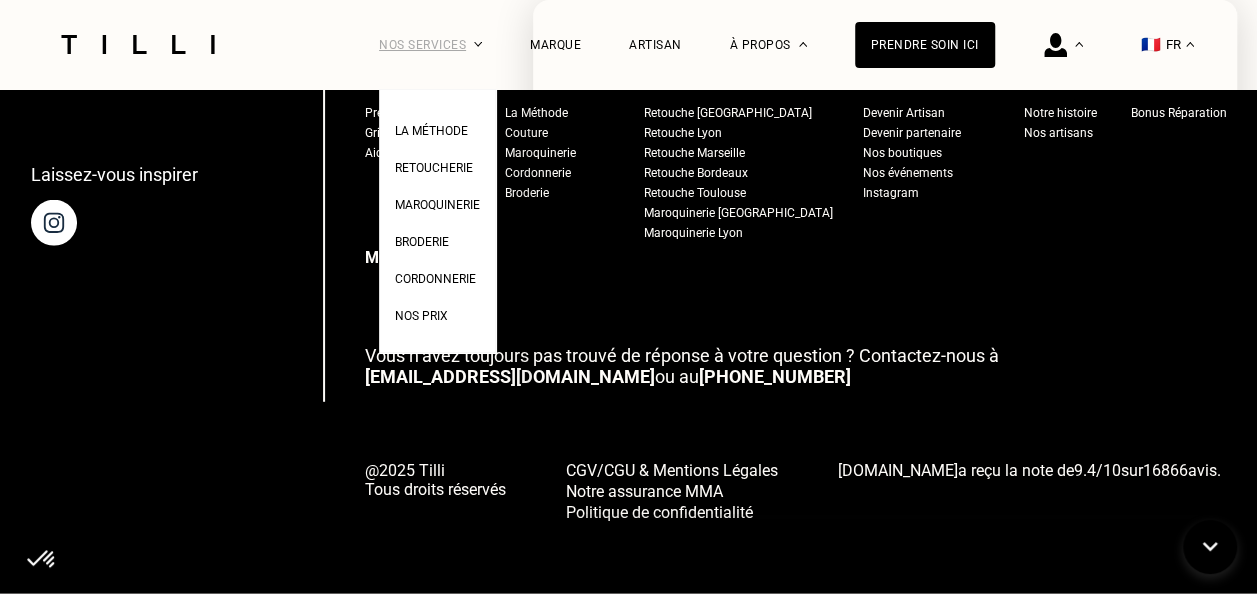 click on "Nos services" at bounding box center [430, 44] 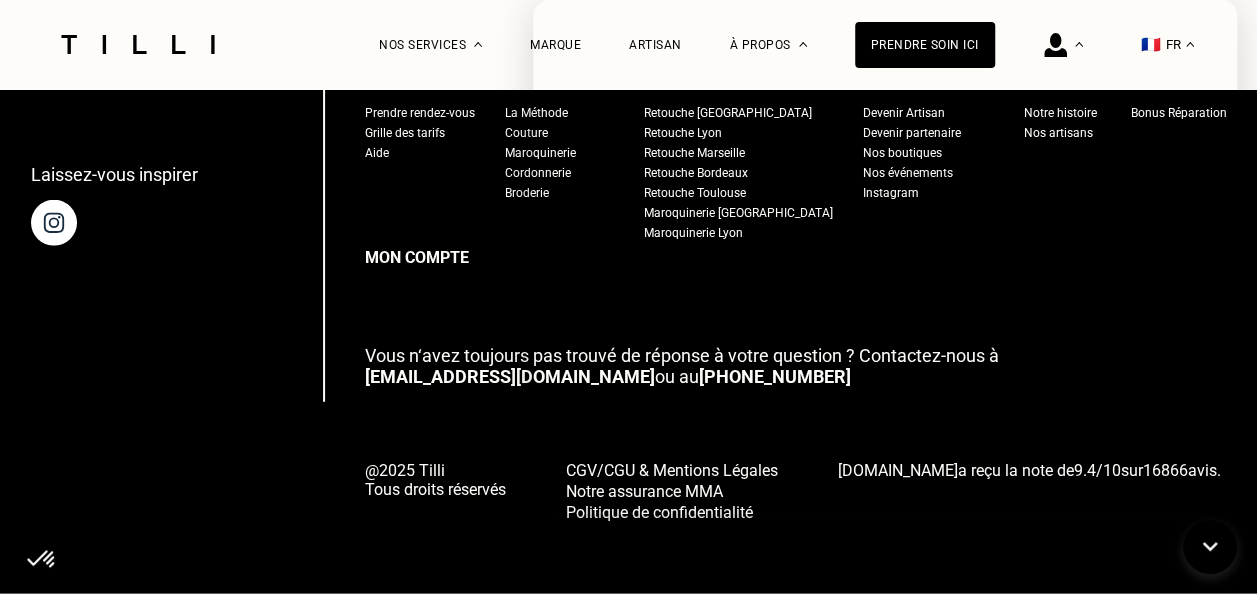 click at bounding box center (138, 44) 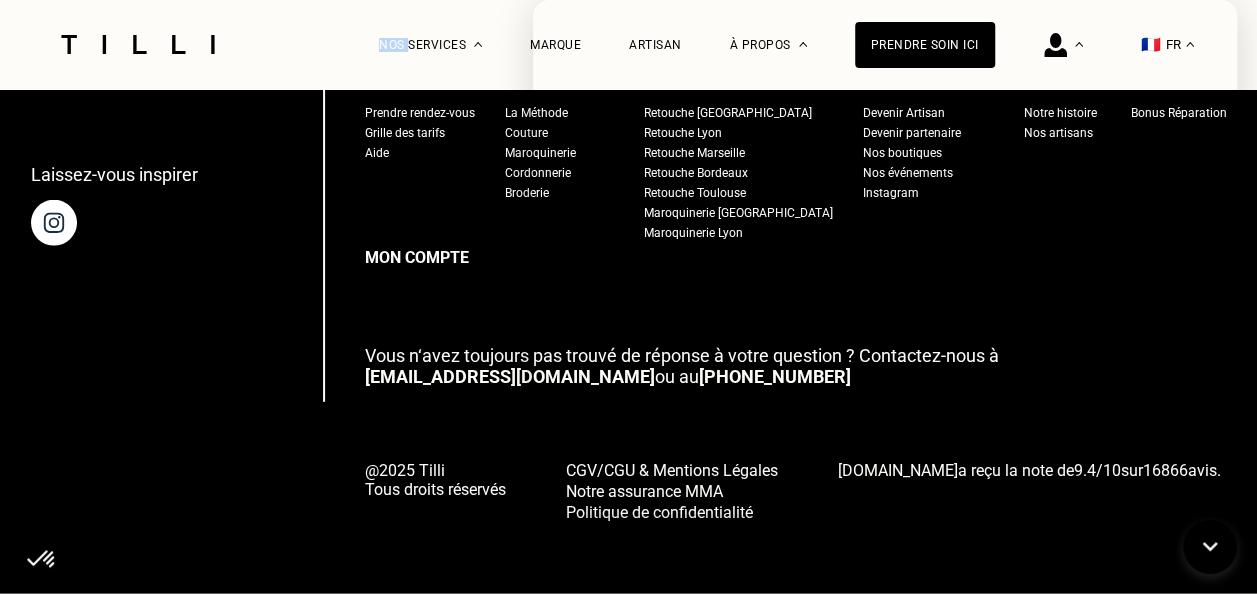 click on "La Méthode Retoucherie Maroquinerie Broderie Cordonnerie Nos prix Nos services Marque Artisan Notre histoire Nos boutiques Nos événements Notre blog À propos Prendre soin ici Récapitulatif Mes informations Mes adresses & paiements Mes commandes Mes messages Déconnexion 🇫🇷   FR" at bounding box center [629, 44] 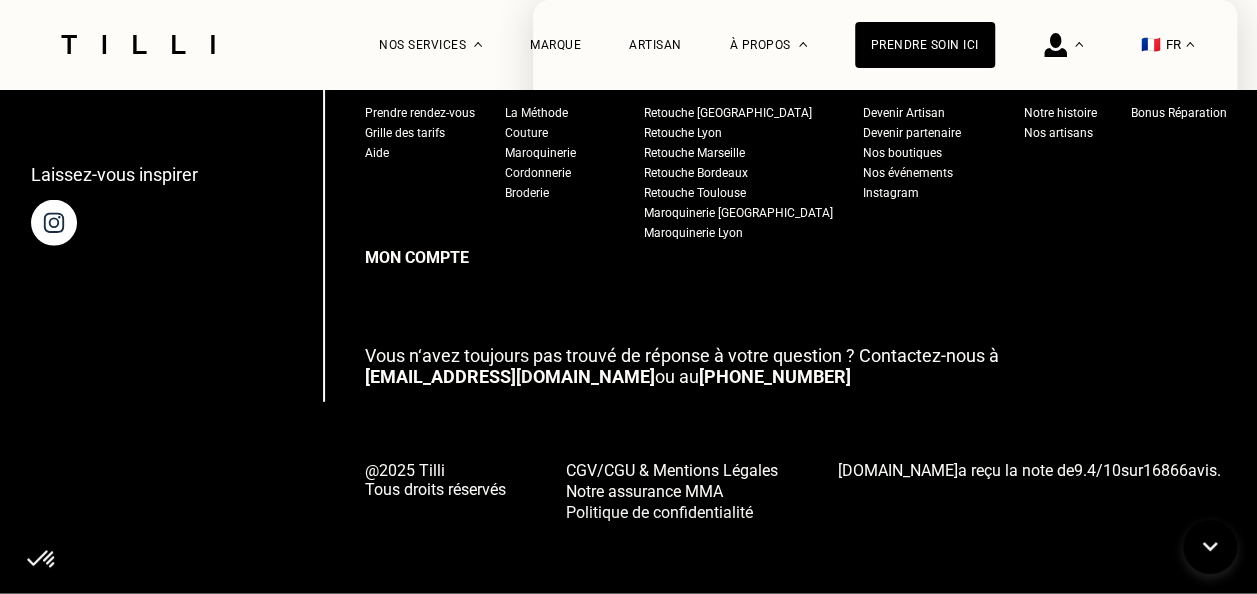 click on "La Méthode Retoucherie Maroquinerie Broderie Cordonnerie Nos prix Nos services Marque Artisan Notre histoire Nos boutiques Nos événements Notre blog À propos Prendre soin ici Récapitulatif Mes informations Mes adresses & paiements Mes commandes Mes messages Déconnexion 🇫🇷   FR" at bounding box center [629, 44] 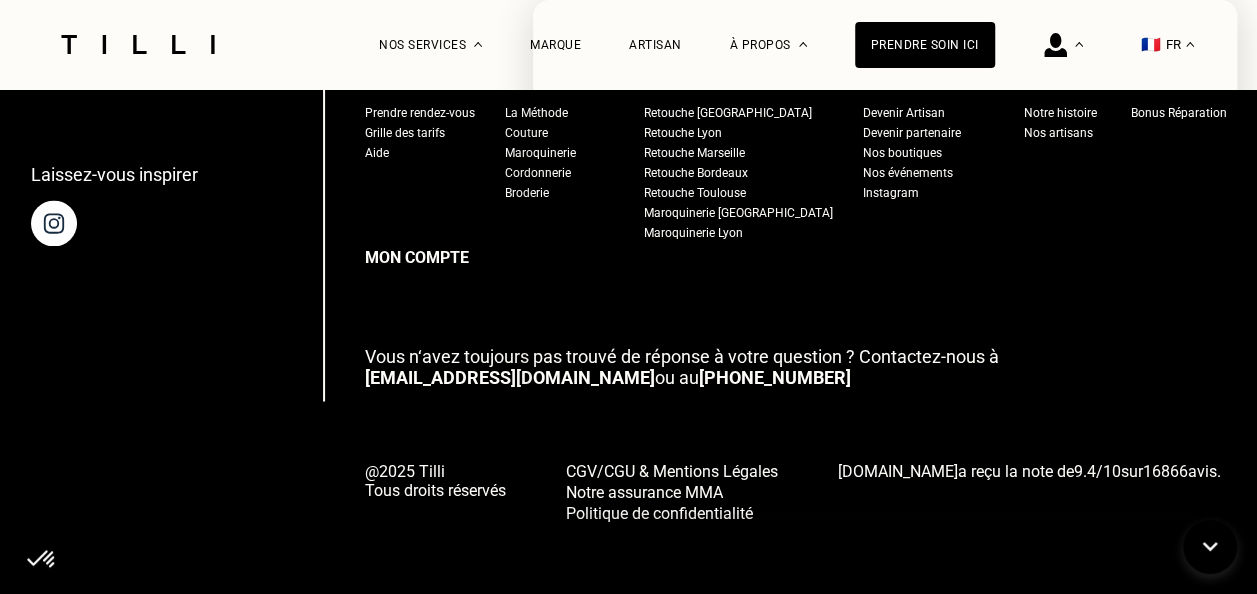 scroll, scrollTop: 0, scrollLeft: 0, axis: both 